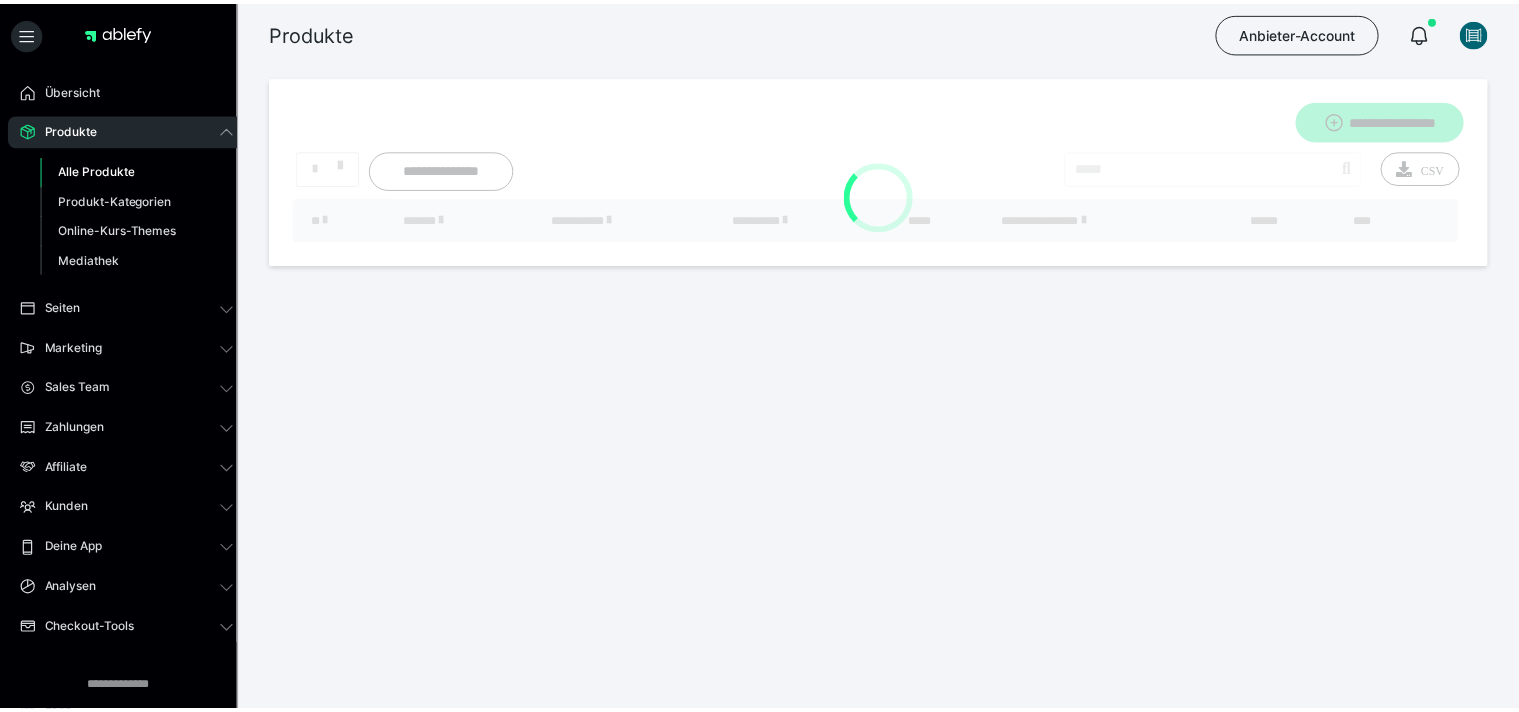 scroll, scrollTop: 0, scrollLeft: 0, axis: both 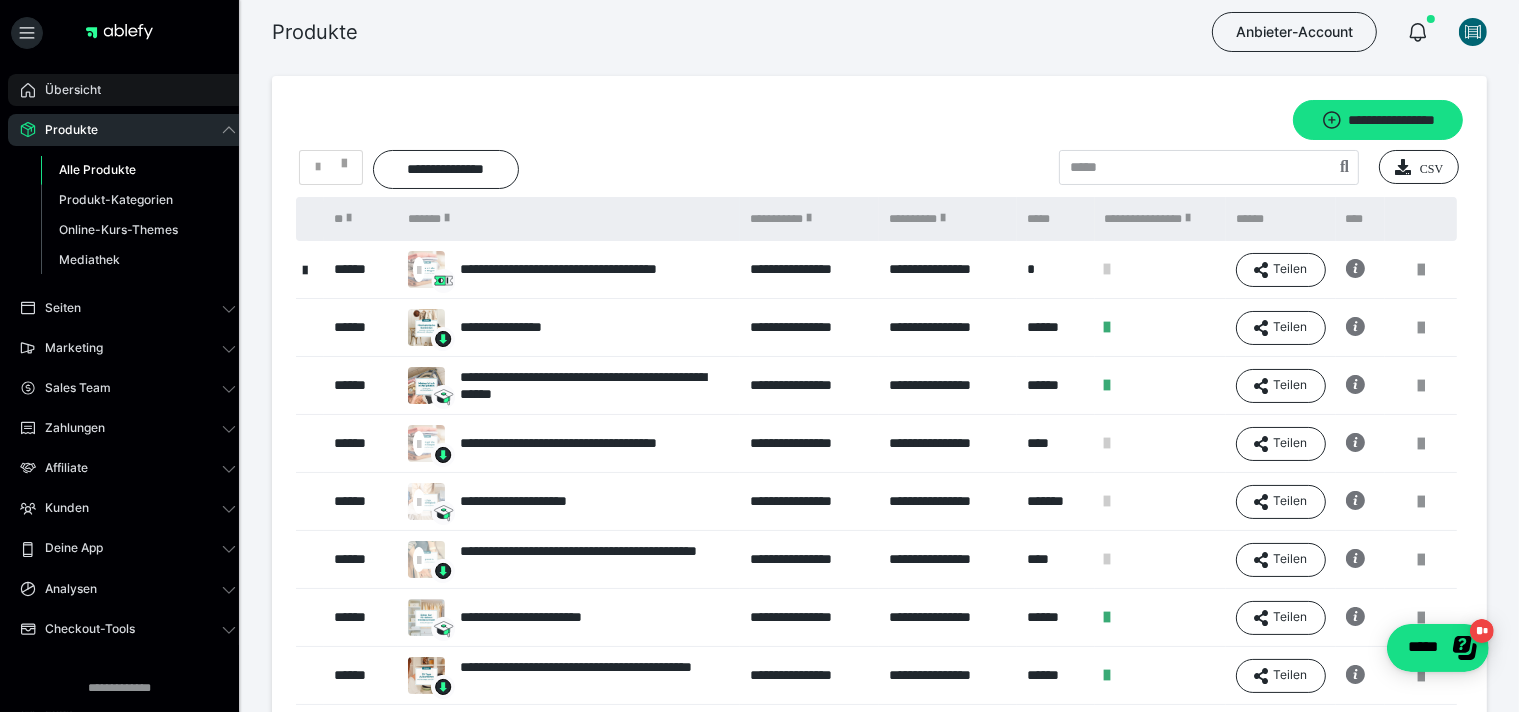 click on "Übersicht" at bounding box center (66, 90) 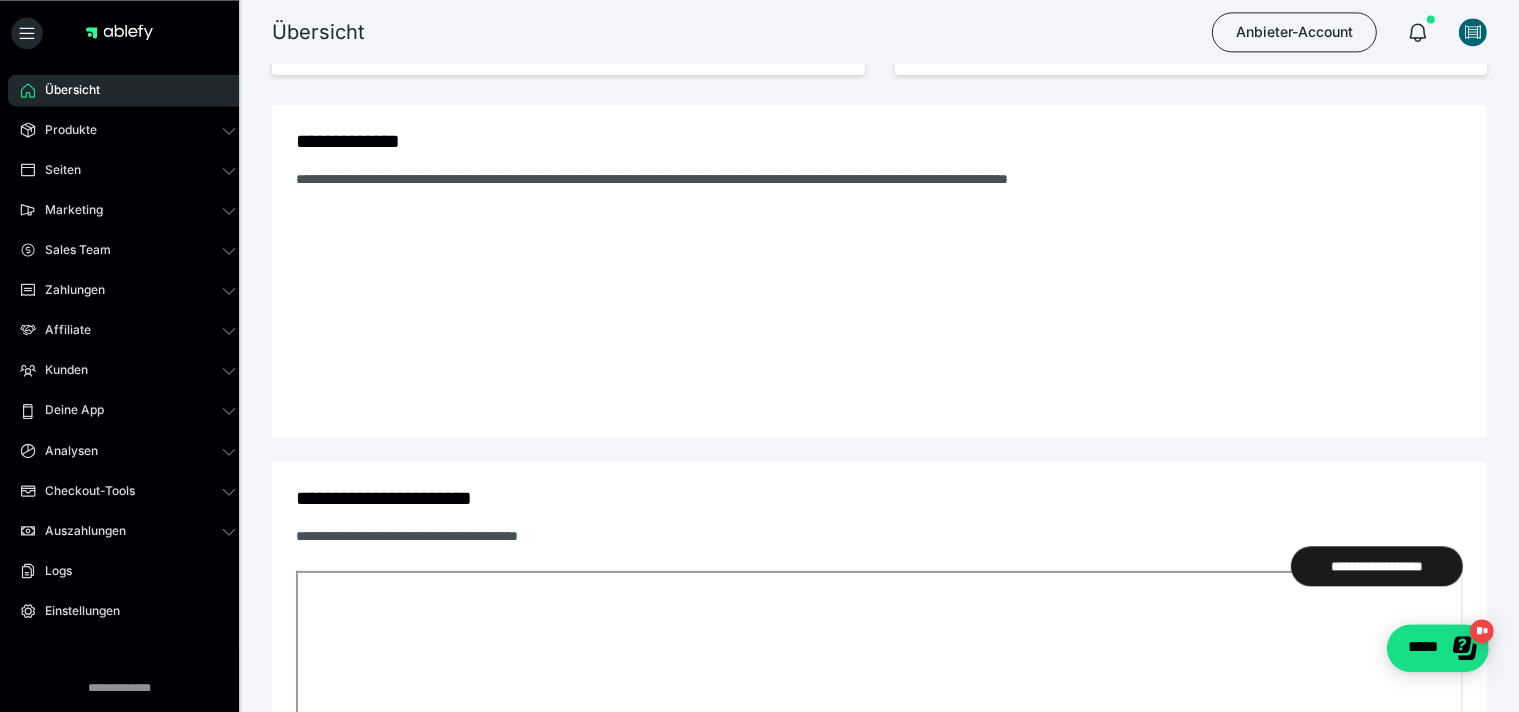 scroll, scrollTop: 422, scrollLeft: 0, axis: vertical 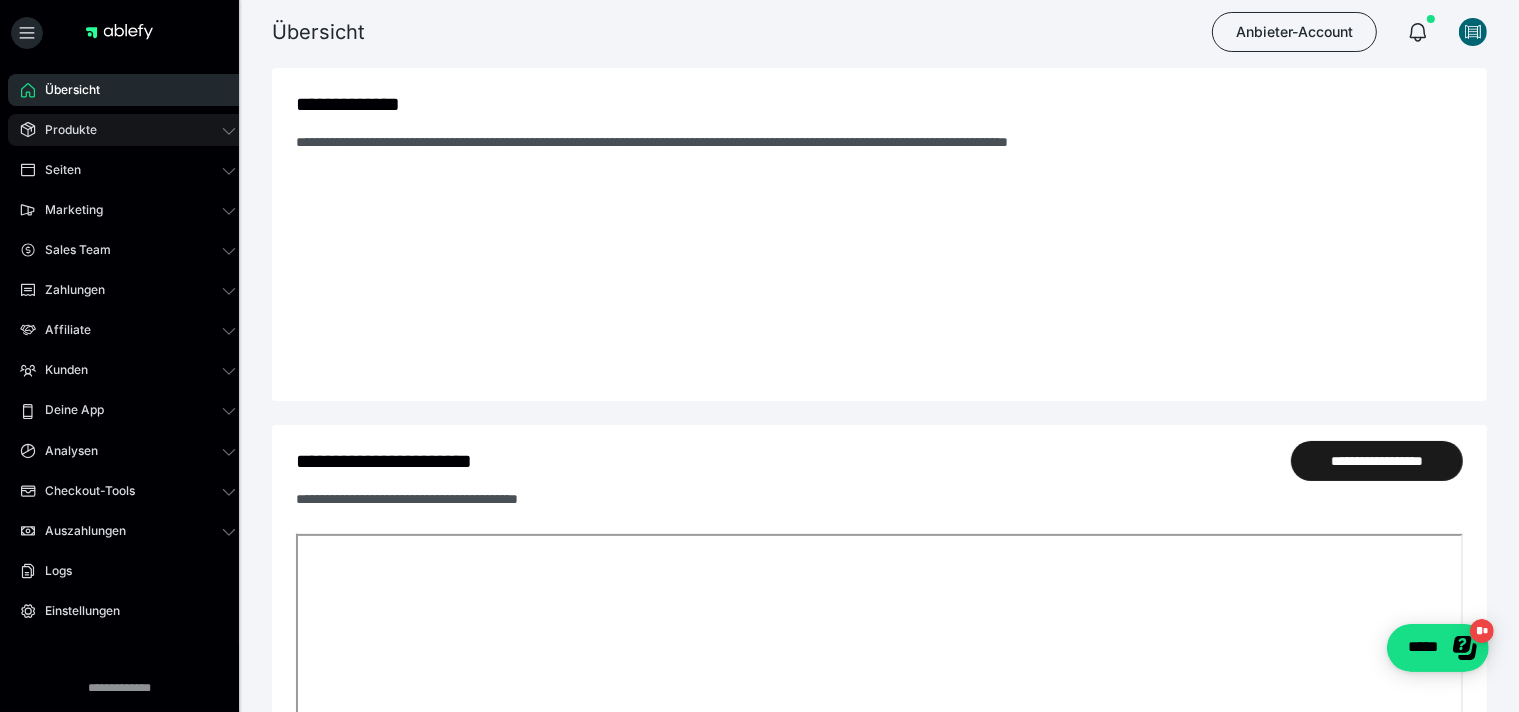 click on "Produkte" at bounding box center (64, 130) 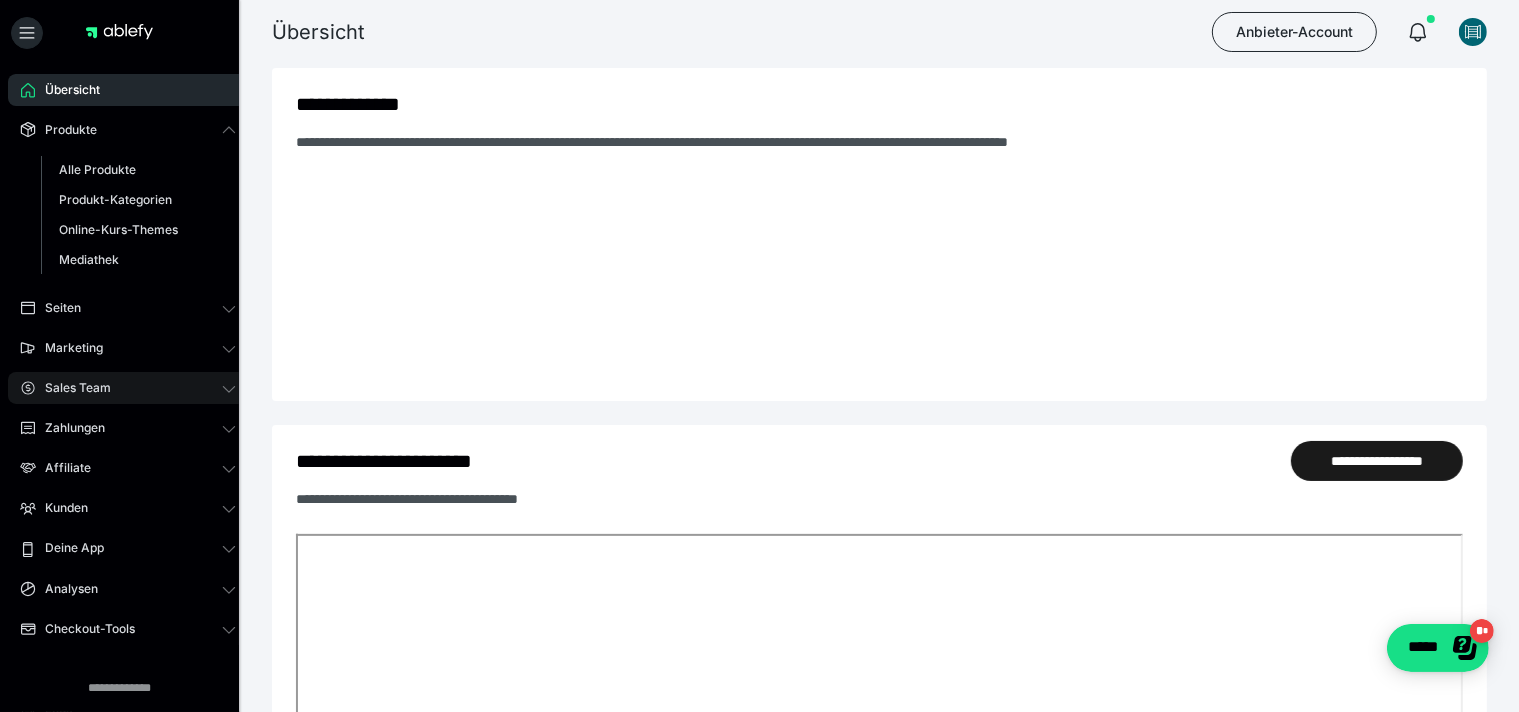 click 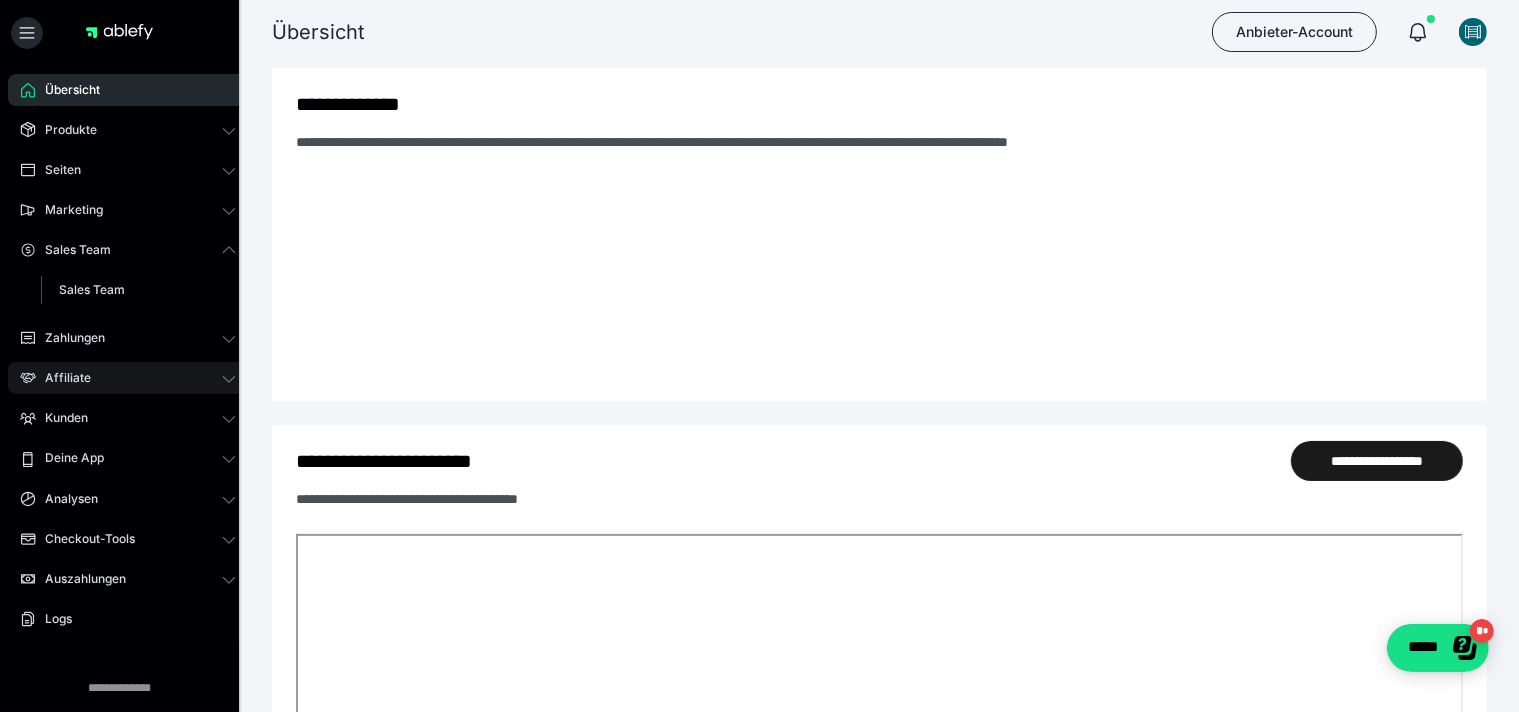 click on "Affiliate" at bounding box center [61, 378] 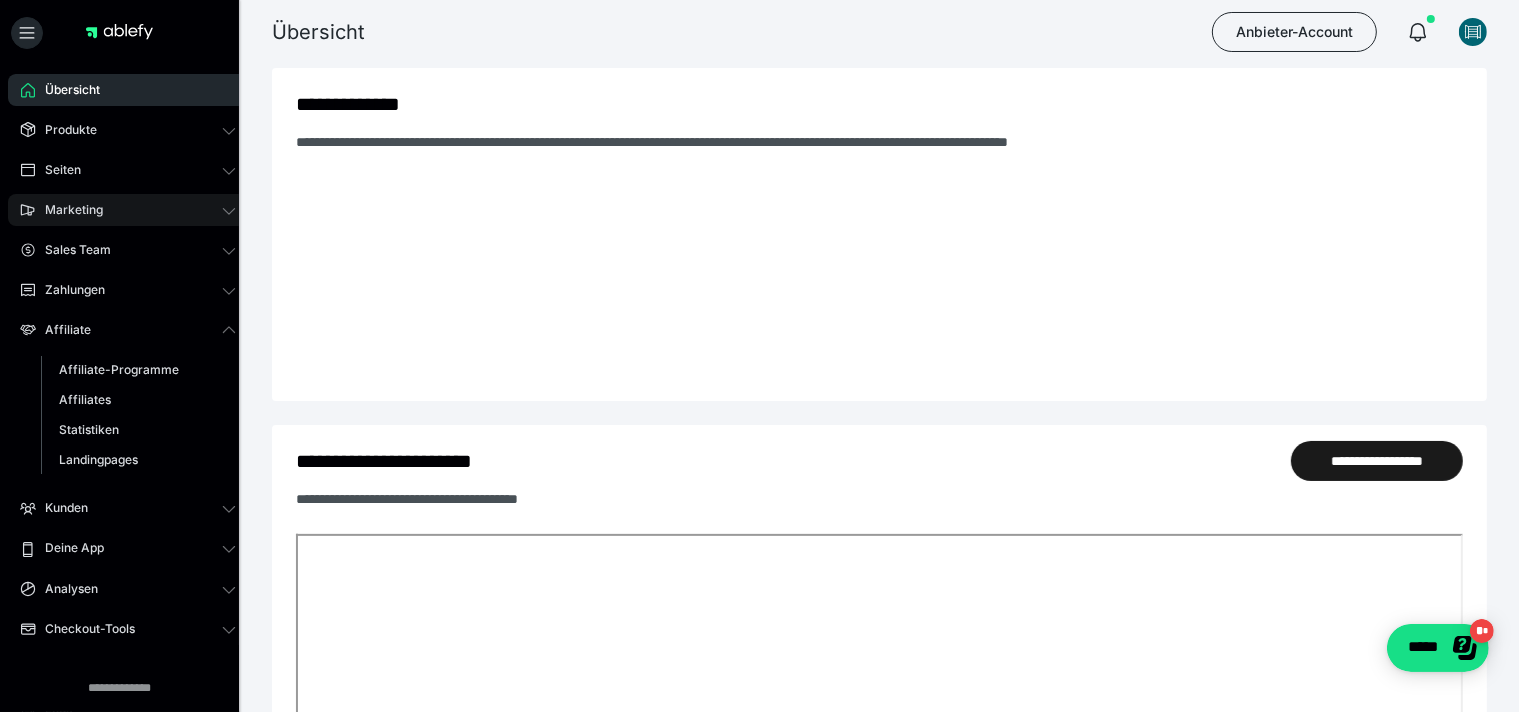 click 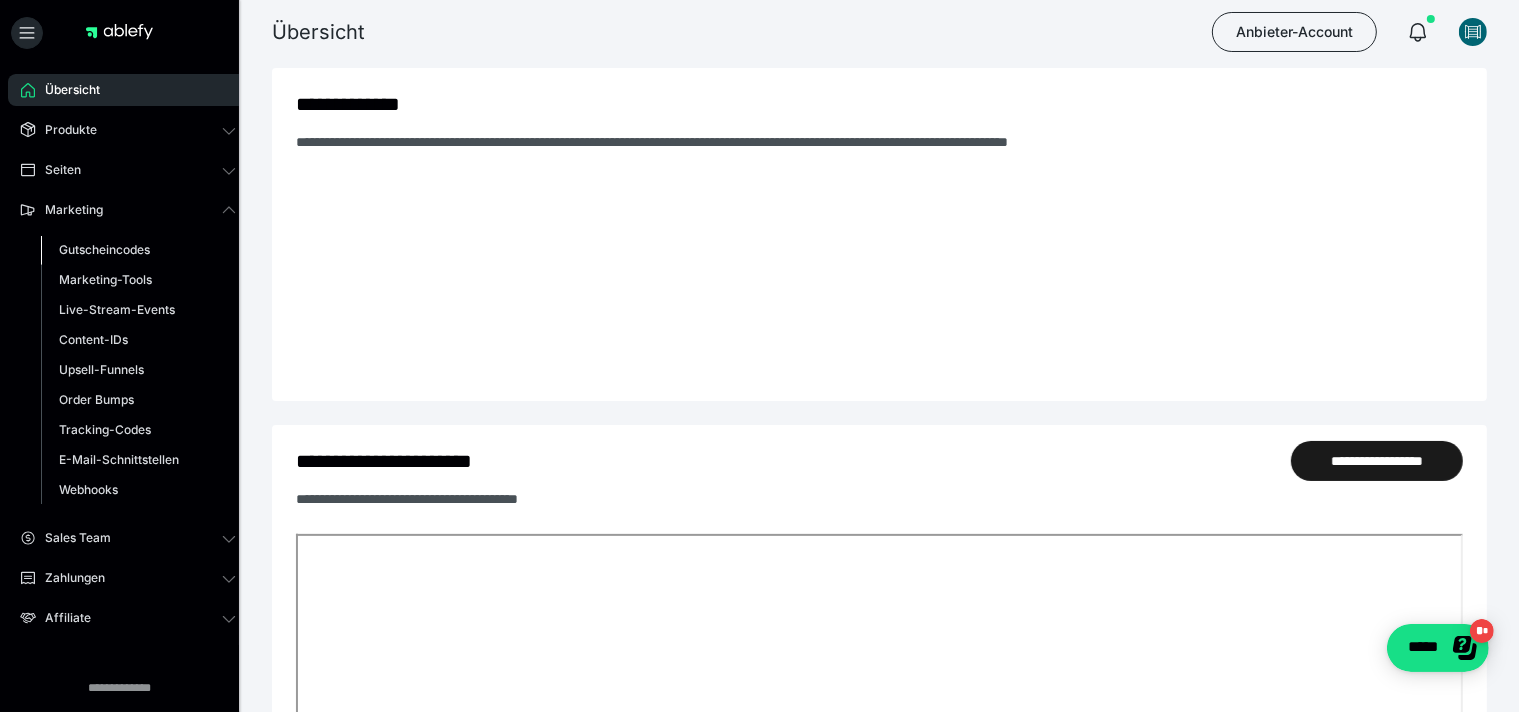 click on "Gutscheincodes" at bounding box center [104, 249] 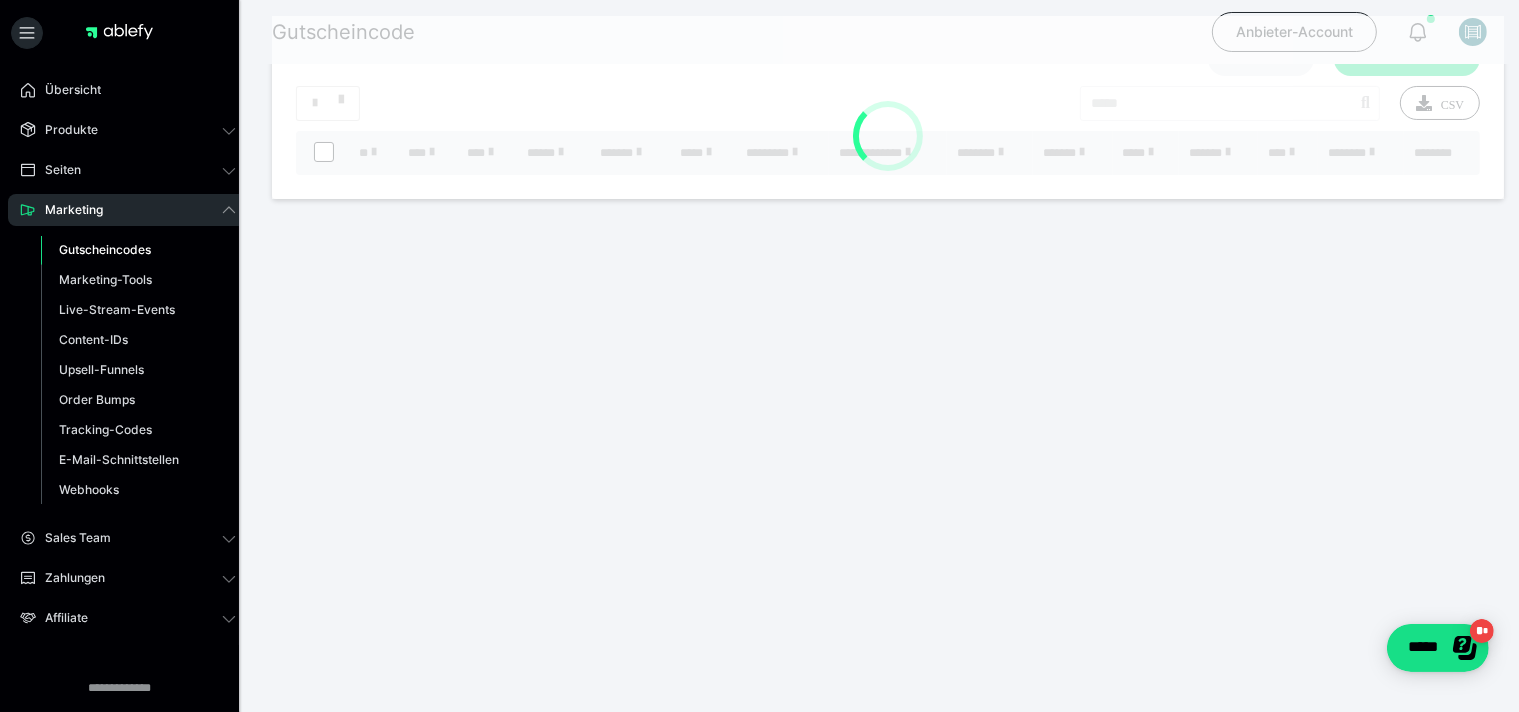 scroll, scrollTop: 0, scrollLeft: 0, axis: both 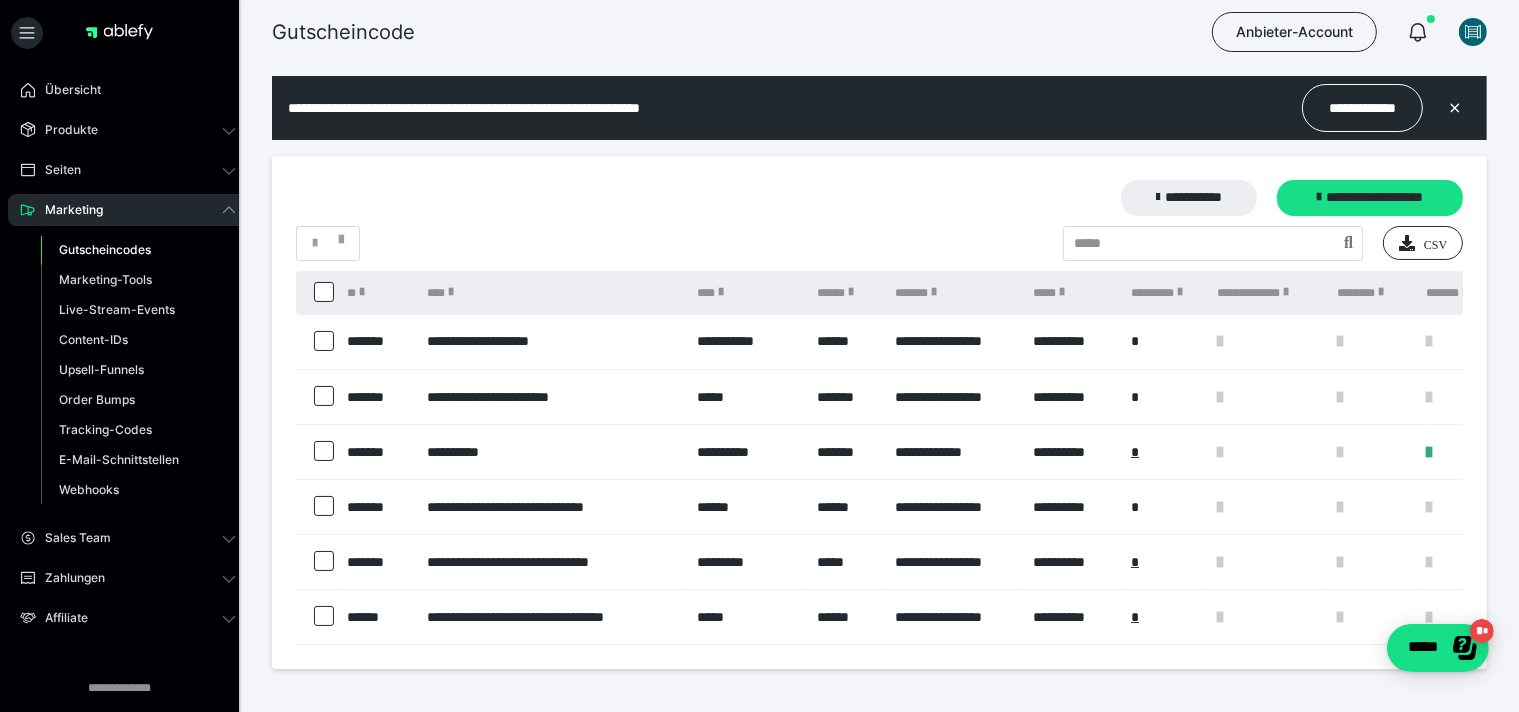 drag, startPoint x: 1436, startPoint y: 454, endPoint x: 1439, endPoint y: 478, distance: 24.186773 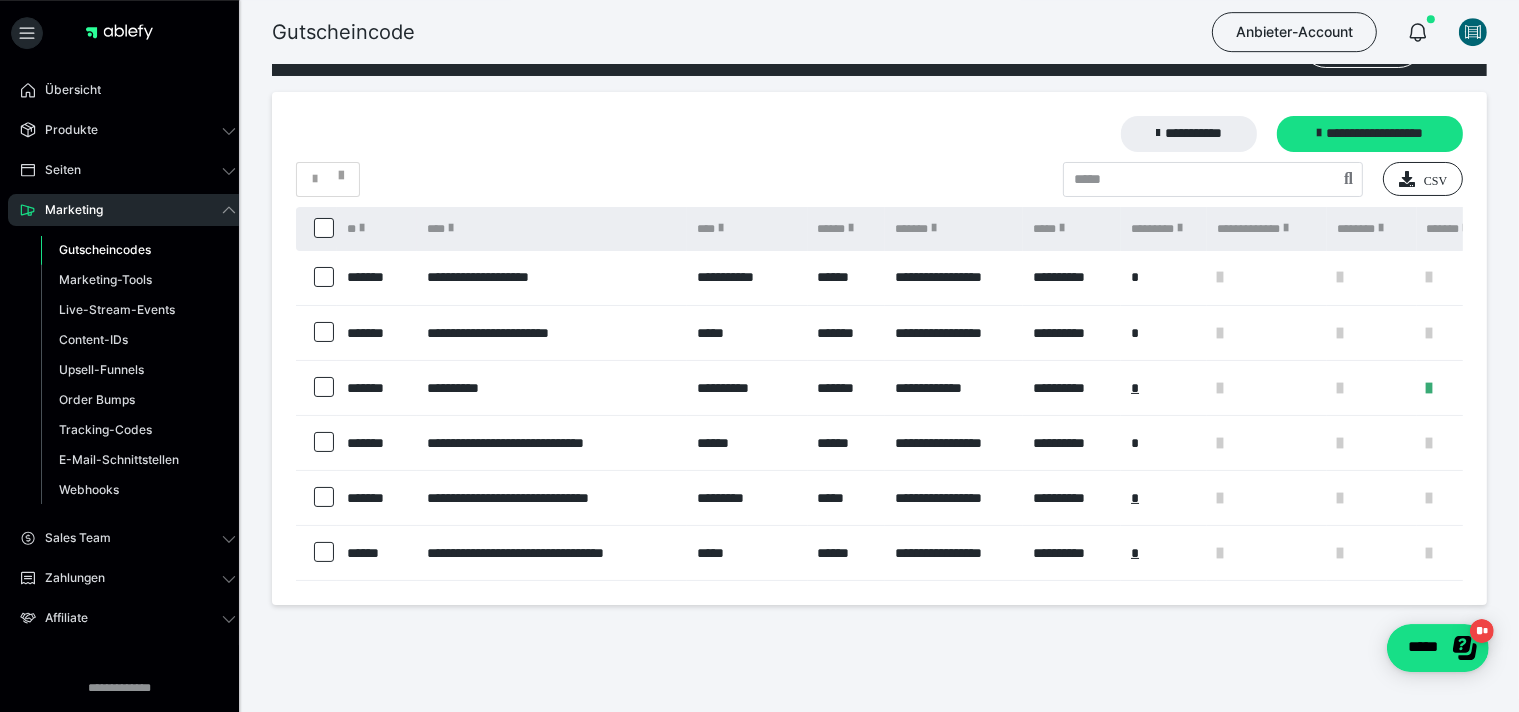 scroll, scrollTop: 97, scrollLeft: 0, axis: vertical 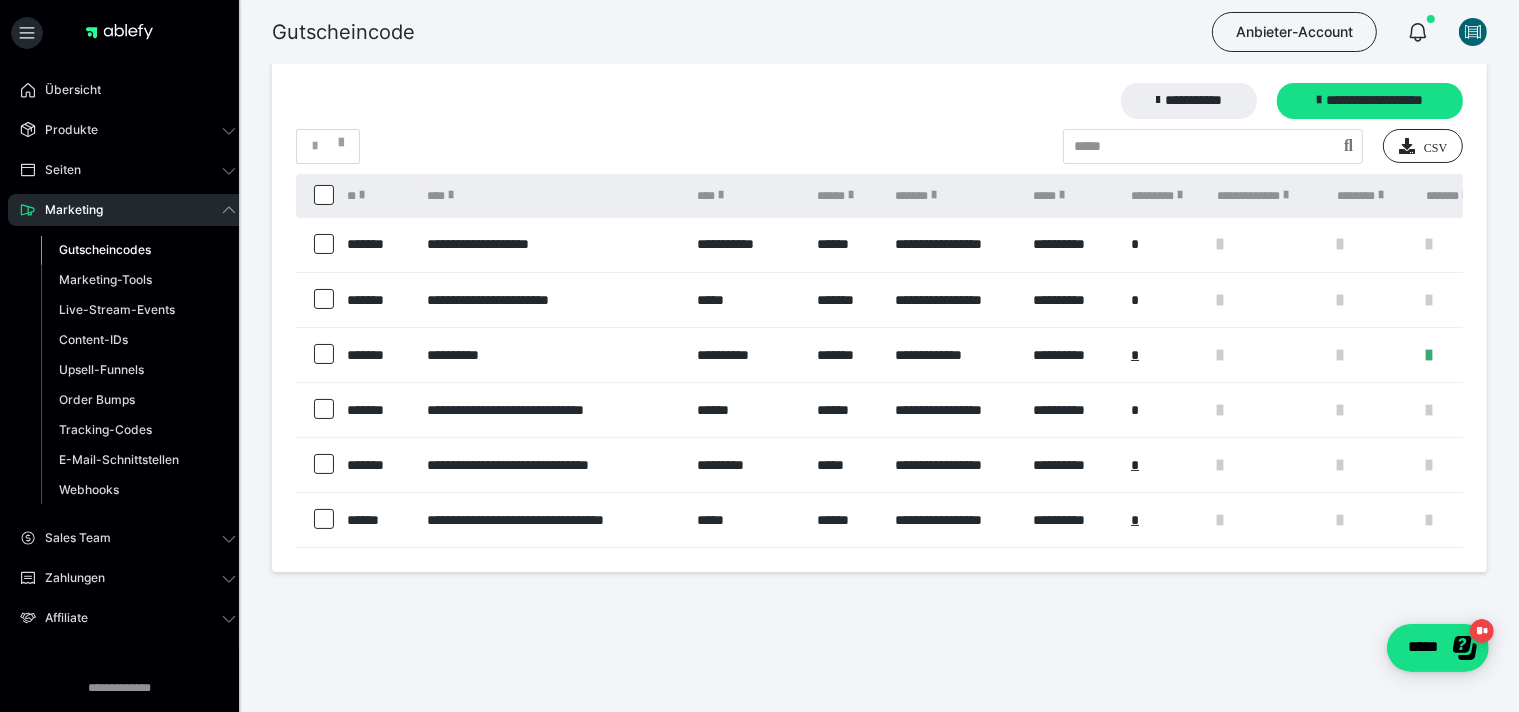 click at bounding box center (1430, 355) 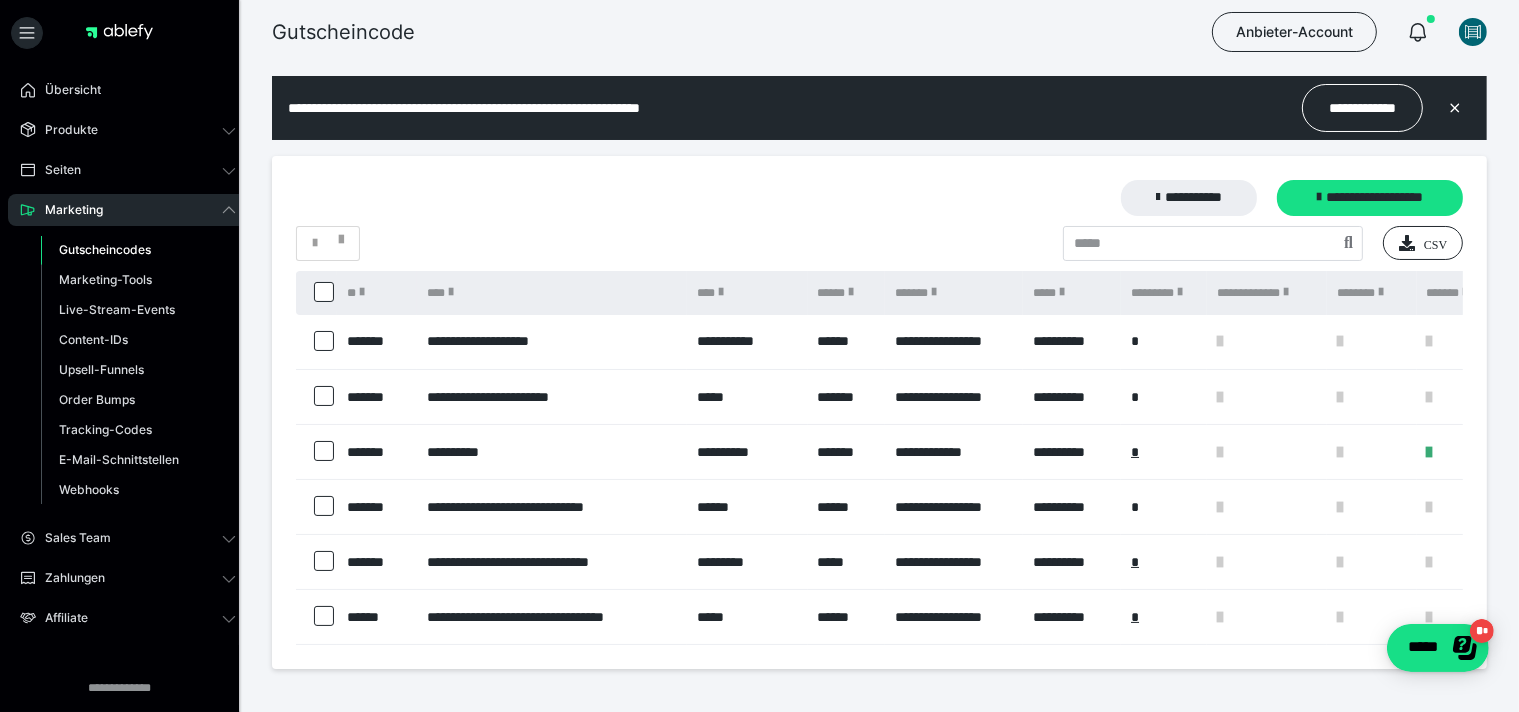 click at bounding box center [324, 451] 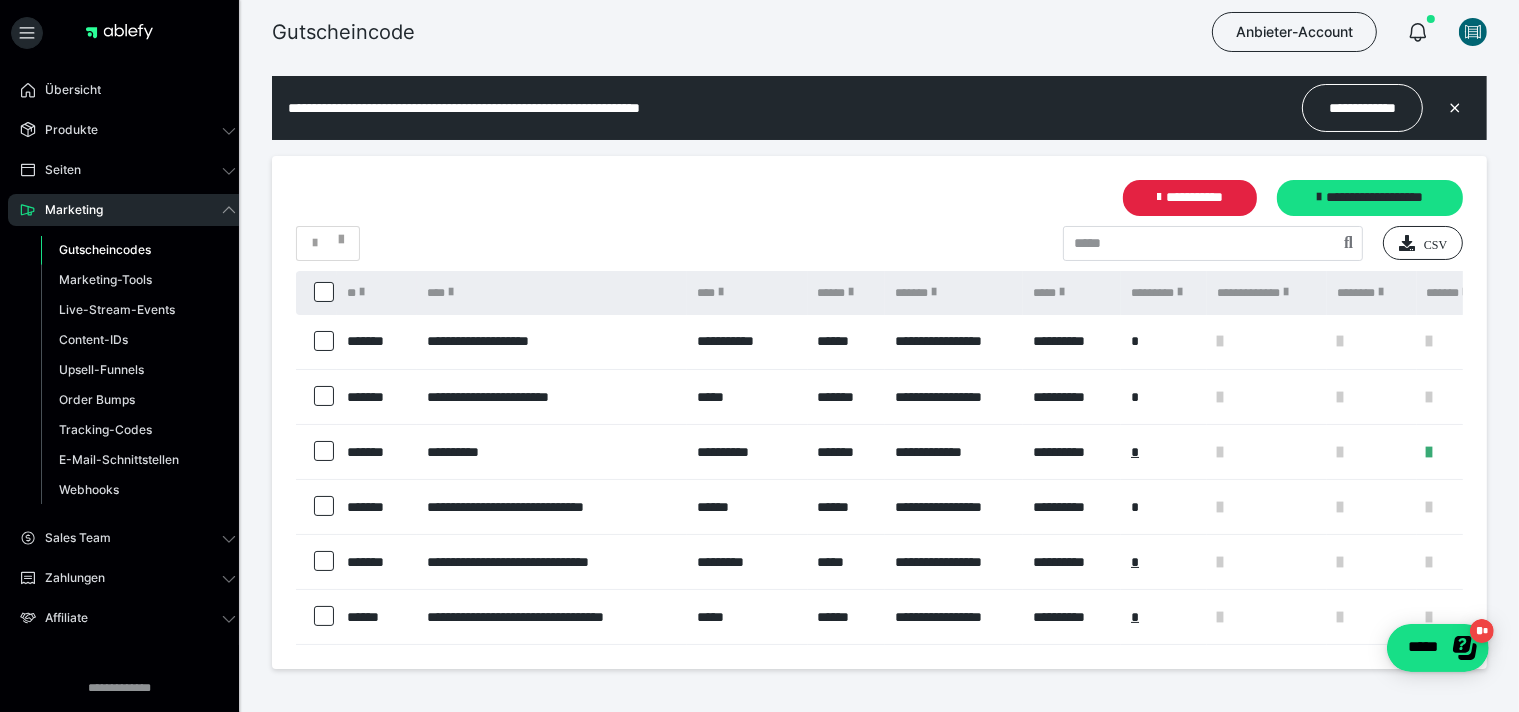 click at bounding box center [324, 451] 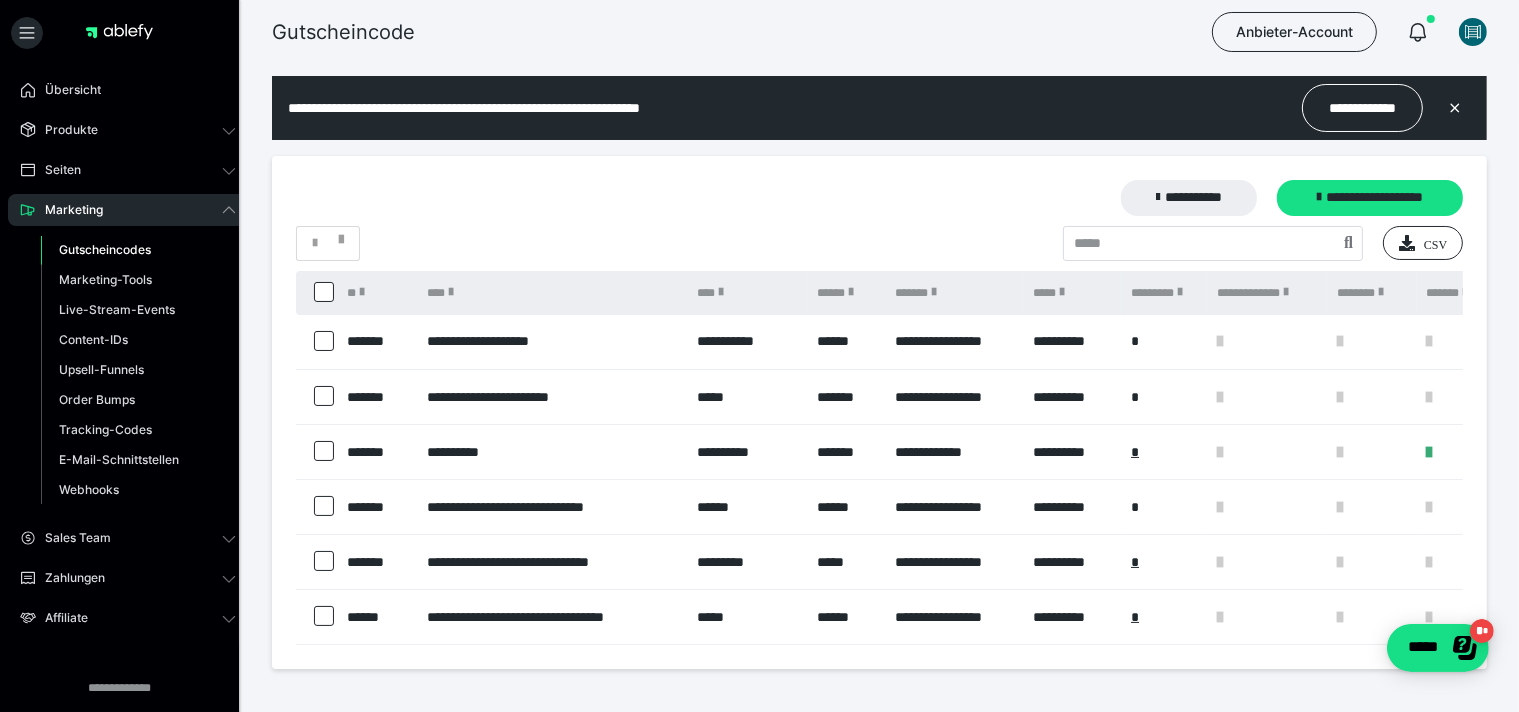 click at bounding box center (1430, 397) 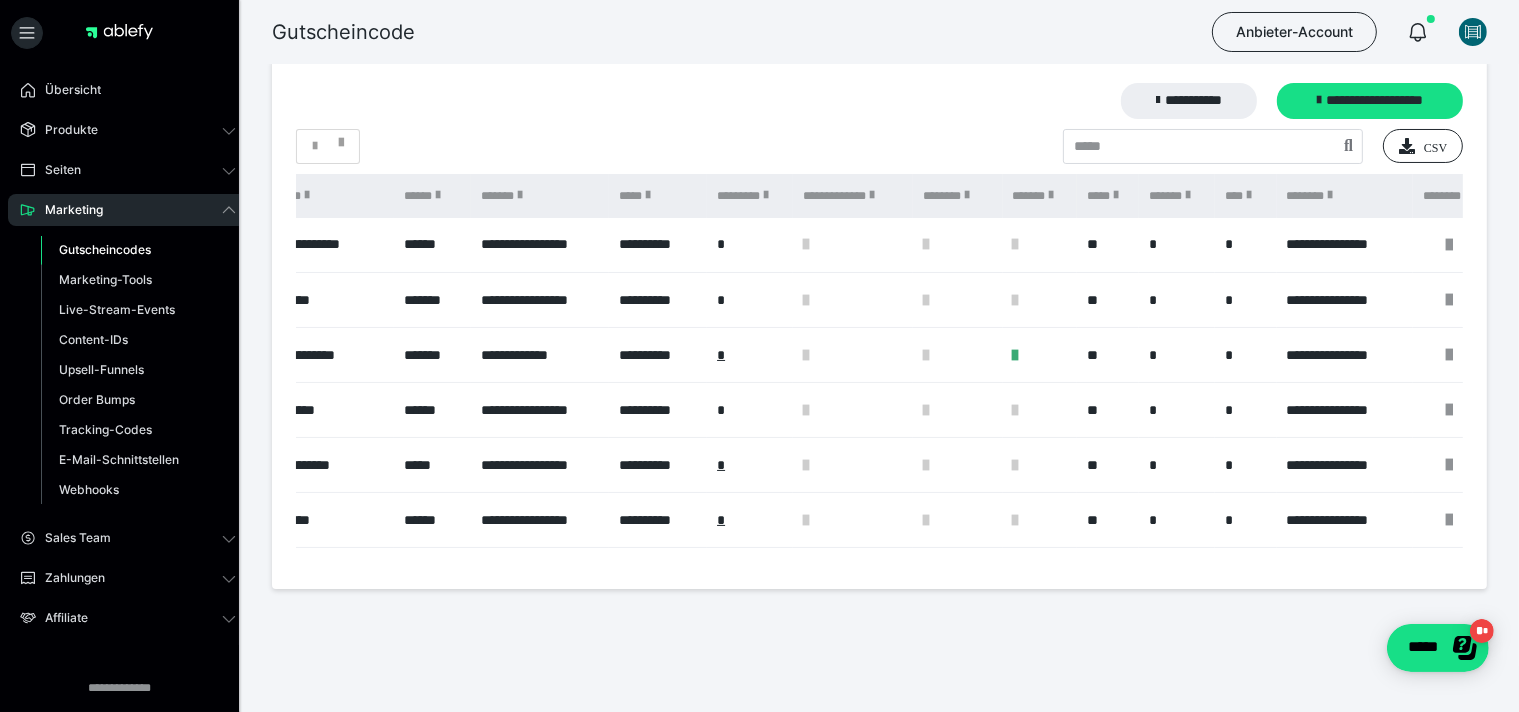scroll, scrollTop: 0, scrollLeft: 437, axis: horizontal 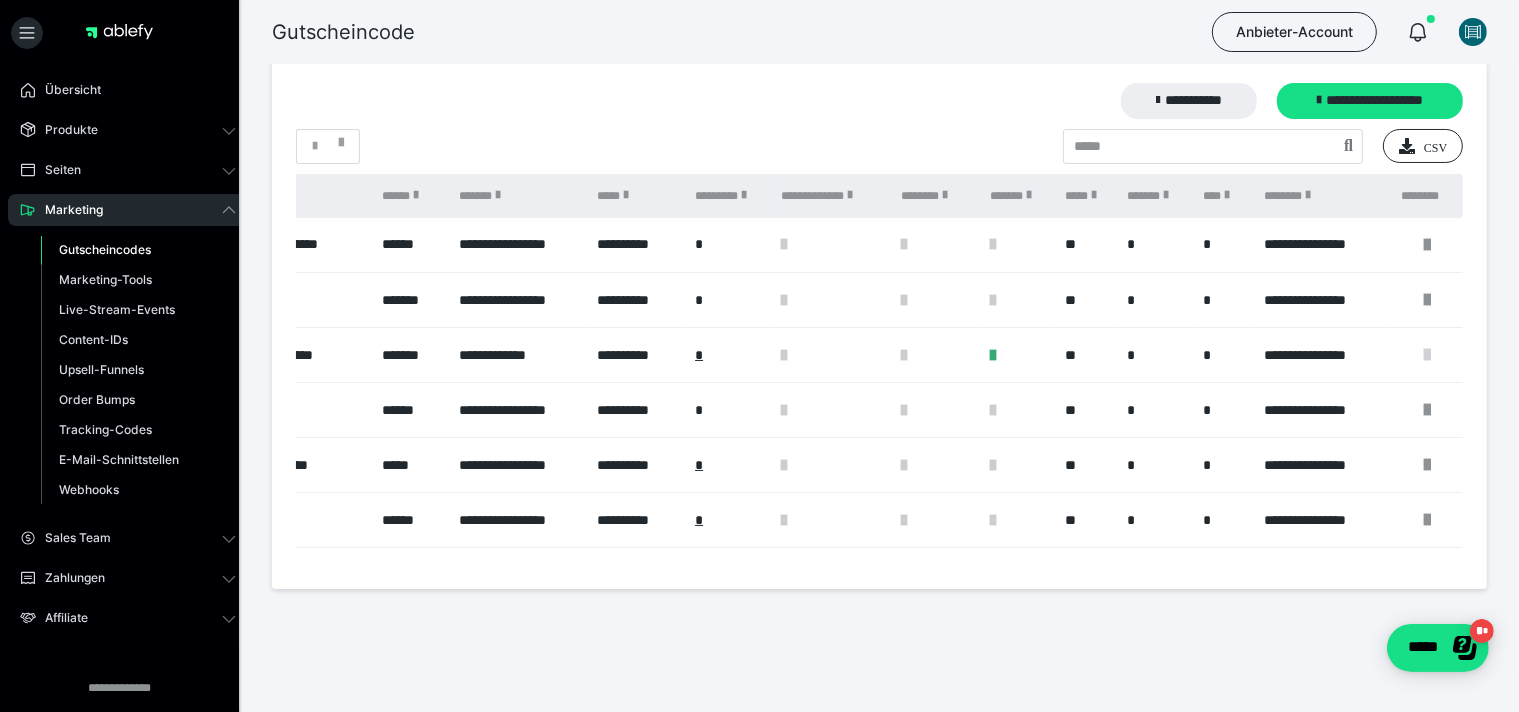 click at bounding box center [1427, 355] 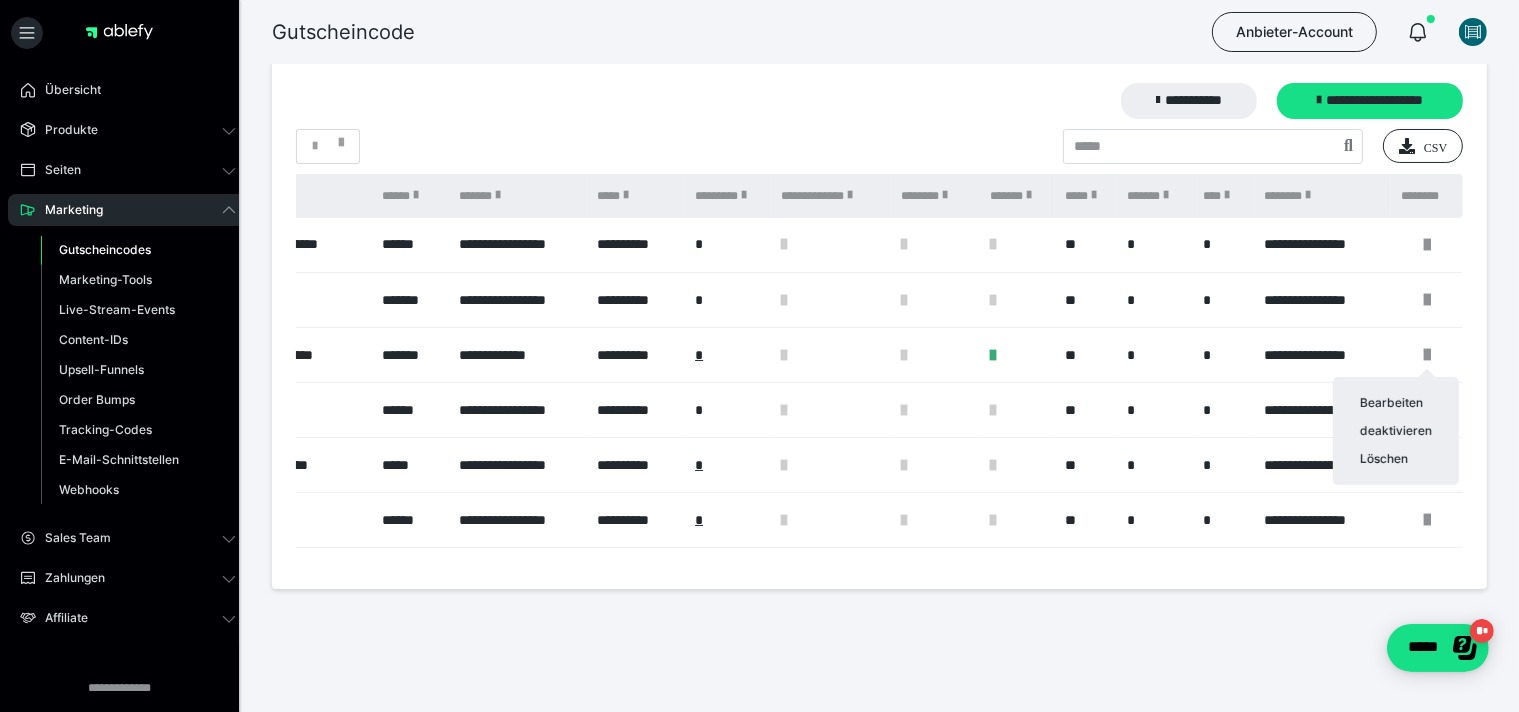 drag, startPoint x: 1403, startPoint y: 558, endPoint x: 1364, endPoint y: 543, distance: 41.785164 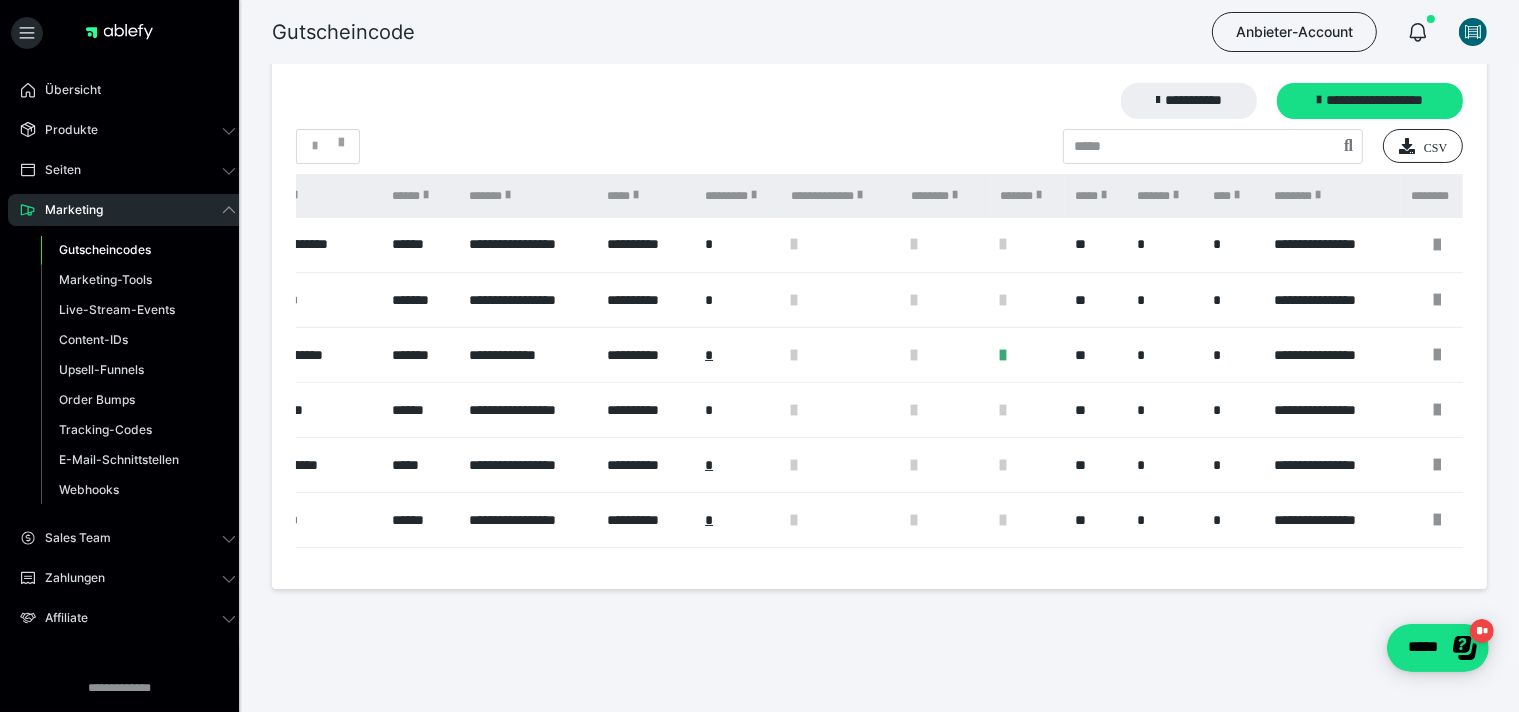 scroll, scrollTop: 0, scrollLeft: 437, axis: horizontal 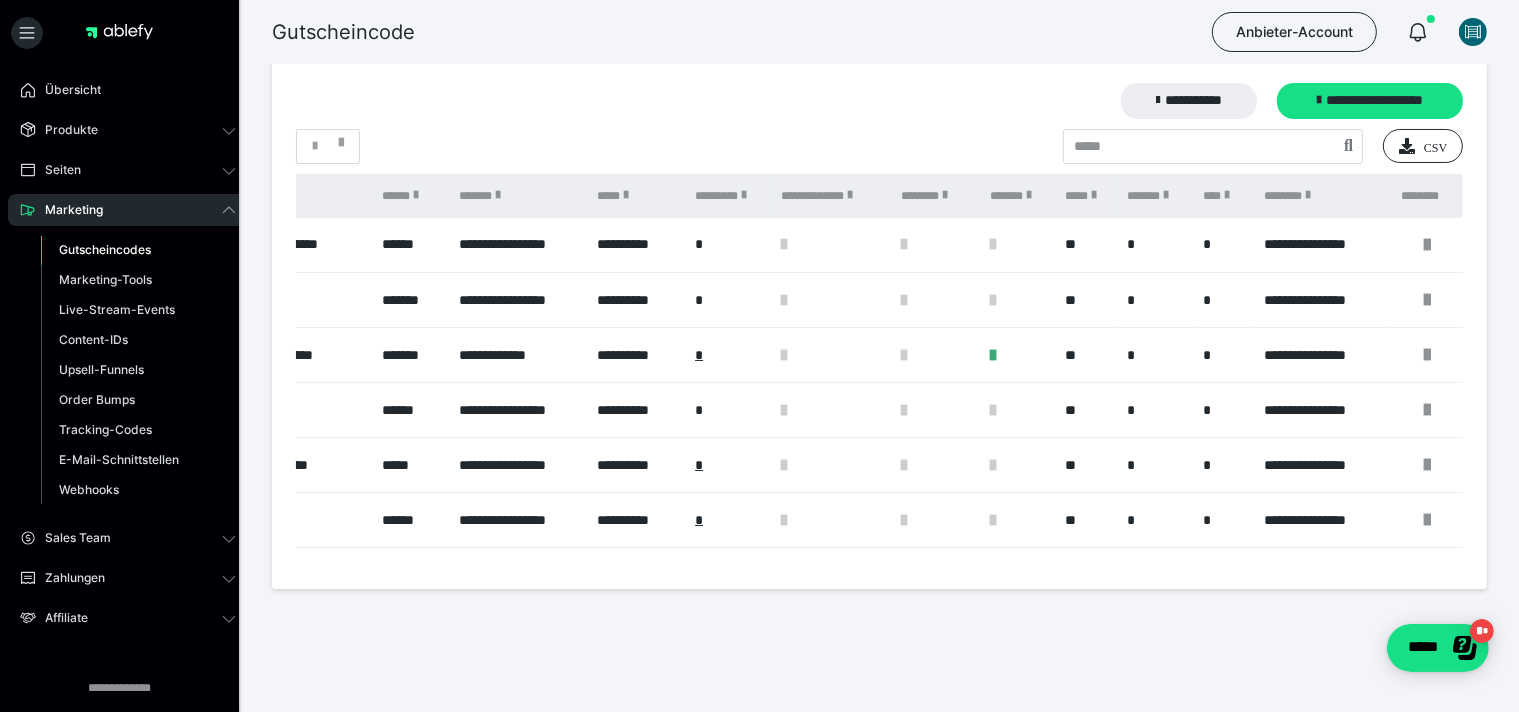 click at bounding box center (994, 355) 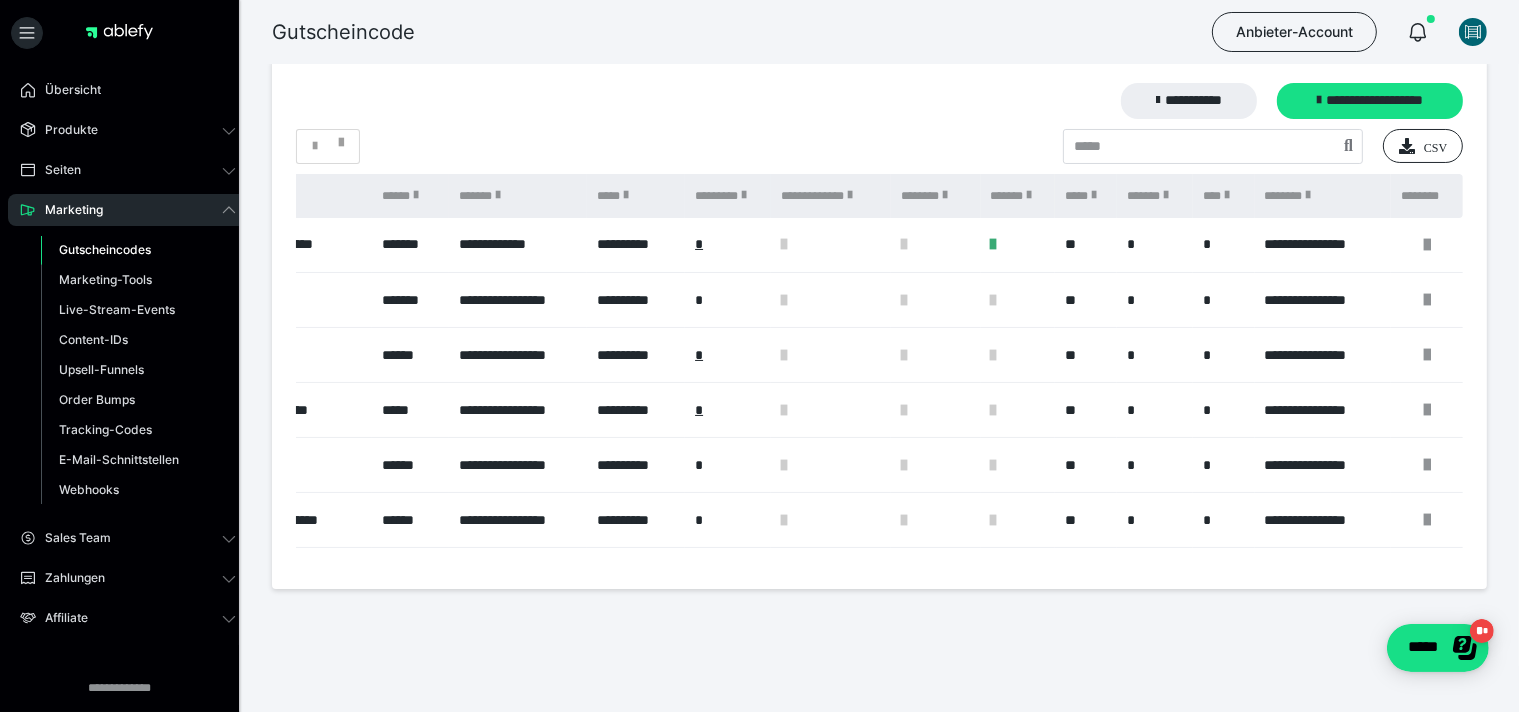 click at bounding box center (1030, 195) 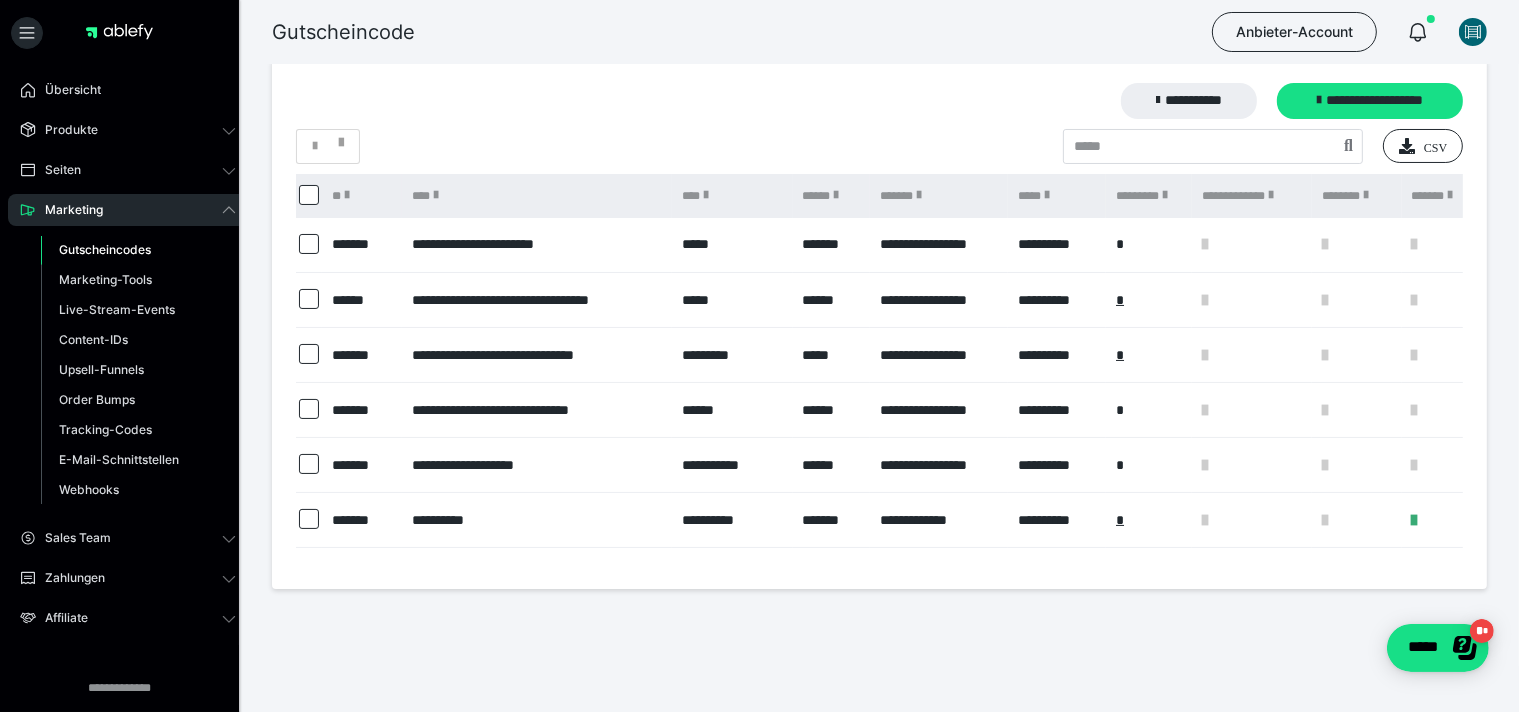 scroll, scrollTop: 0, scrollLeft: 0, axis: both 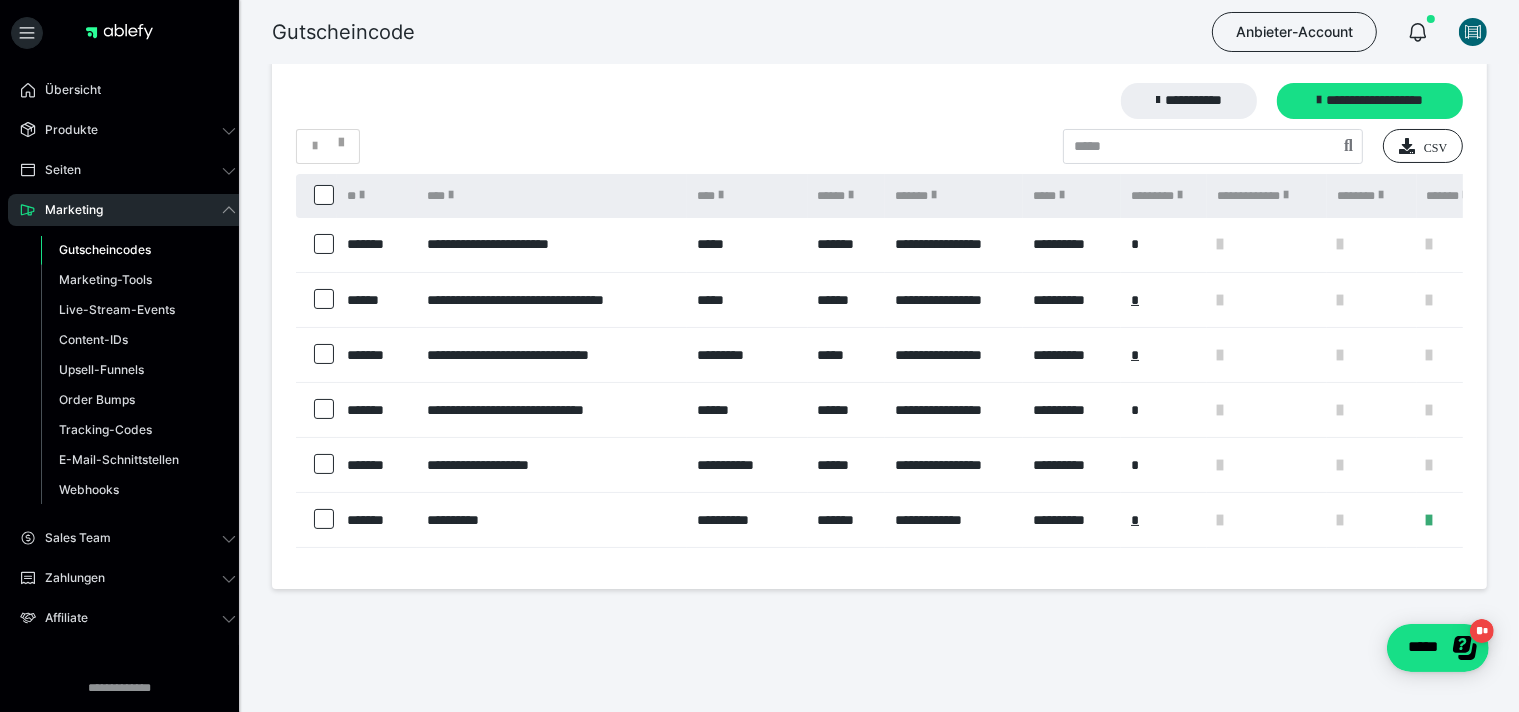 click at bounding box center (324, 464) 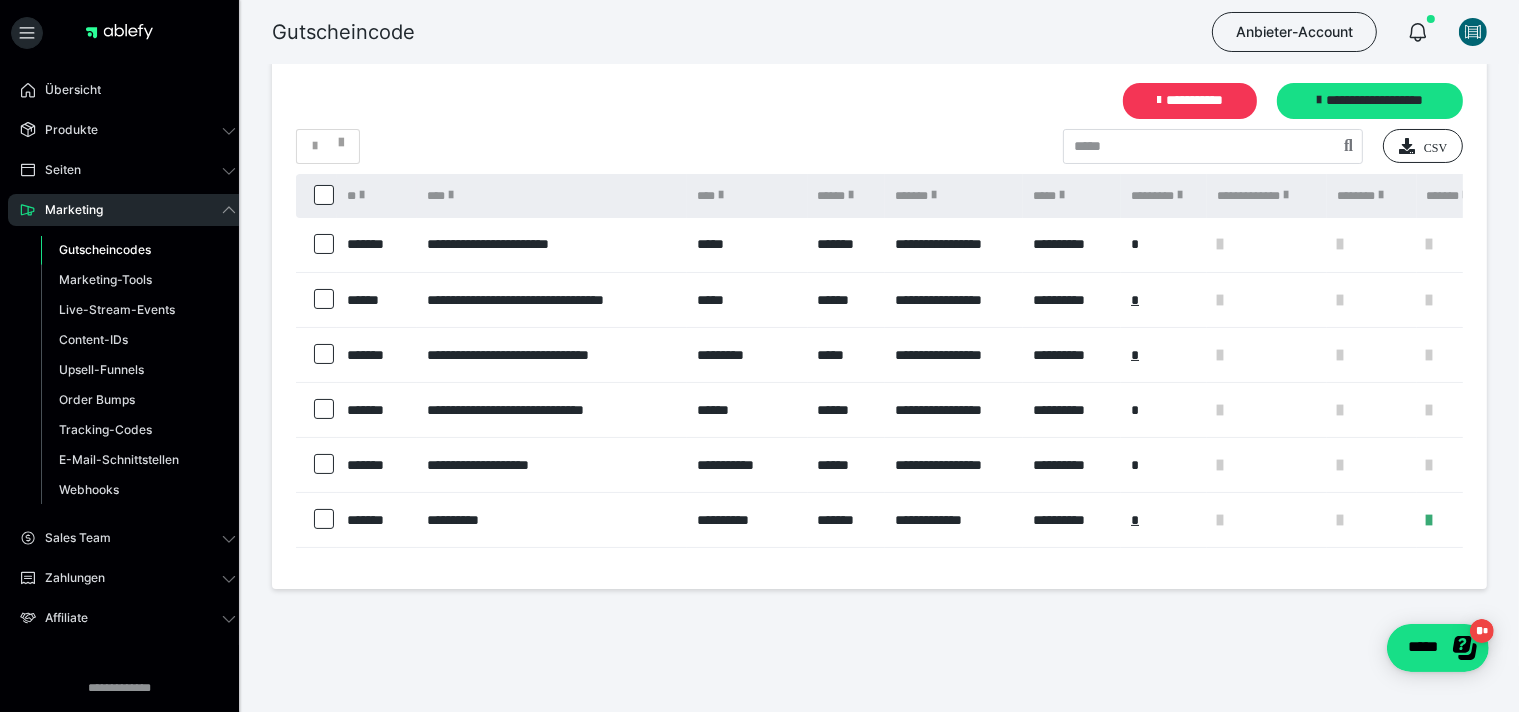 click on "**********" at bounding box center [1190, 101] 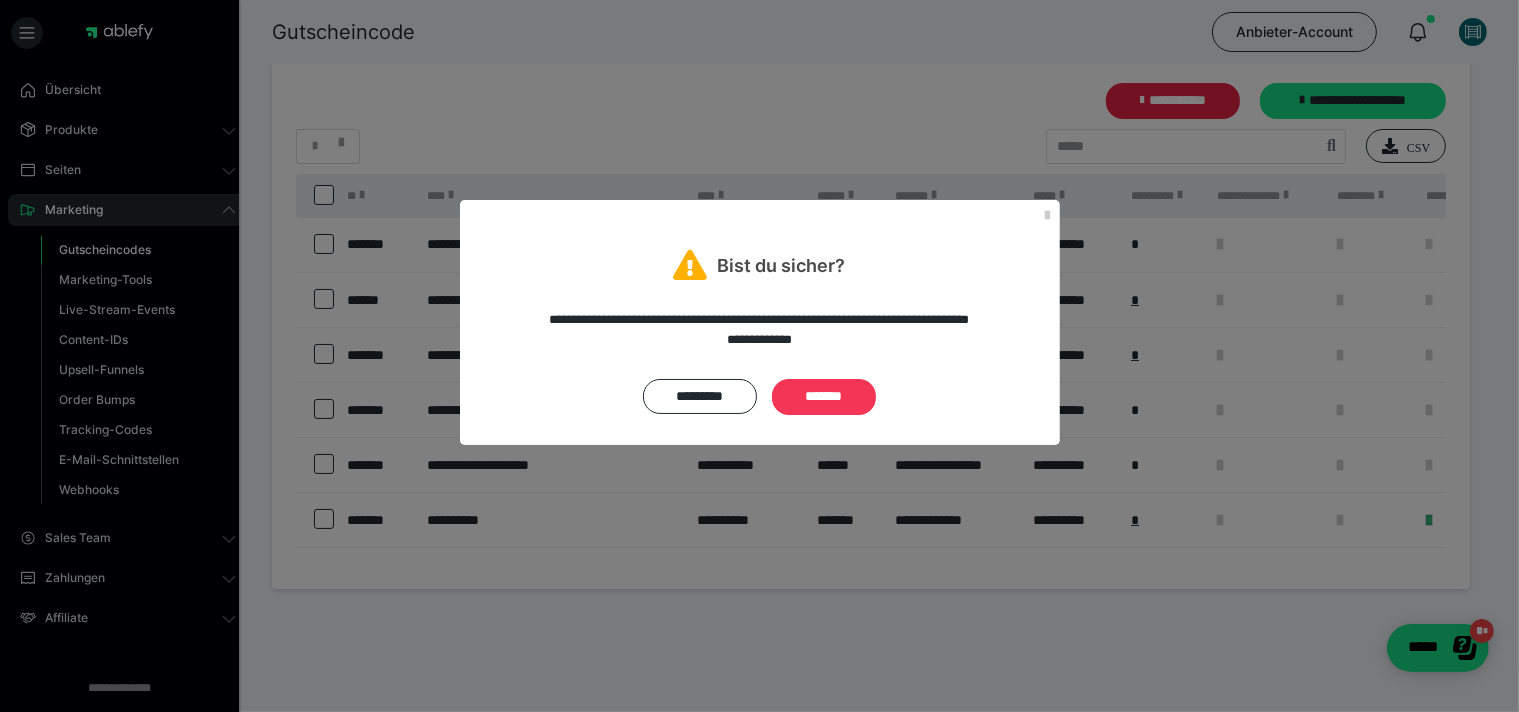 click on "*******" at bounding box center (824, 397) 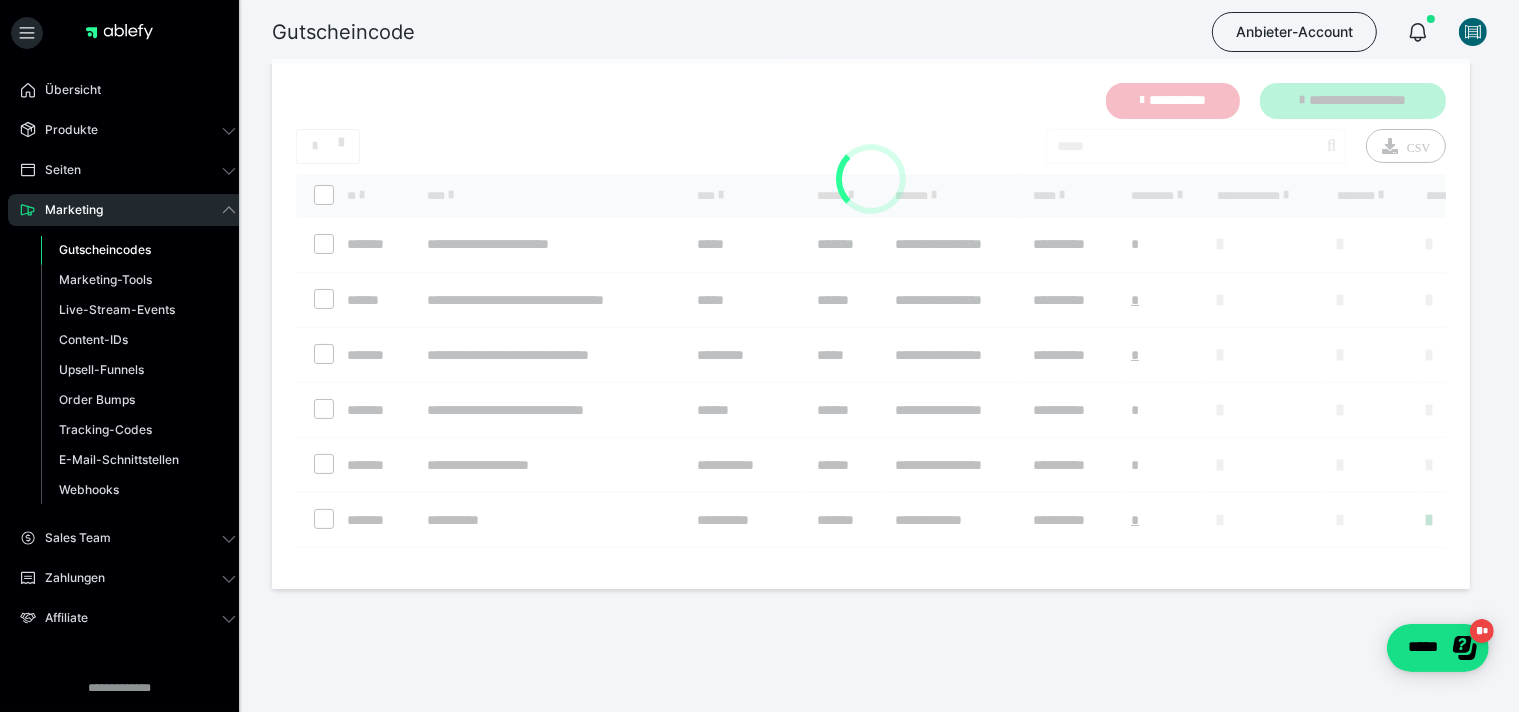 scroll, scrollTop: 43, scrollLeft: 0, axis: vertical 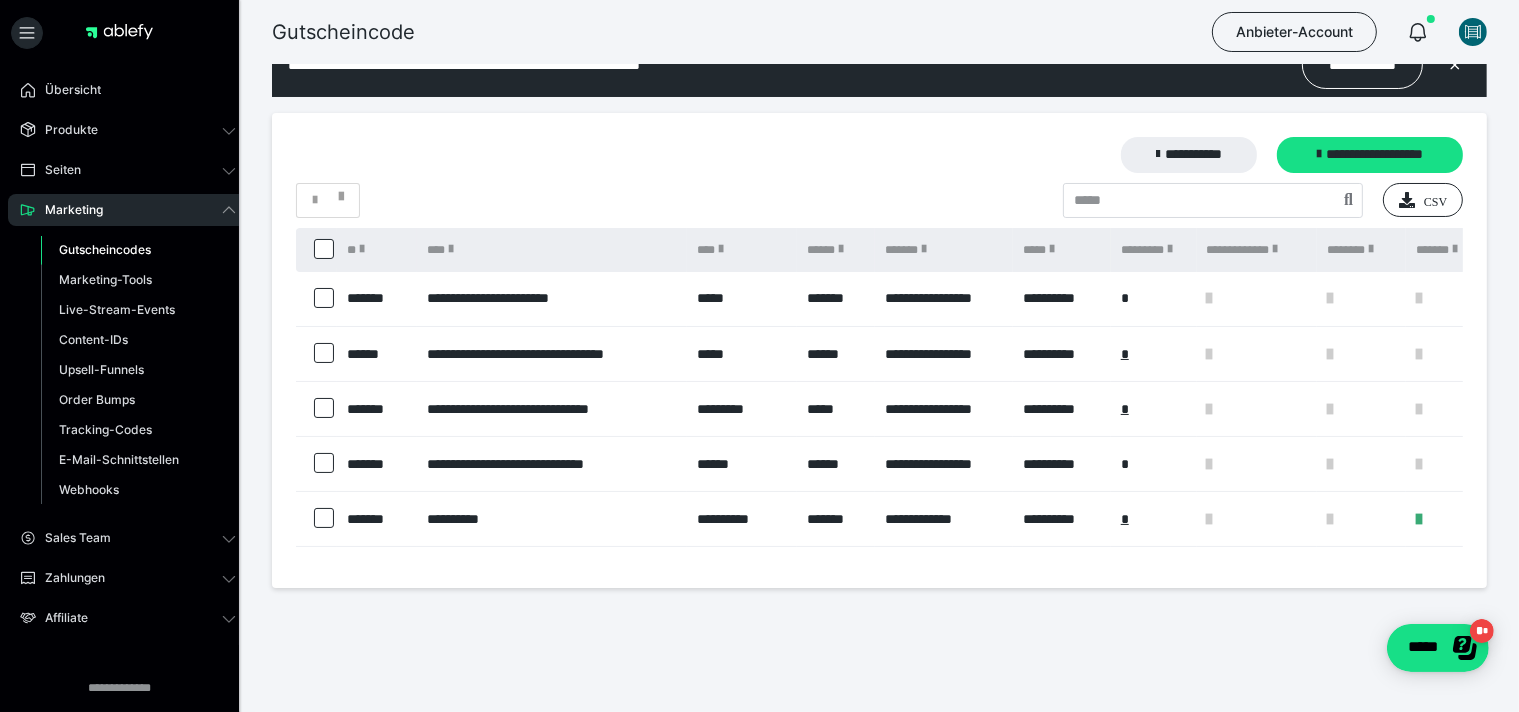 click at bounding box center (324, 408) 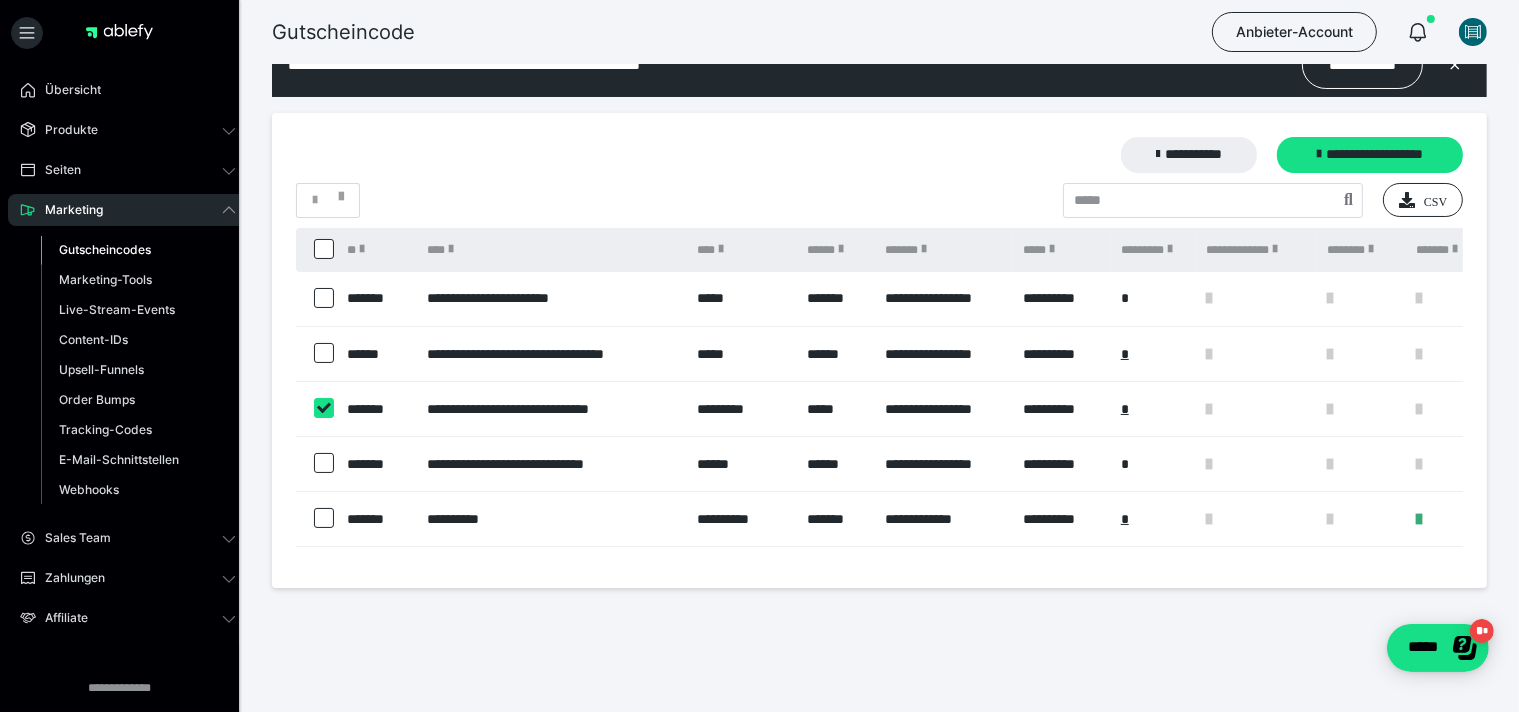 checkbox on "****" 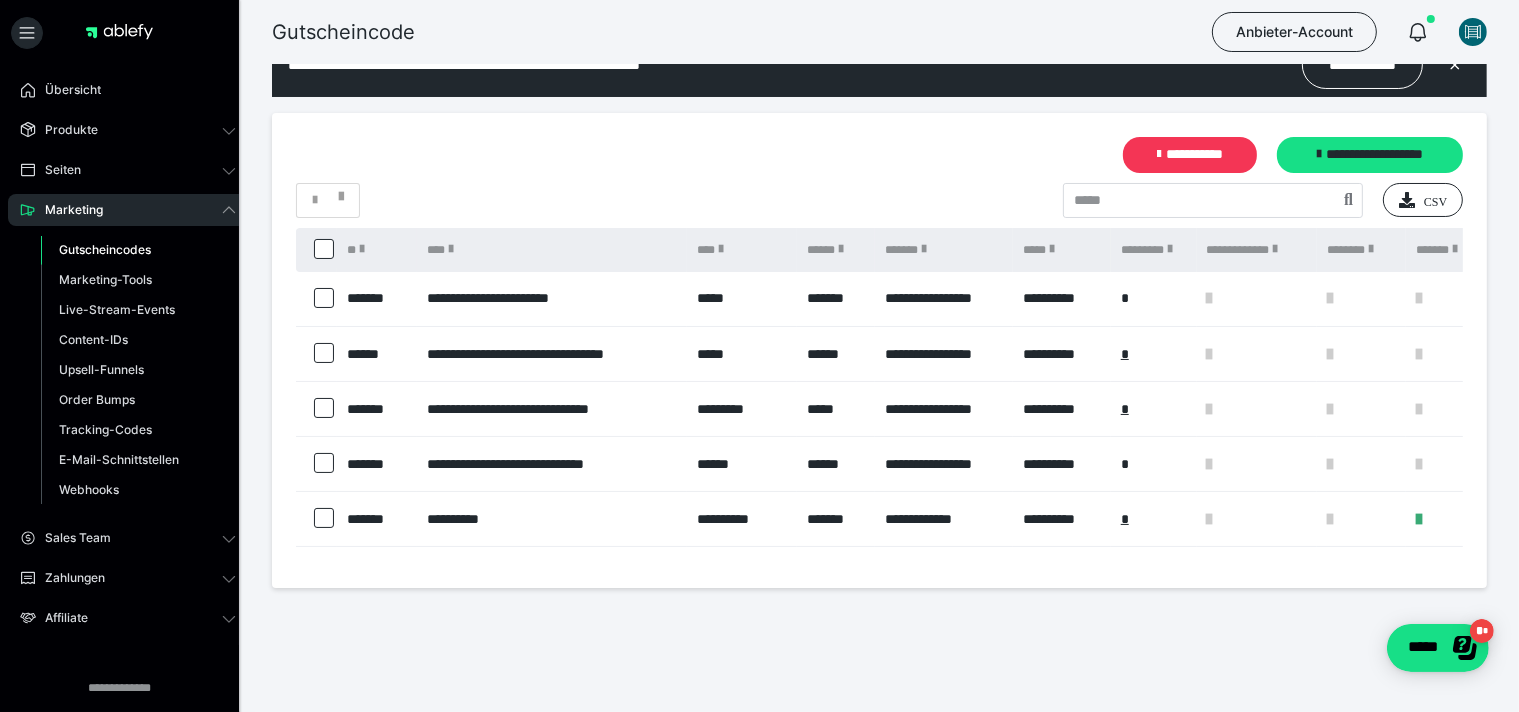 click on "**********" at bounding box center [1190, 155] 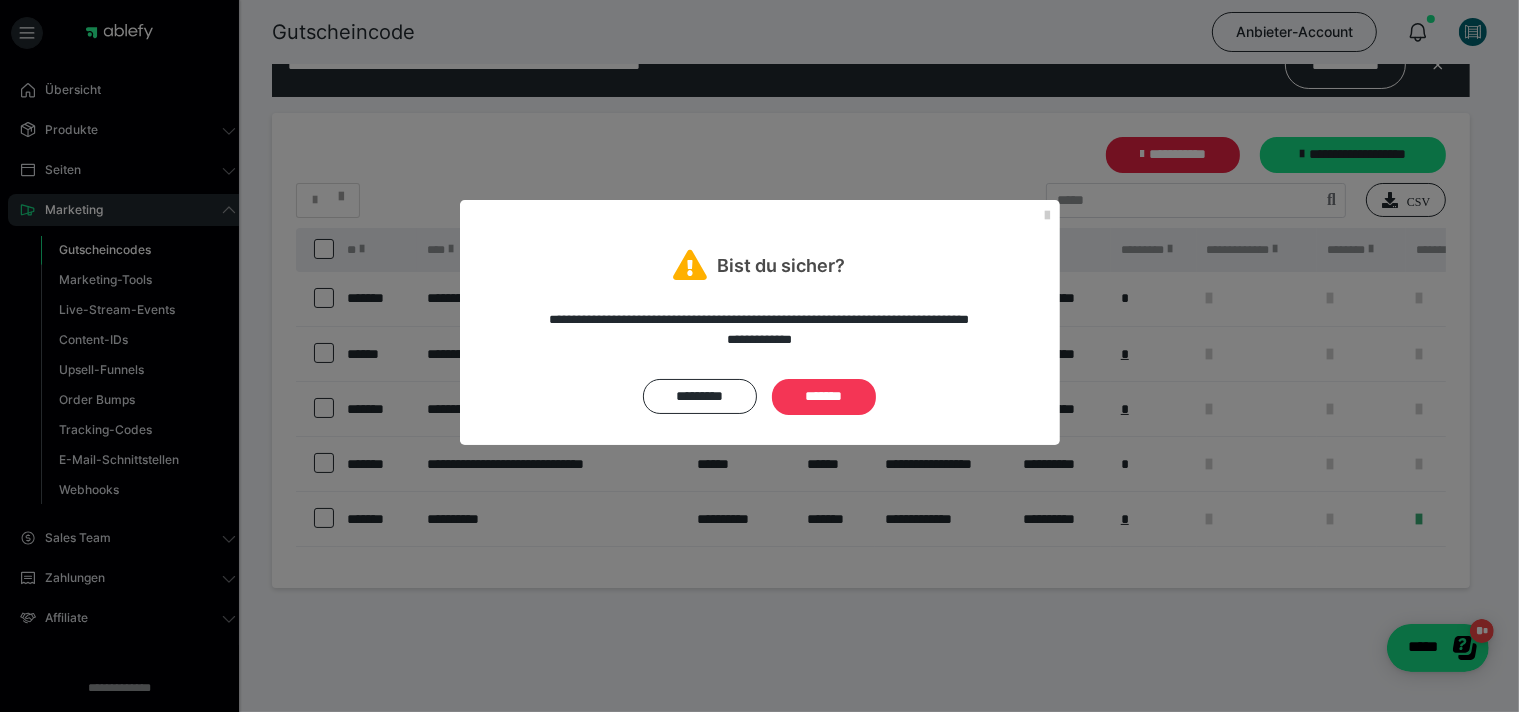 click on "*******" at bounding box center (824, 397) 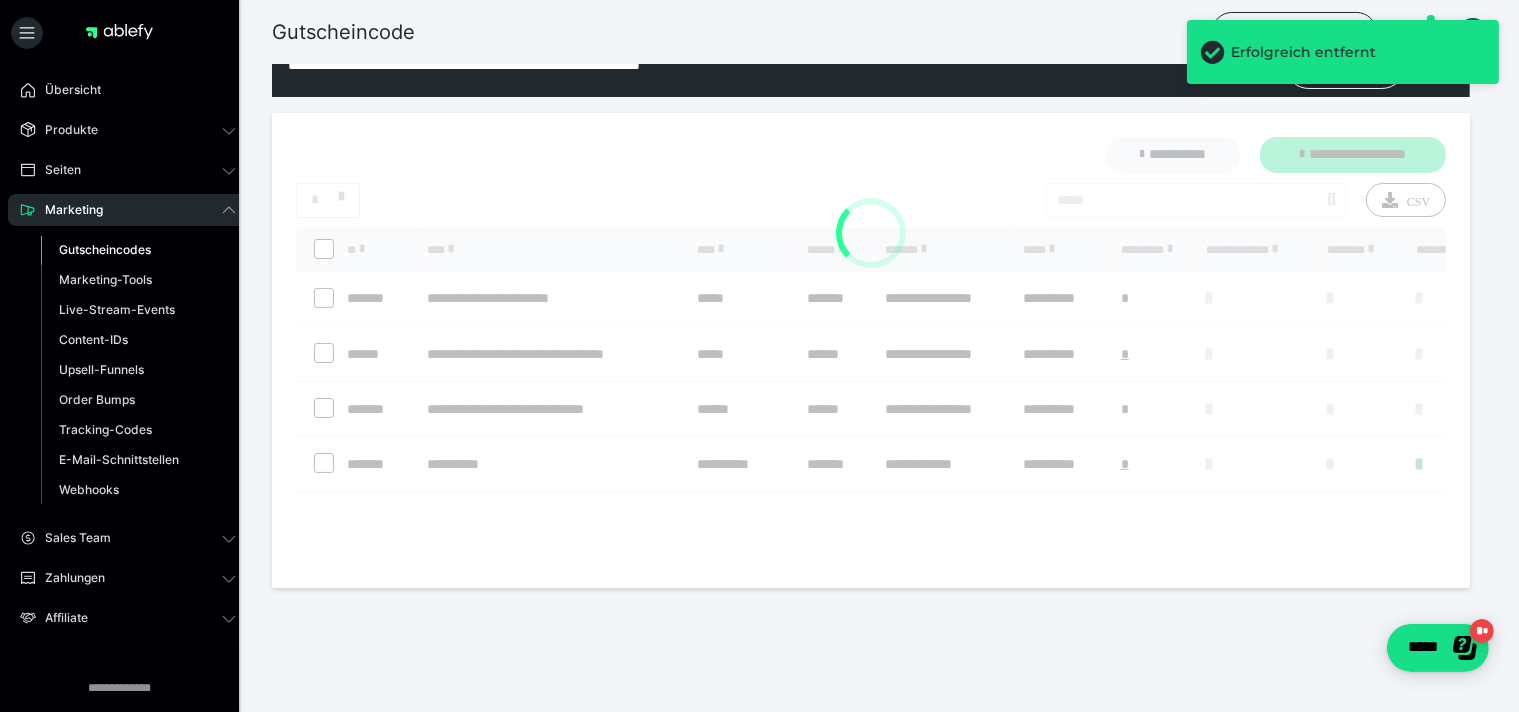 scroll, scrollTop: 0, scrollLeft: 0, axis: both 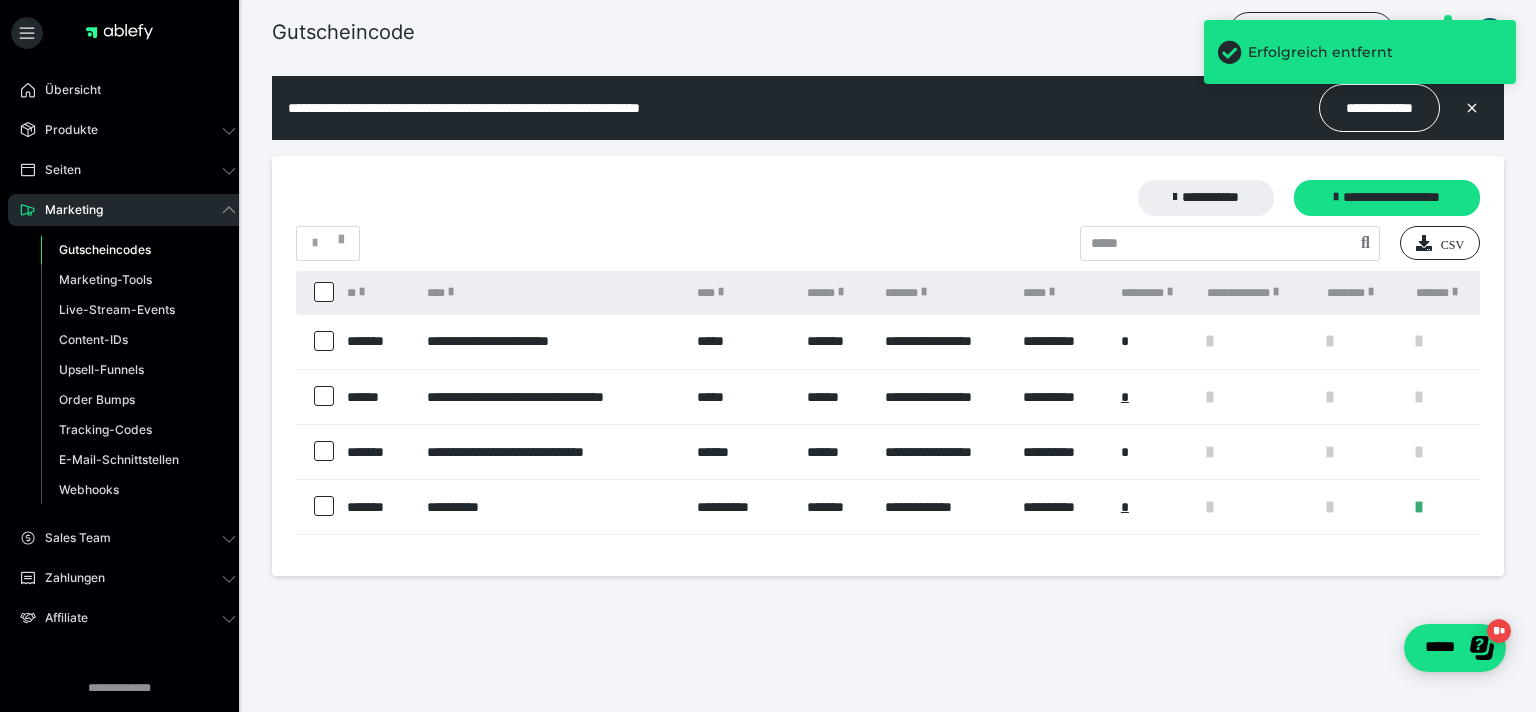 click at bounding box center [324, 396] 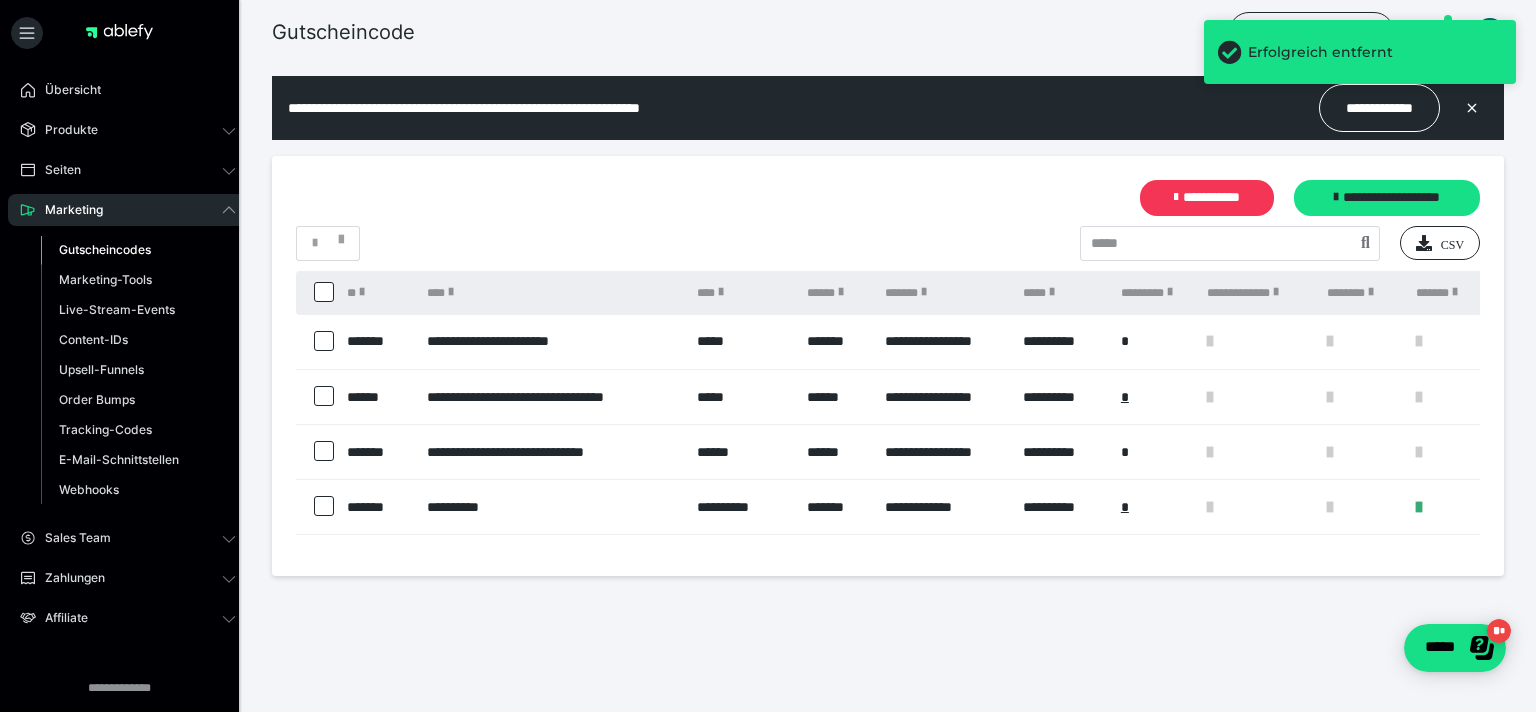 click on "**********" at bounding box center [1207, 198] 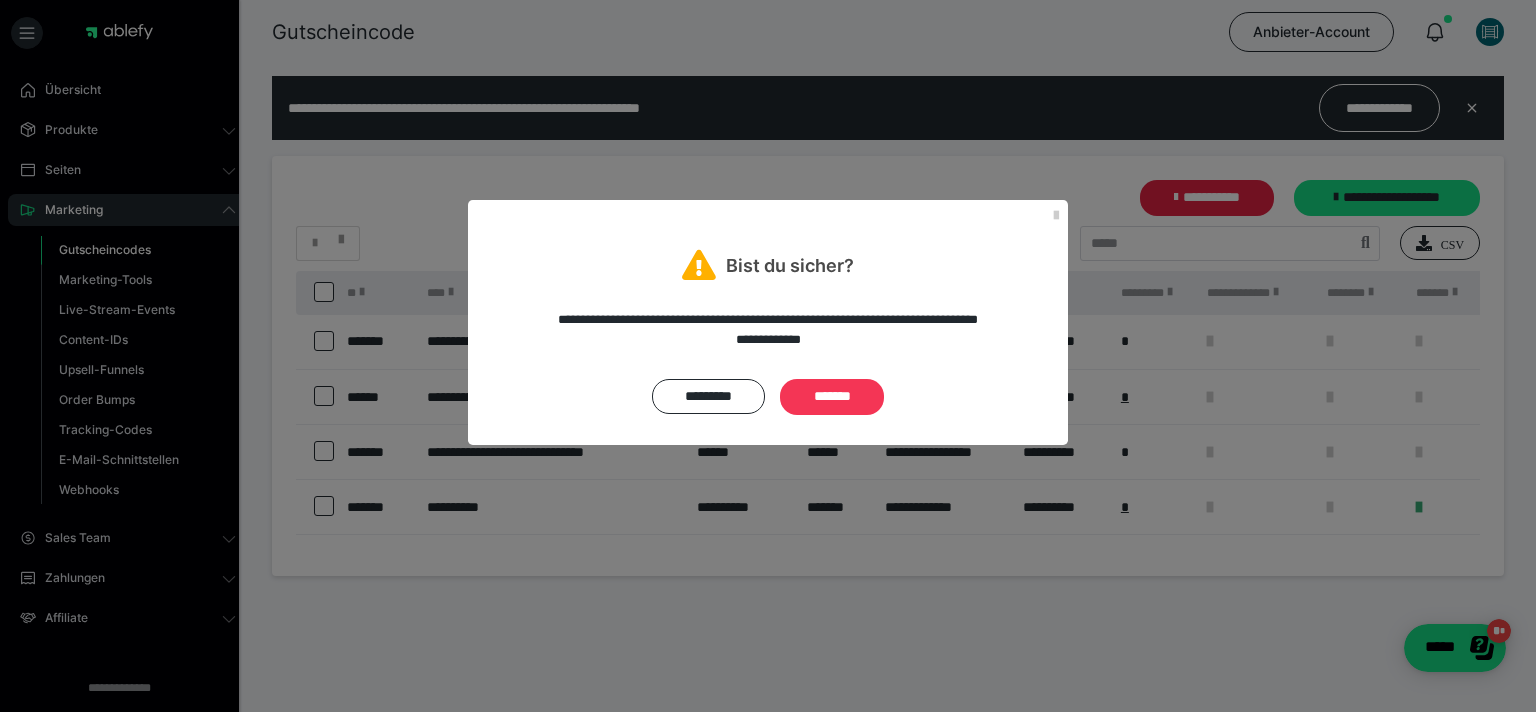 click on "*******" at bounding box center (832, 397) 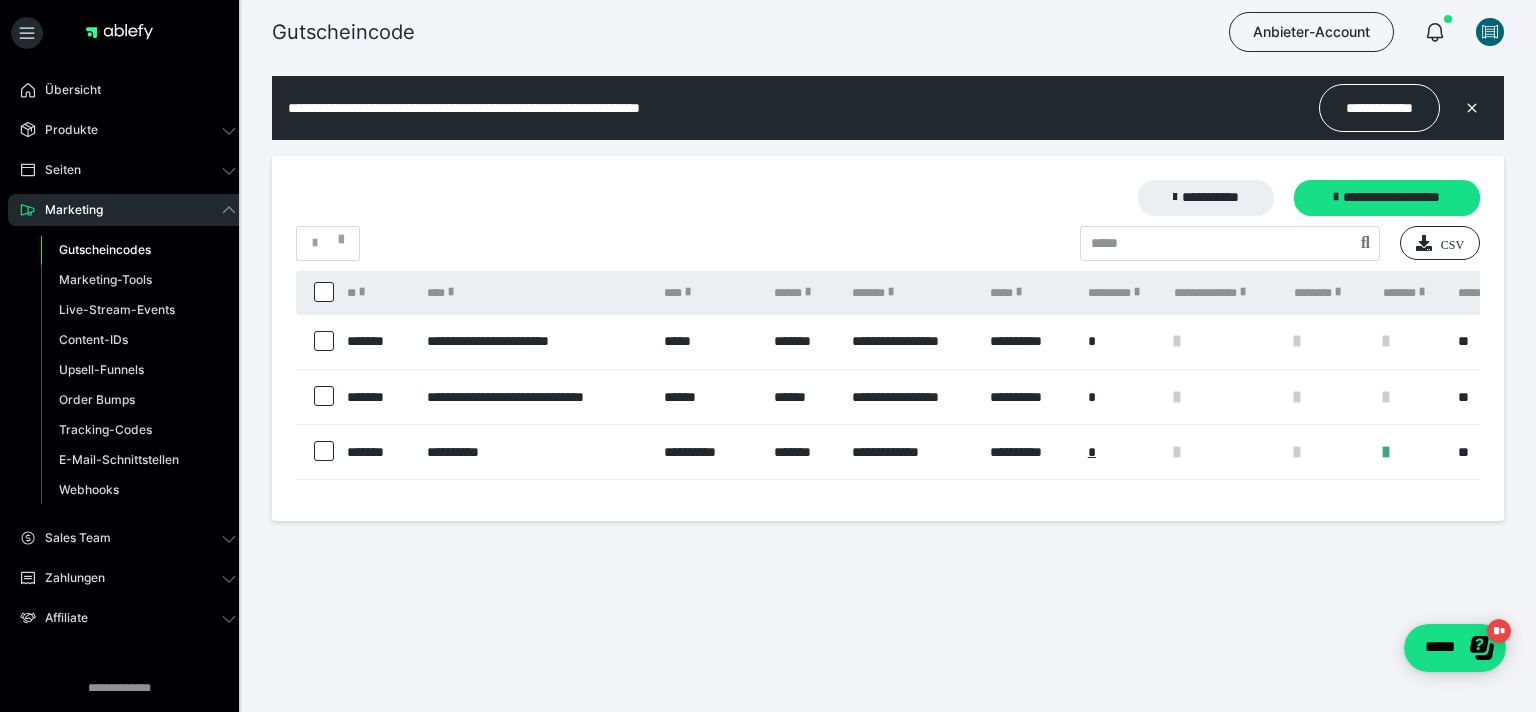 click at bounding box center [324, 396] 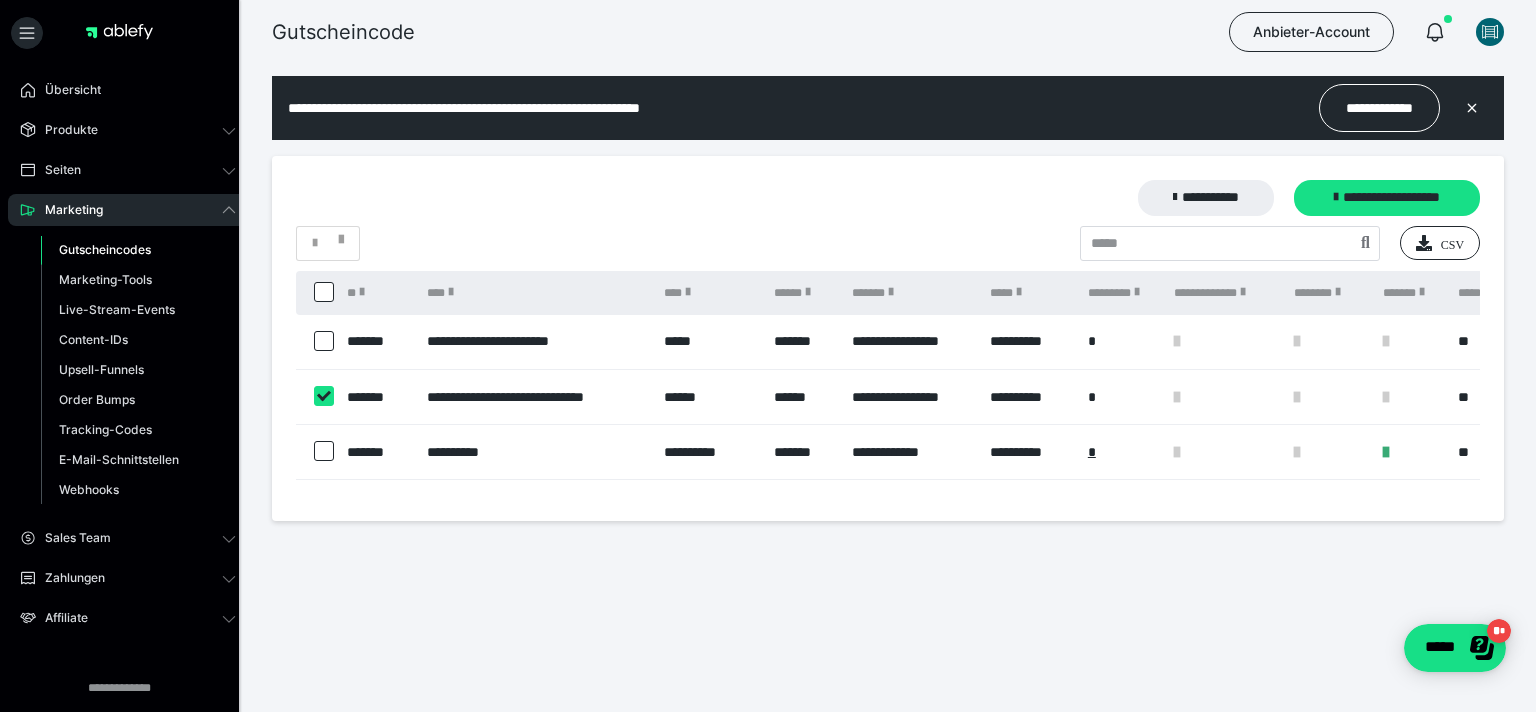 checkbox on "****" 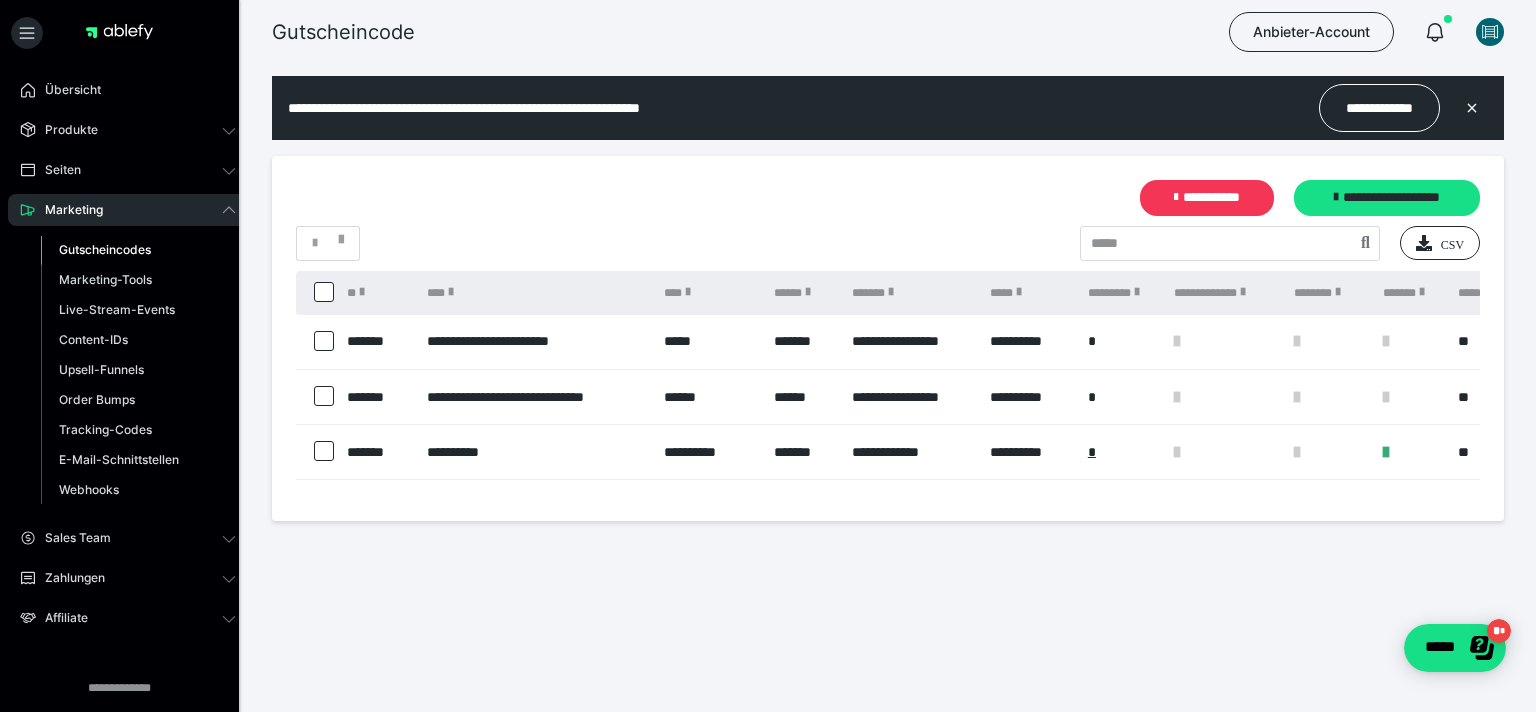 click on "**********" at bounding box center [1207, 198] 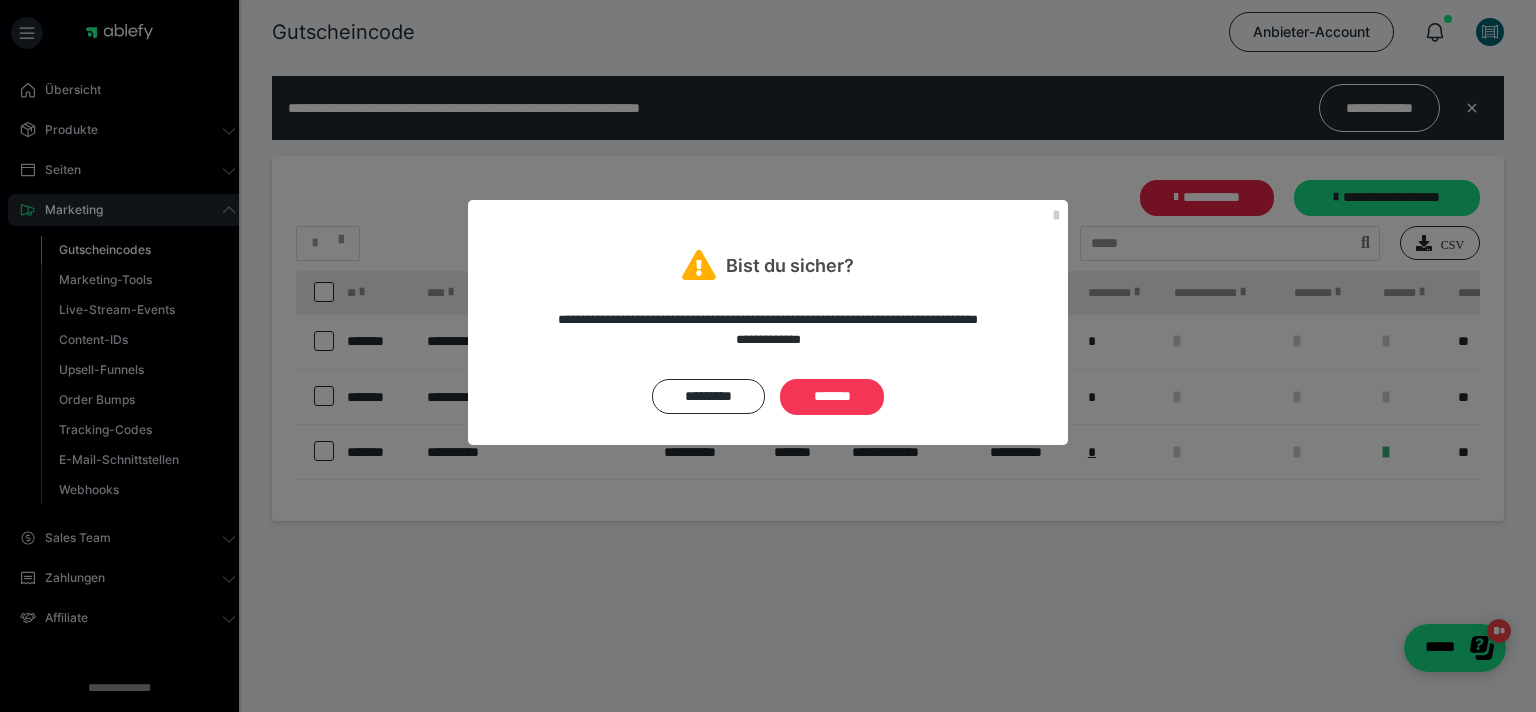 click on "*******" at bounding box center [832, 397] 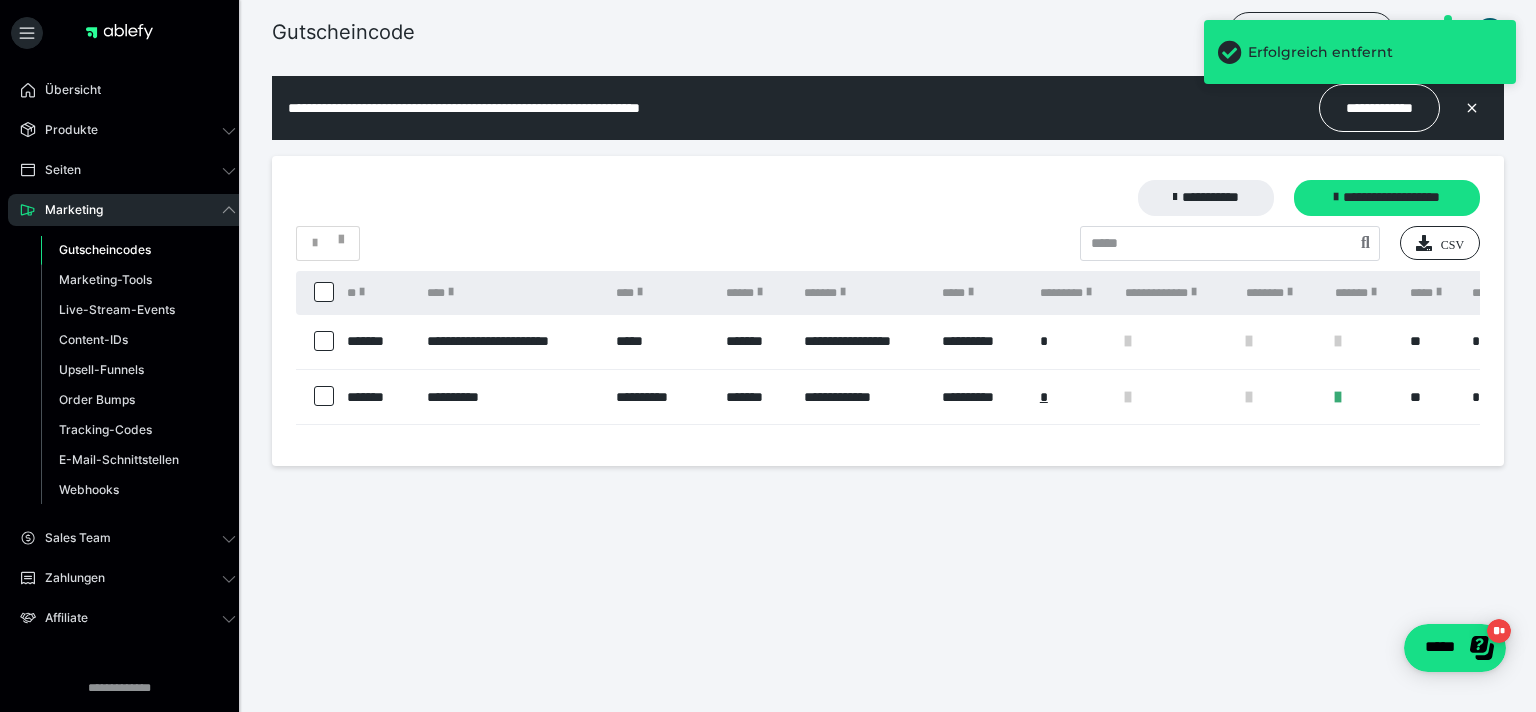 click at bounding box center (324, 341) 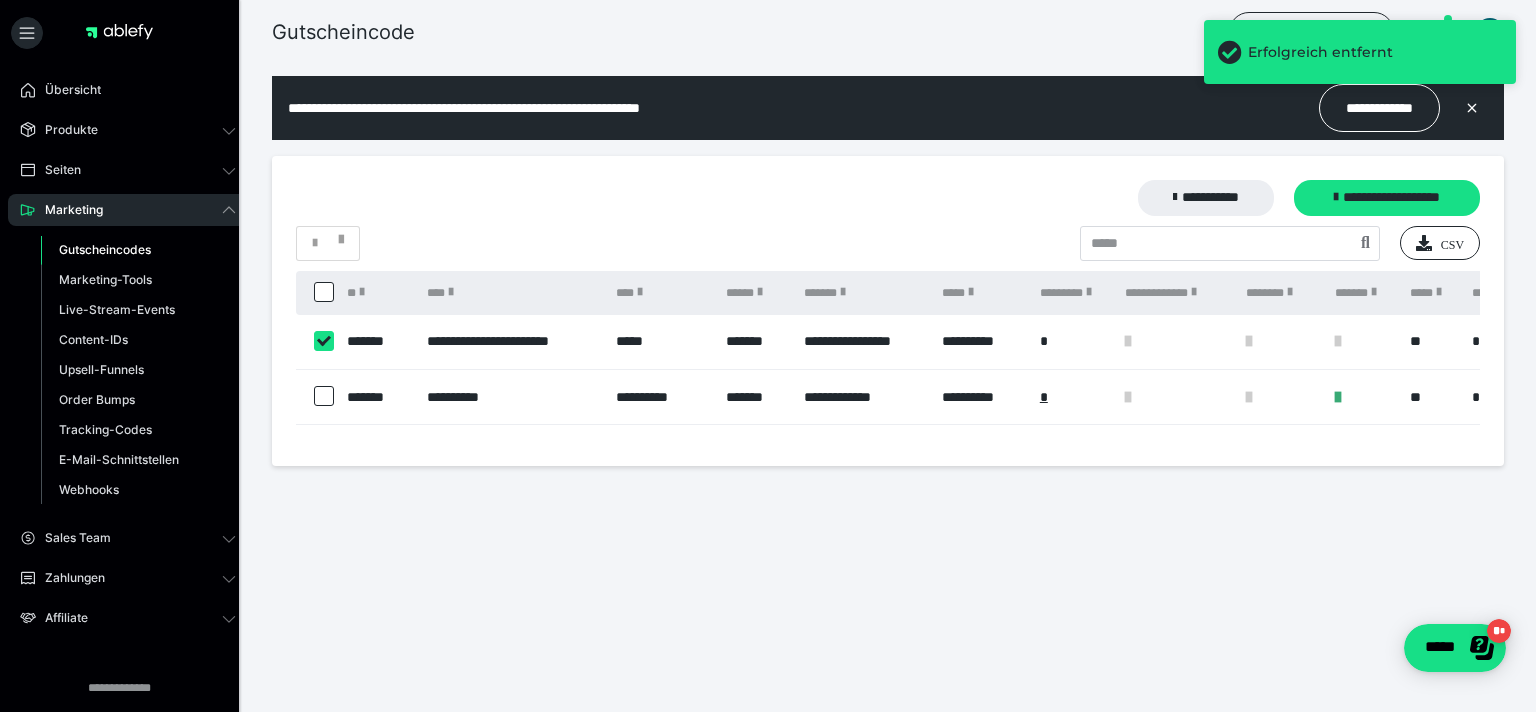 checkbox on "****" 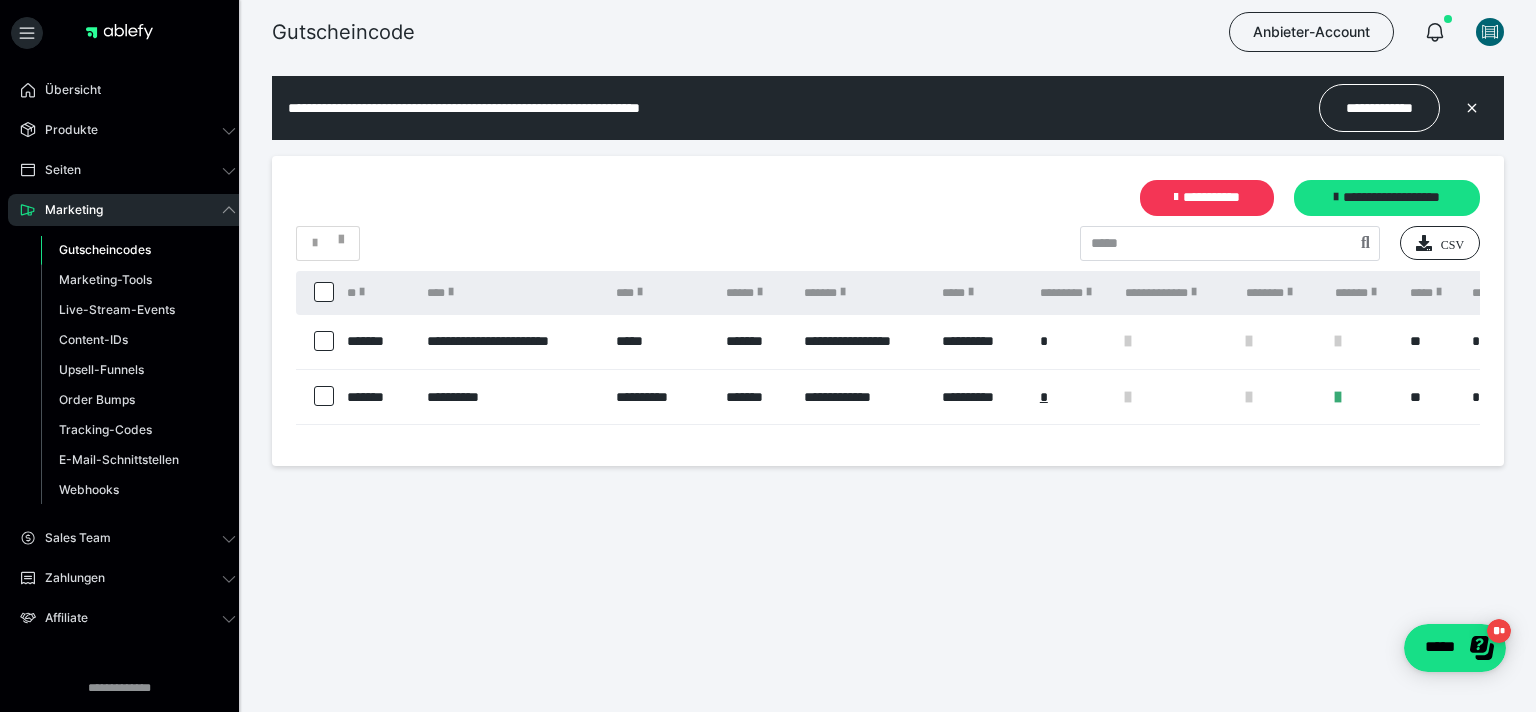 click on "**********" at bounding box center (1207, 198) 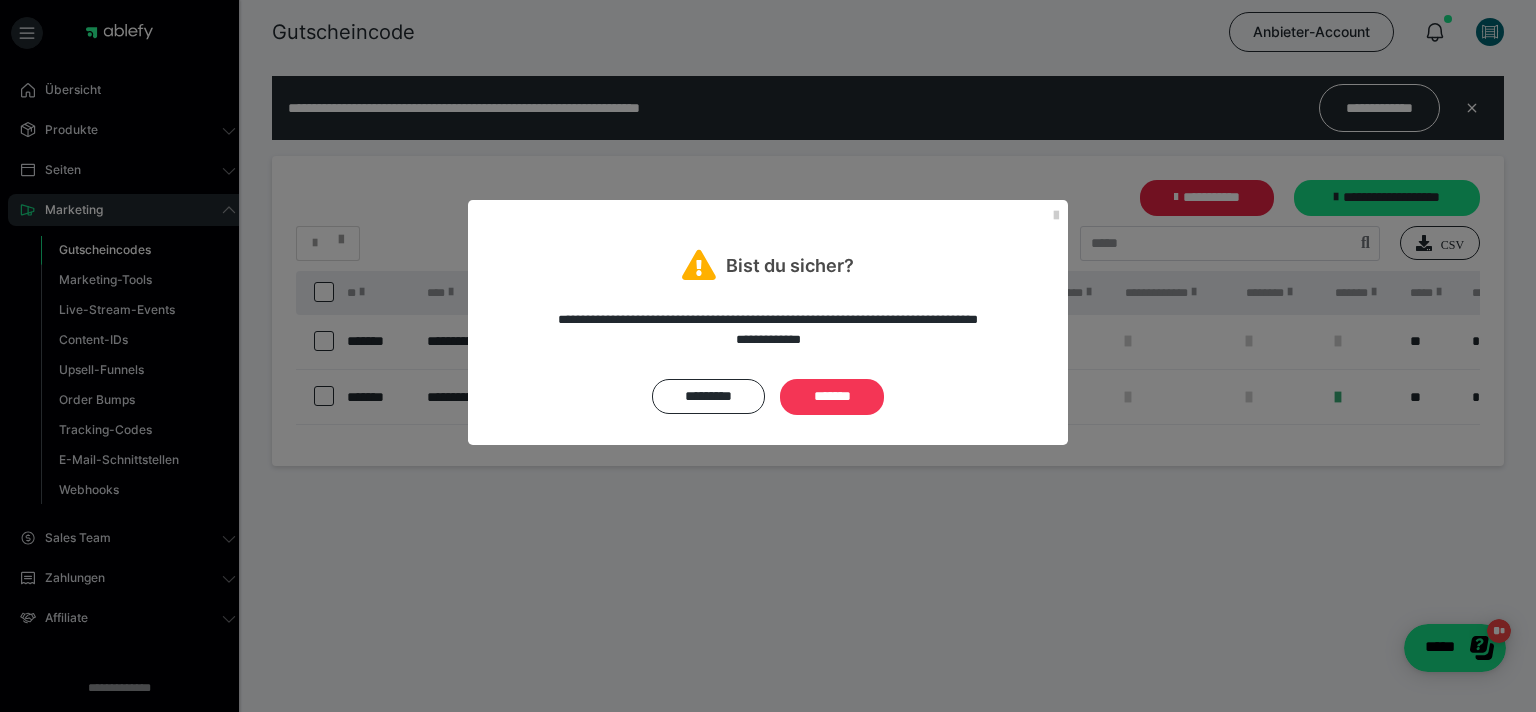 click on "*******" at bounding box center (832, 397) 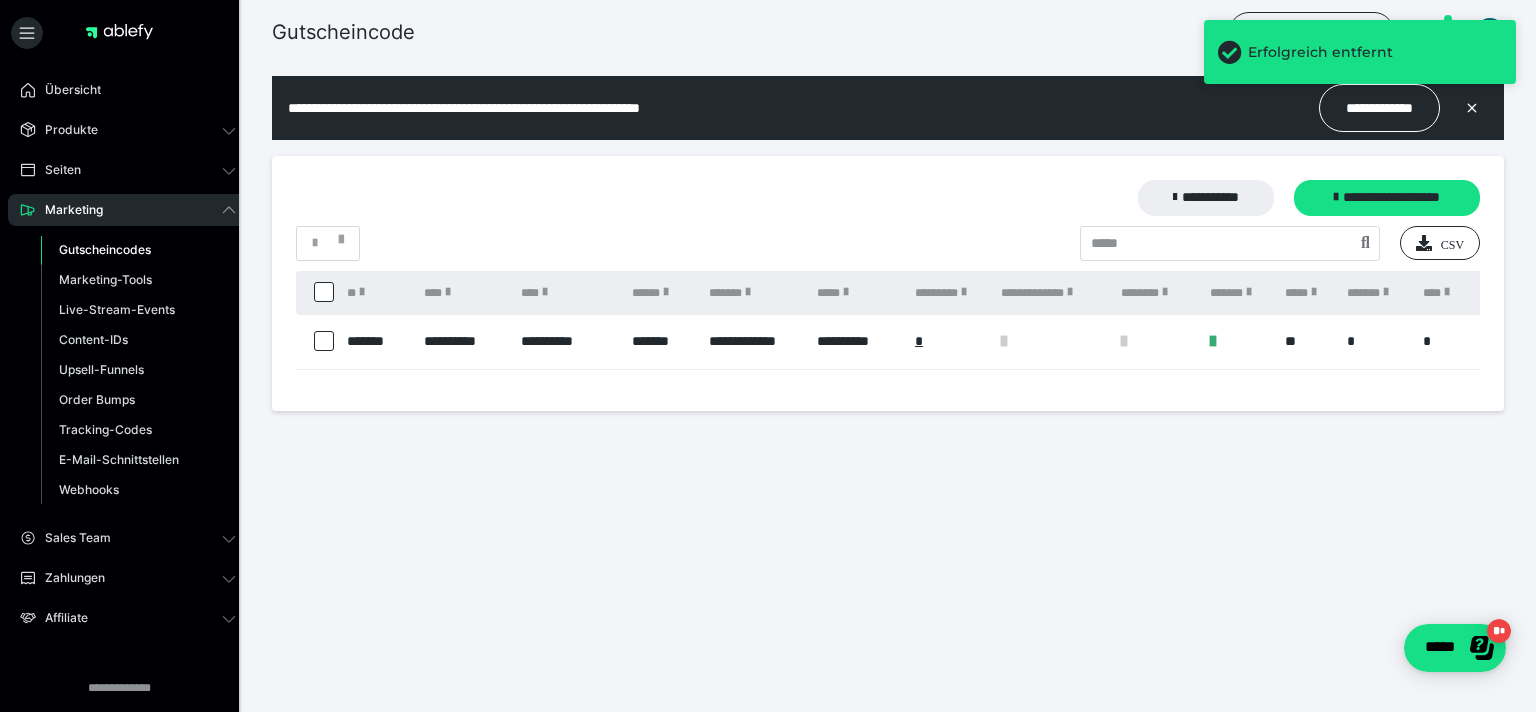click at bounding box center [324, 341] 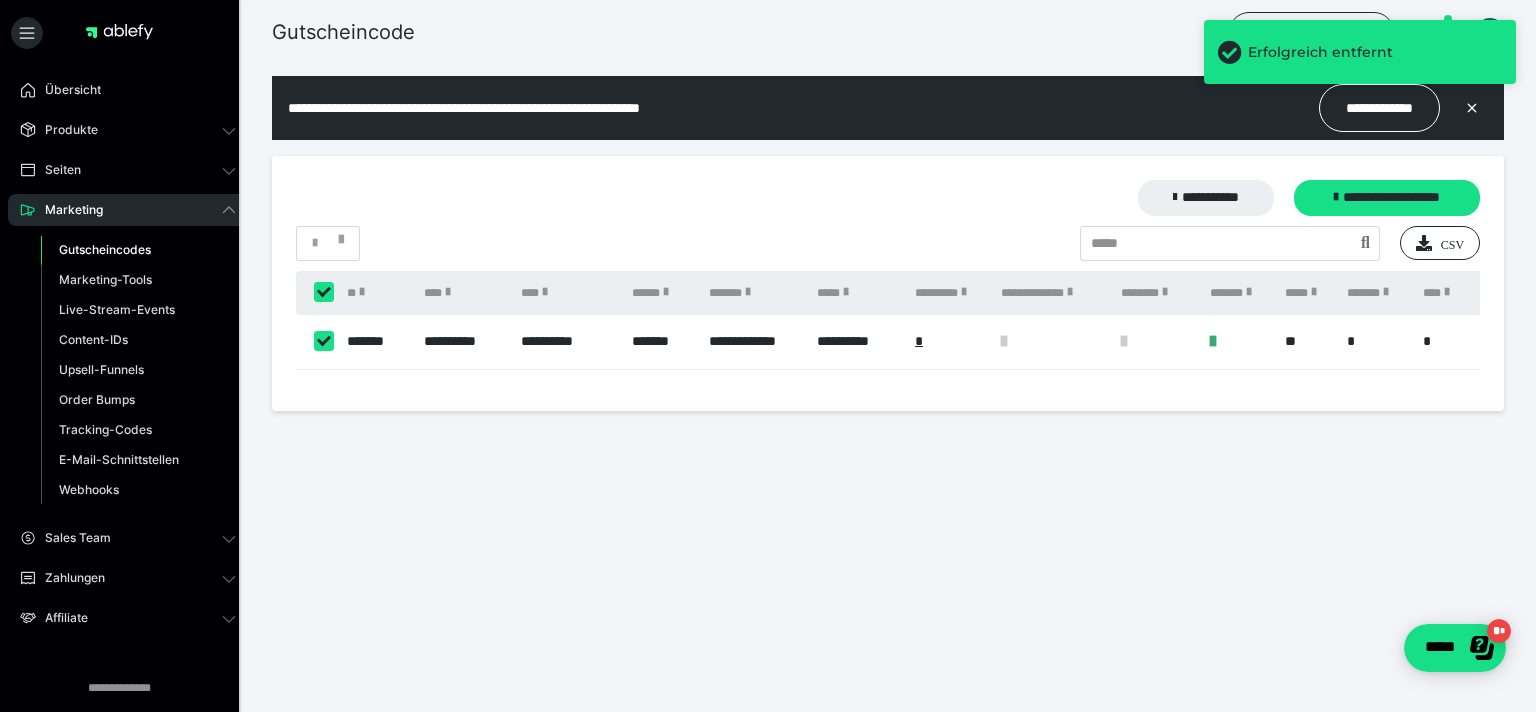 checkbox on "****" 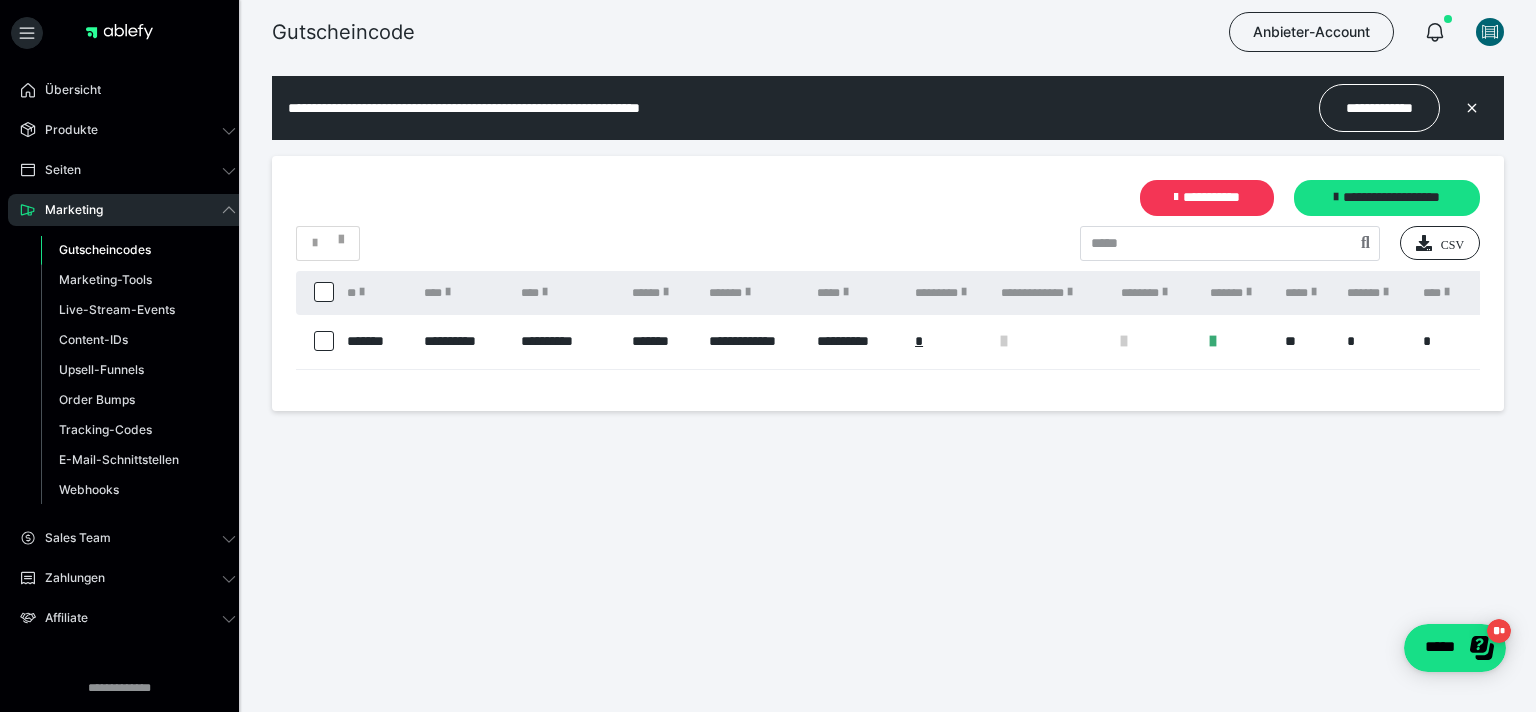 click on "**********" at bounding box center [1207, 198] 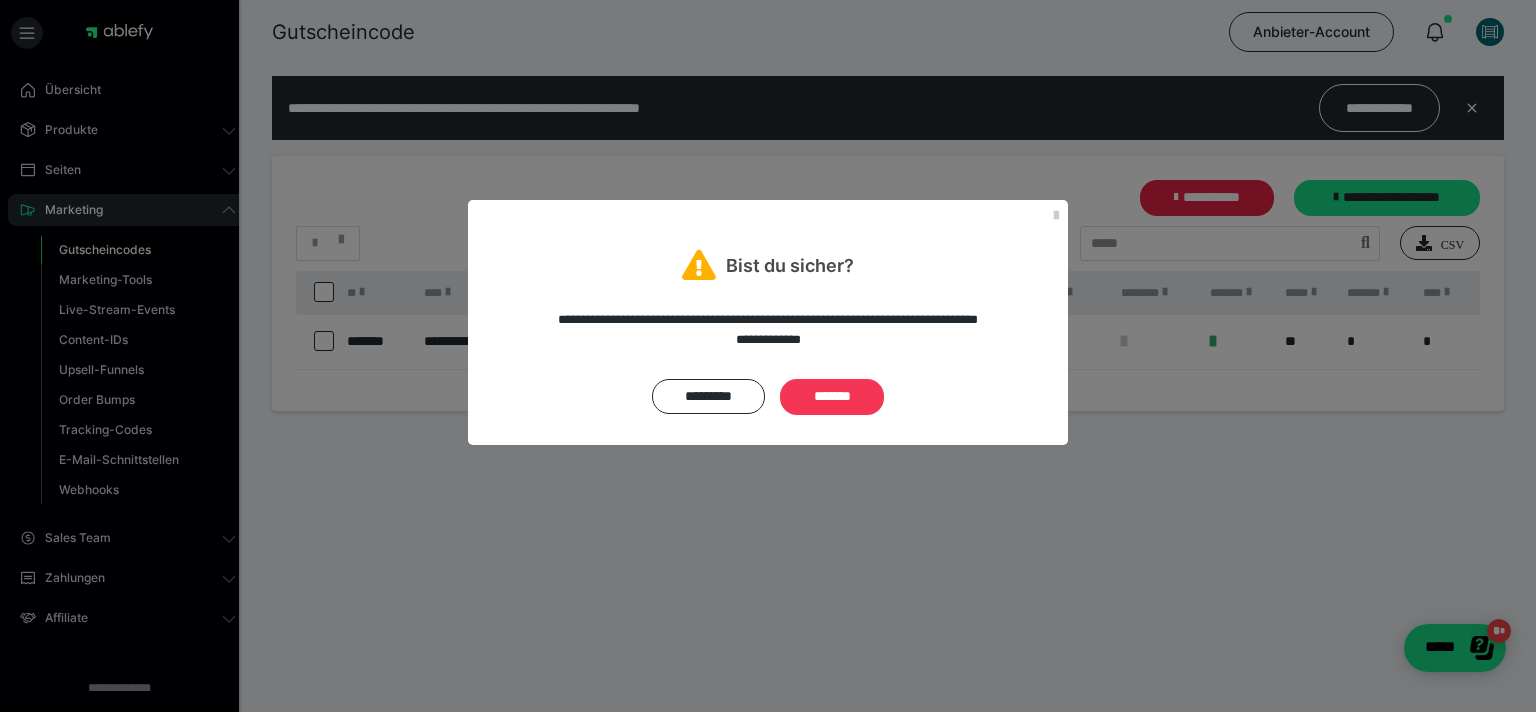 click on "*******" at bounding box center (832, 397) 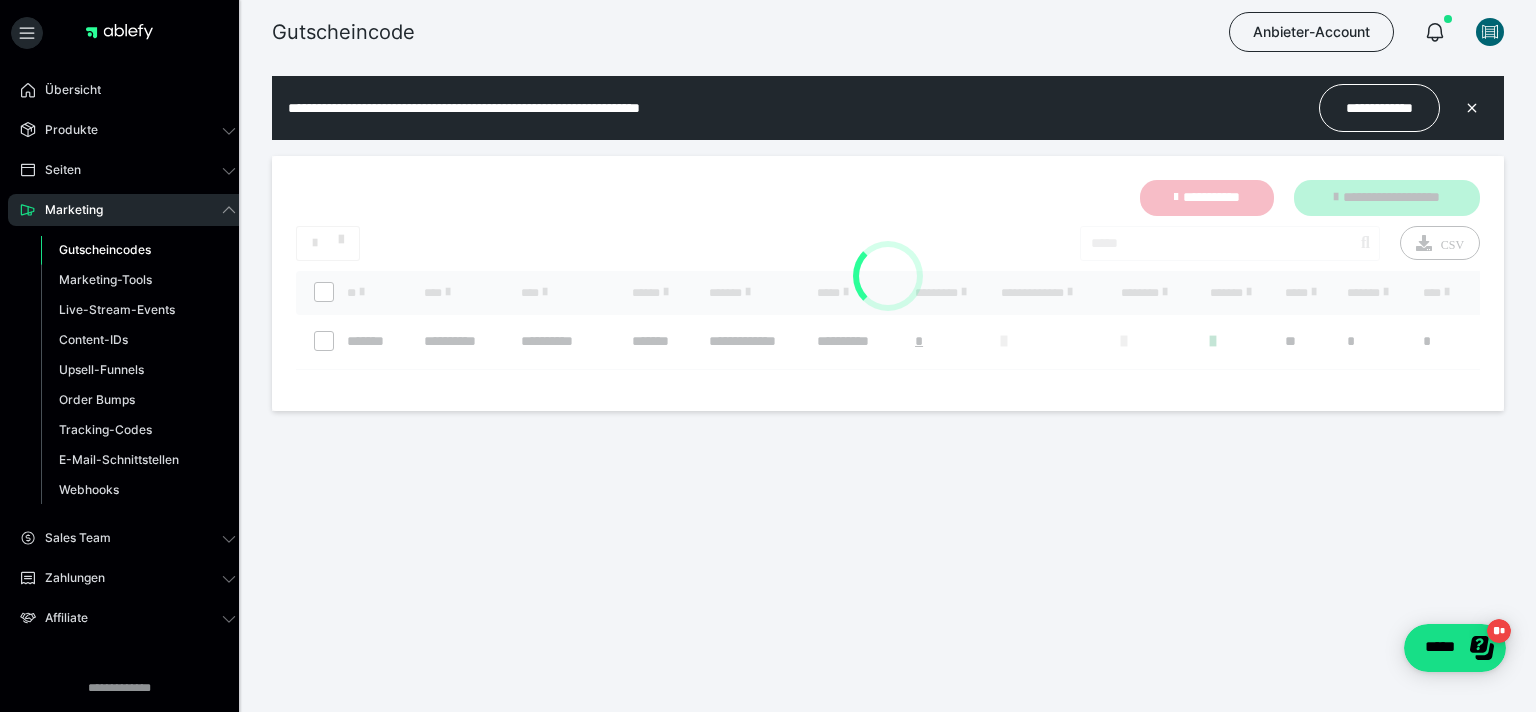 checkbox on "*****" 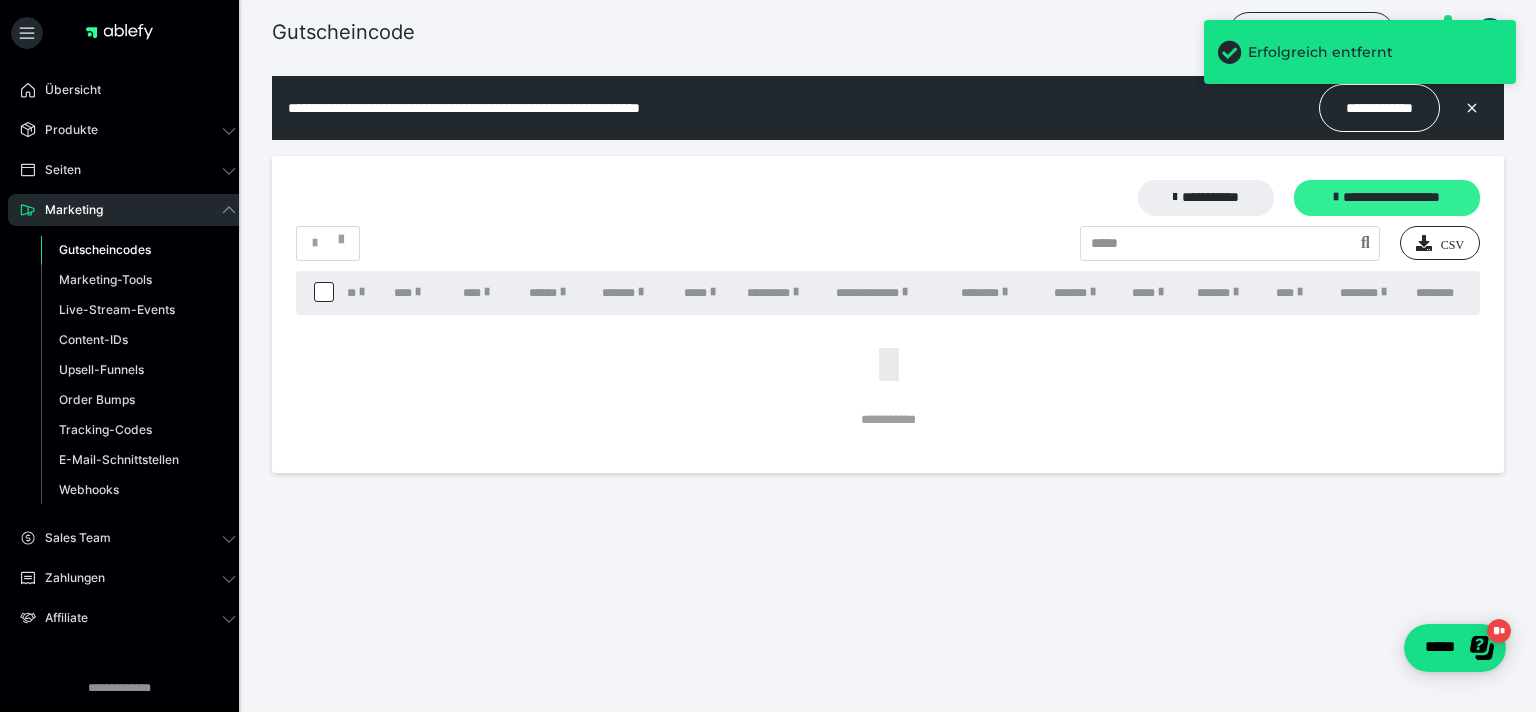 click on "**********" at bounding box center [1387, 198] 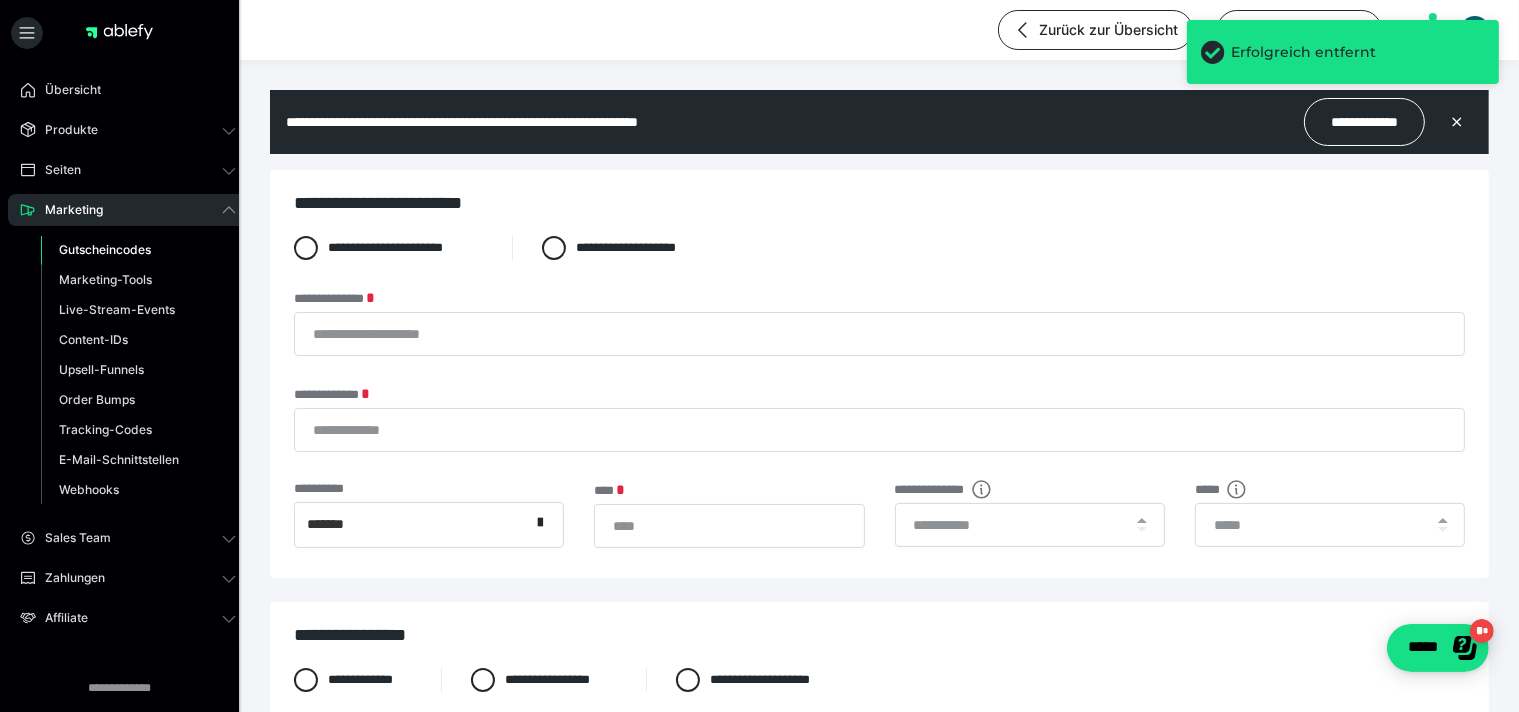 scroll, scrollTop: 0, scrollLeft: 0, axis: both 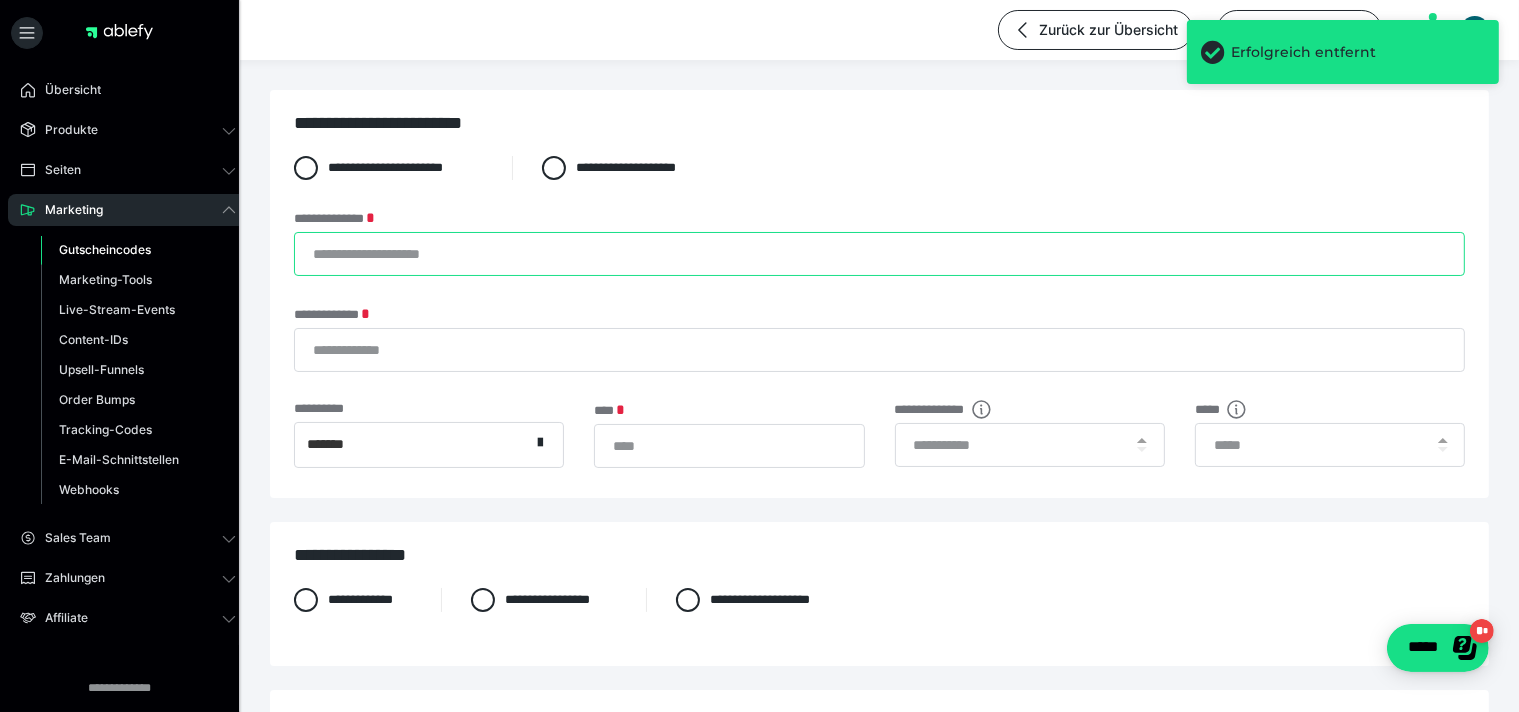 click on "**********" at bounding box center (879, 254) 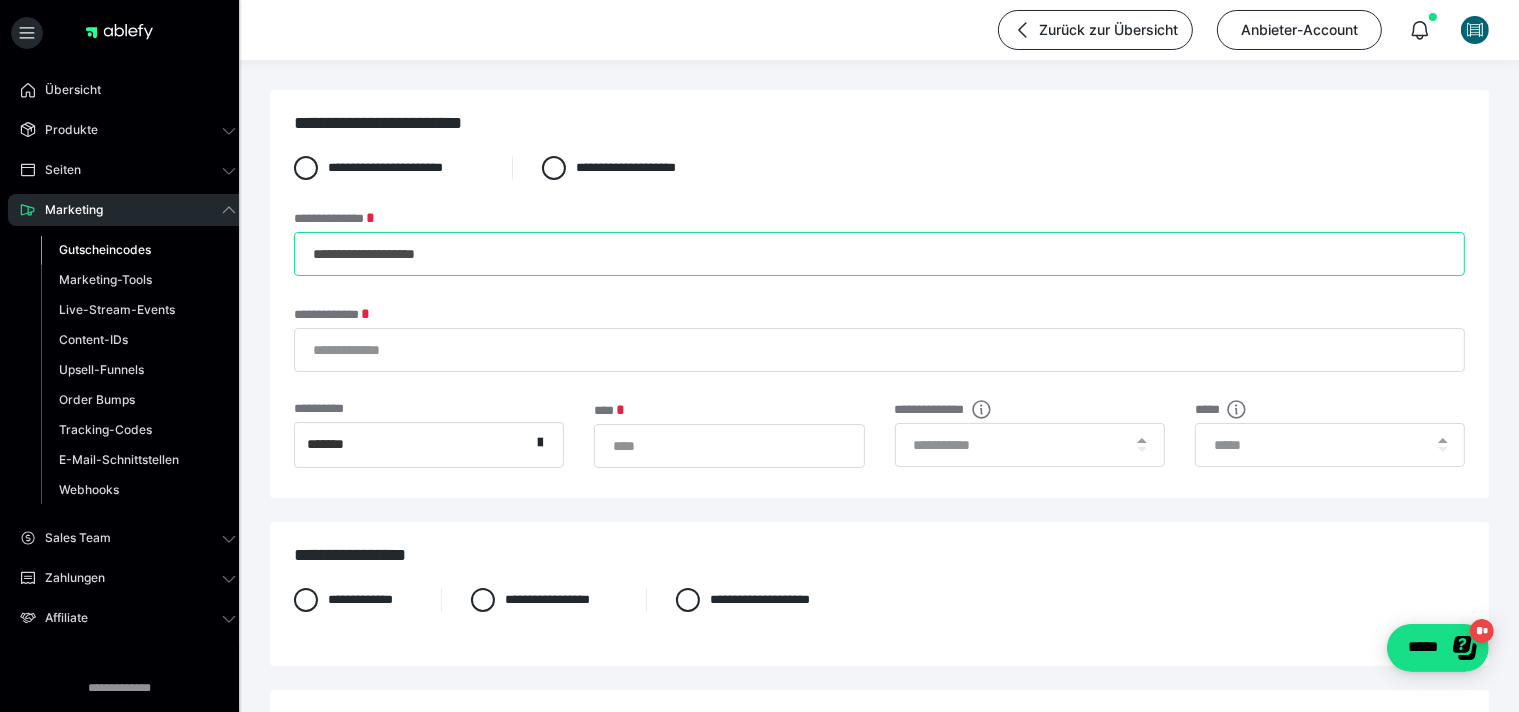 type on "**********" 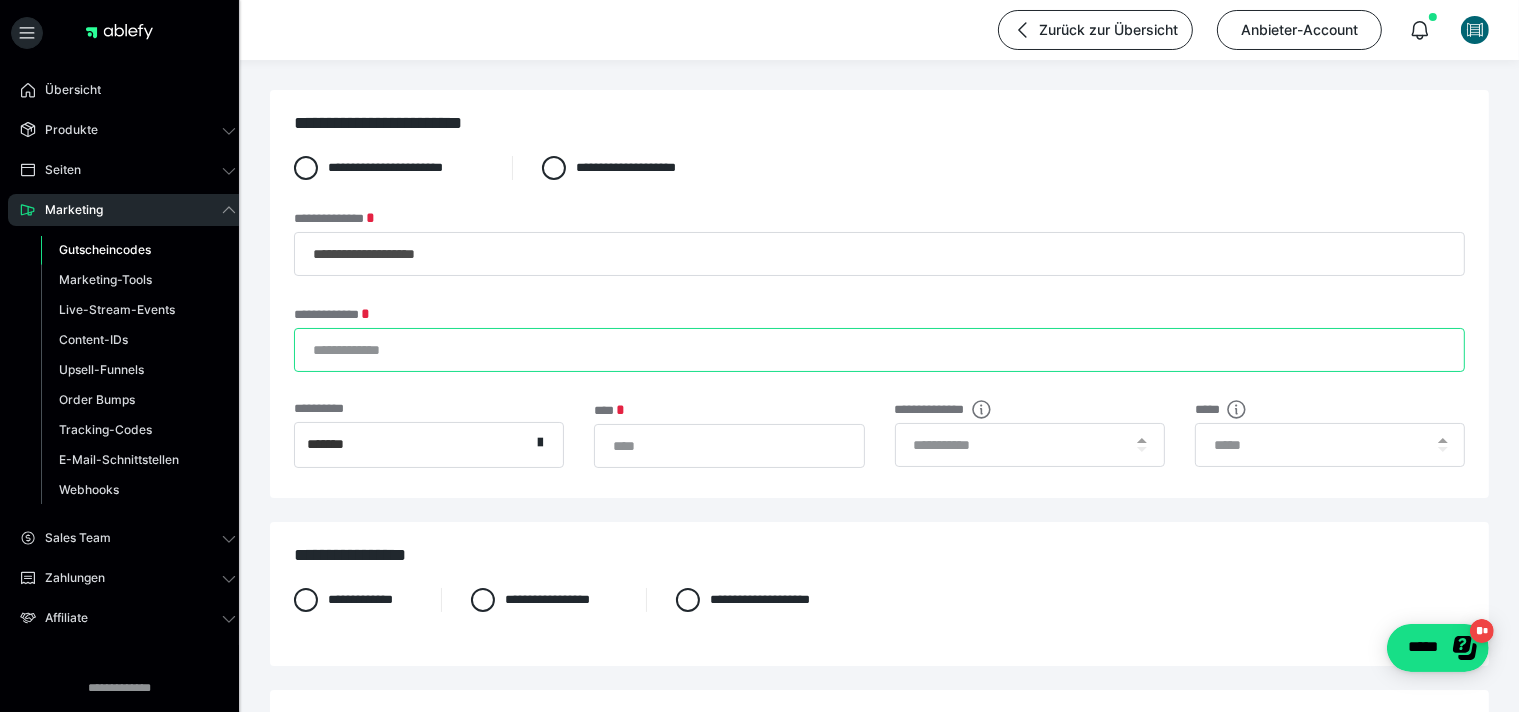 click on "**********" at bounding box center (879, 350) 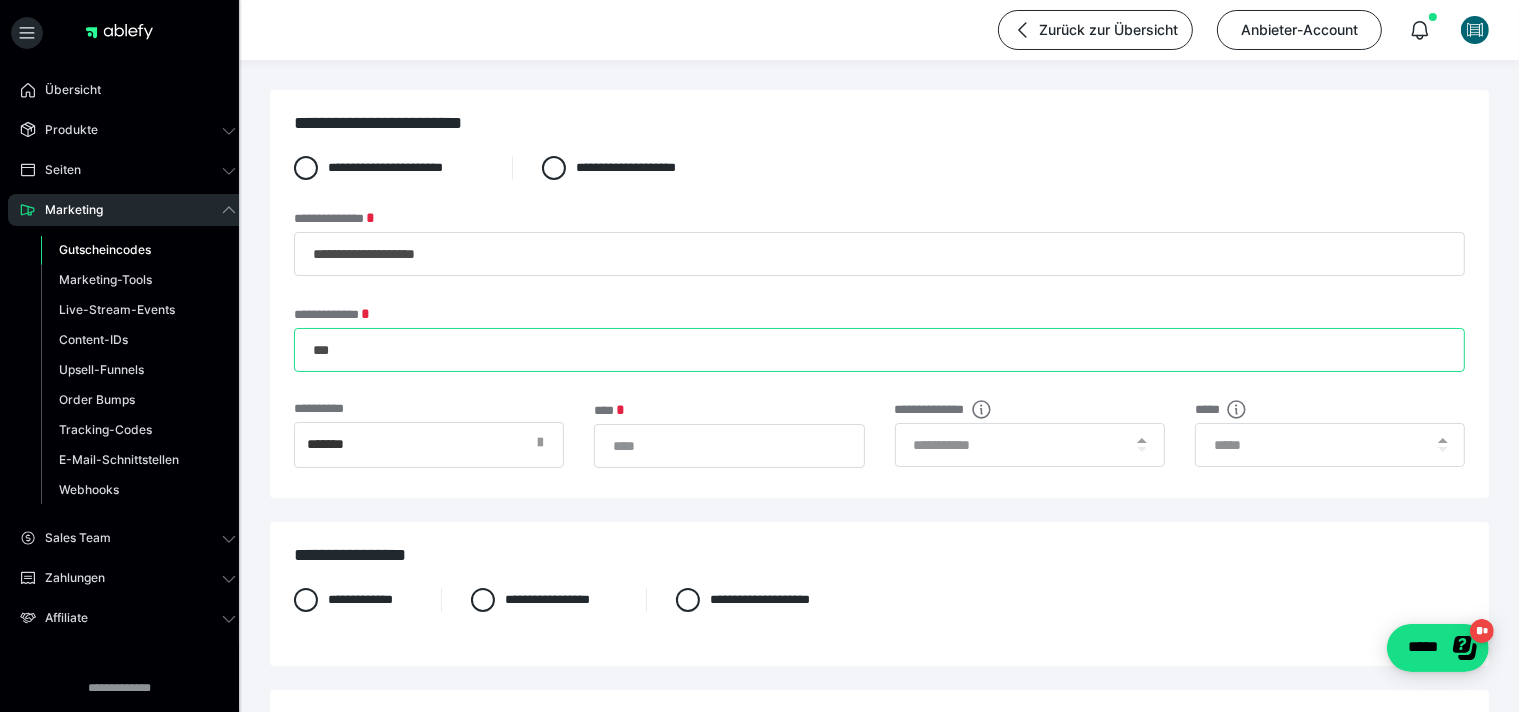 type on "***" 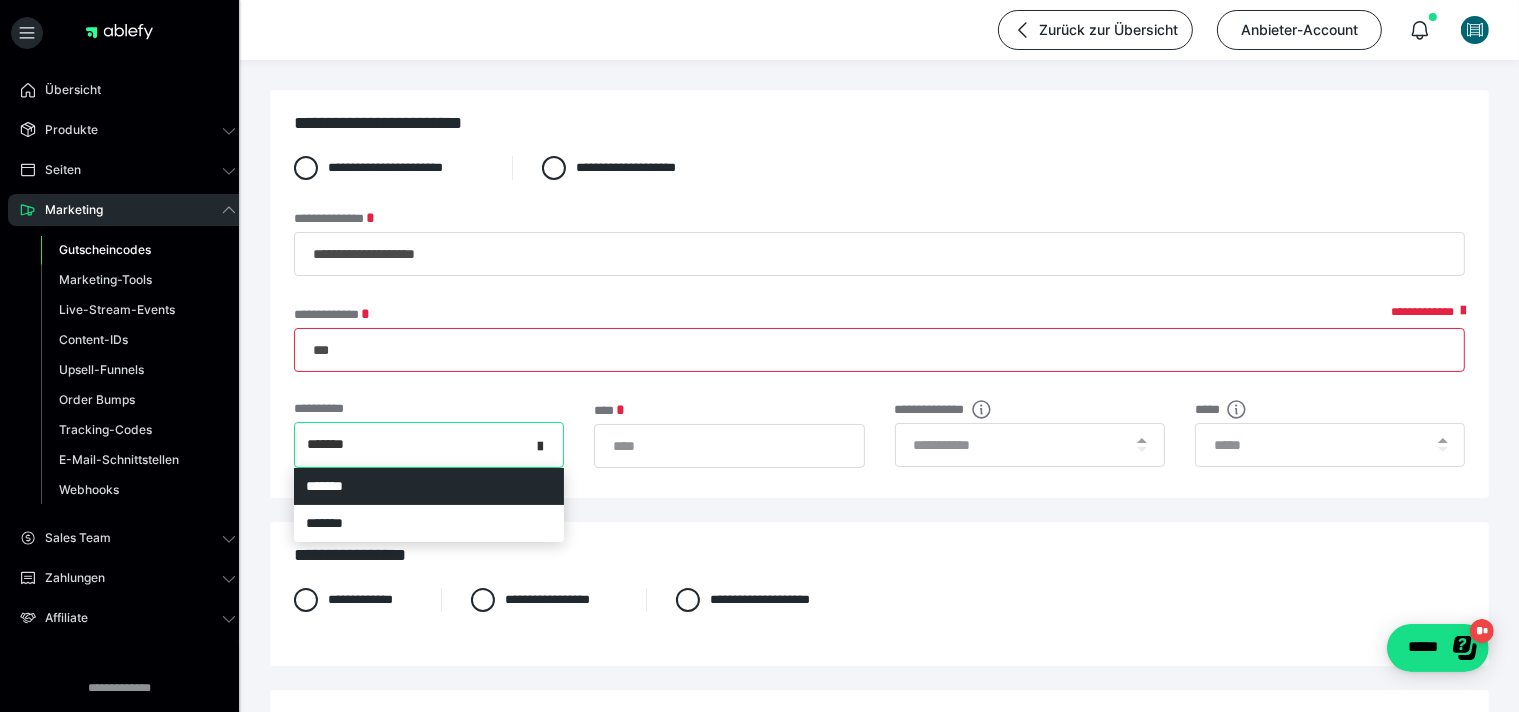 click at bounding box center [540, 443] 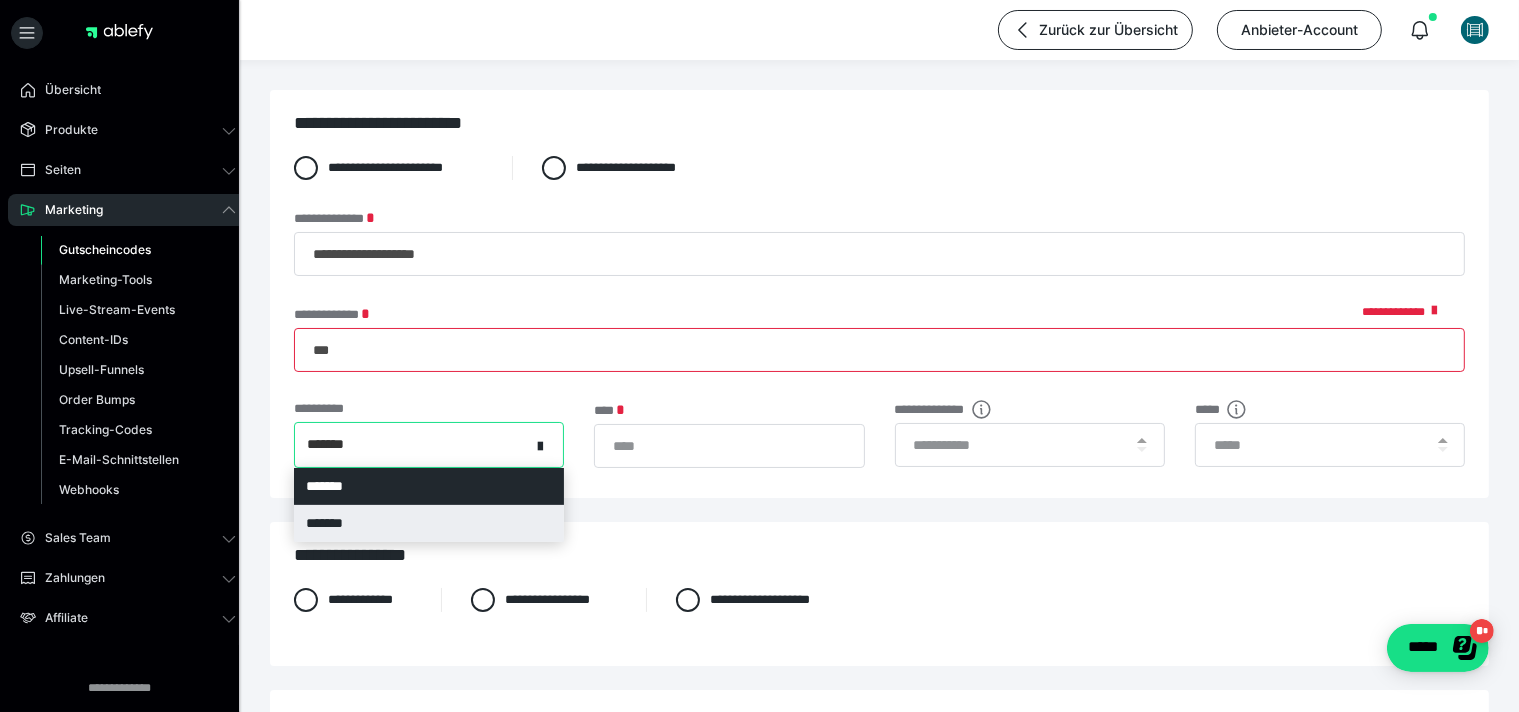 click on "*******" at bounding box center [429, 523] 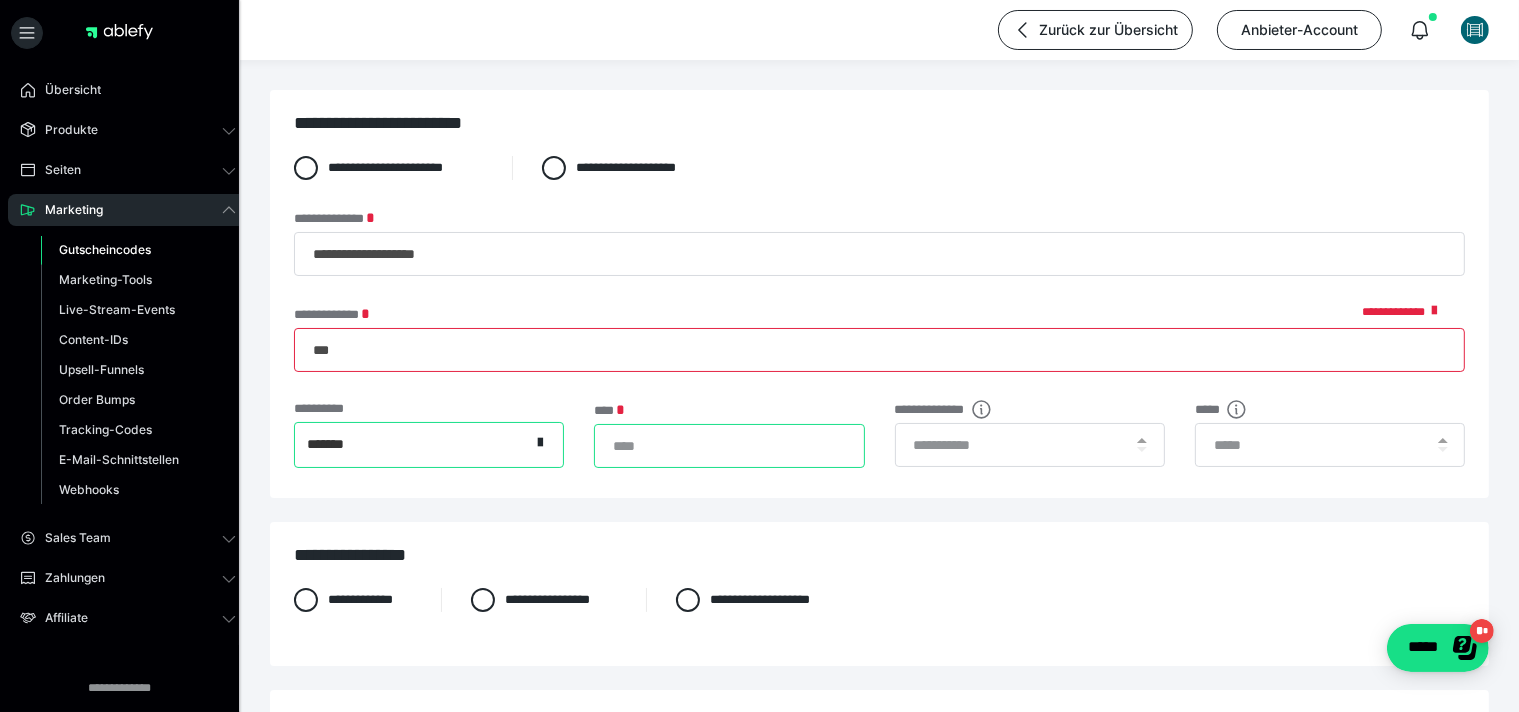 click on "*" at bounding box center [729, 446] 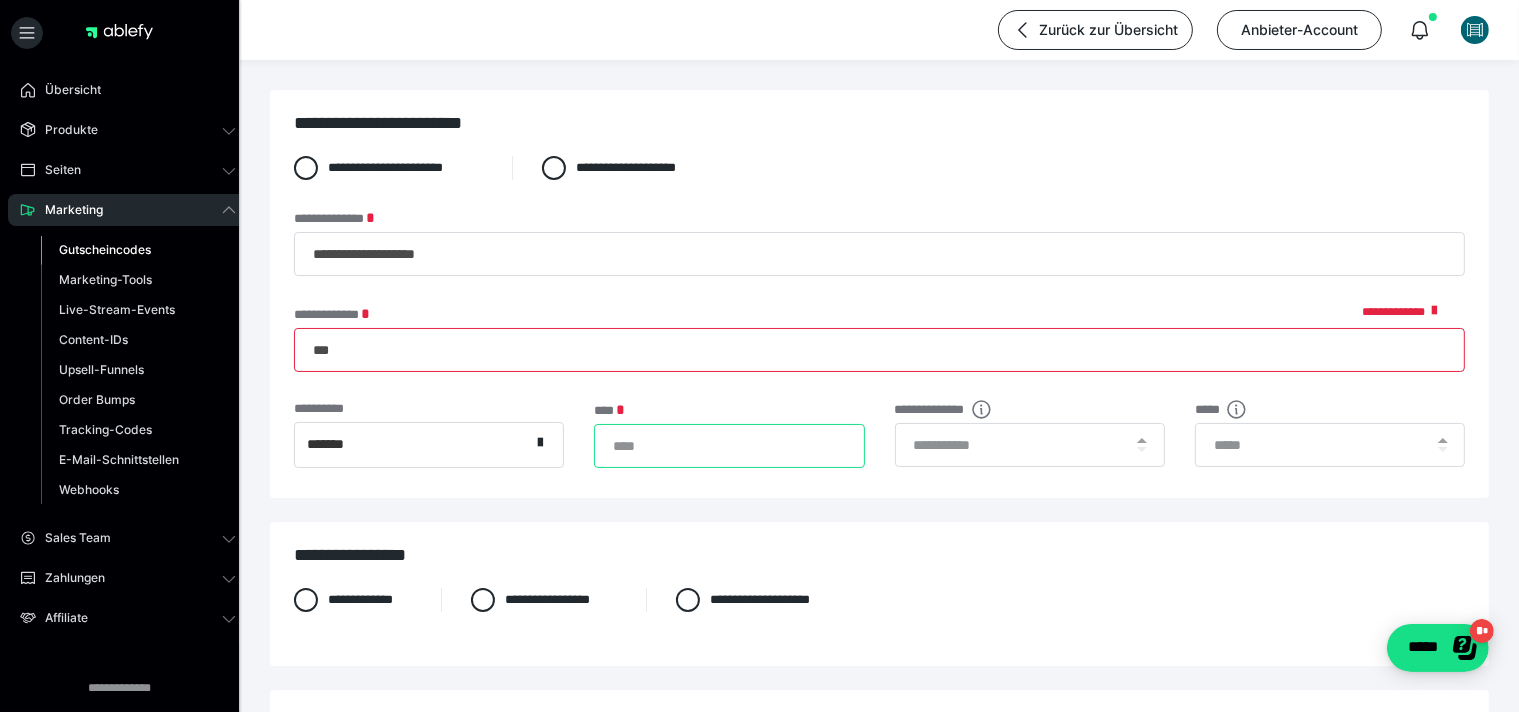 type on "***" 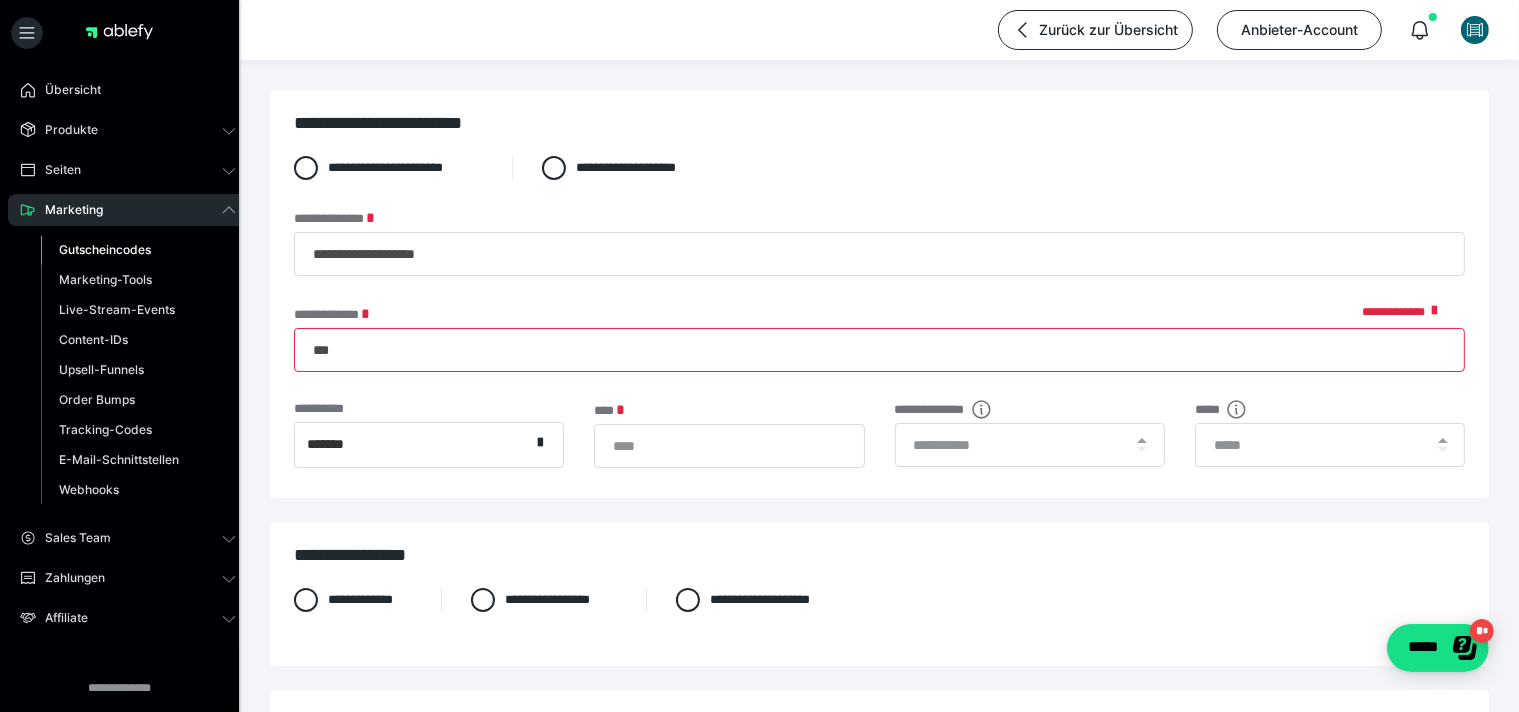 click at bounding box center (1142, 445) 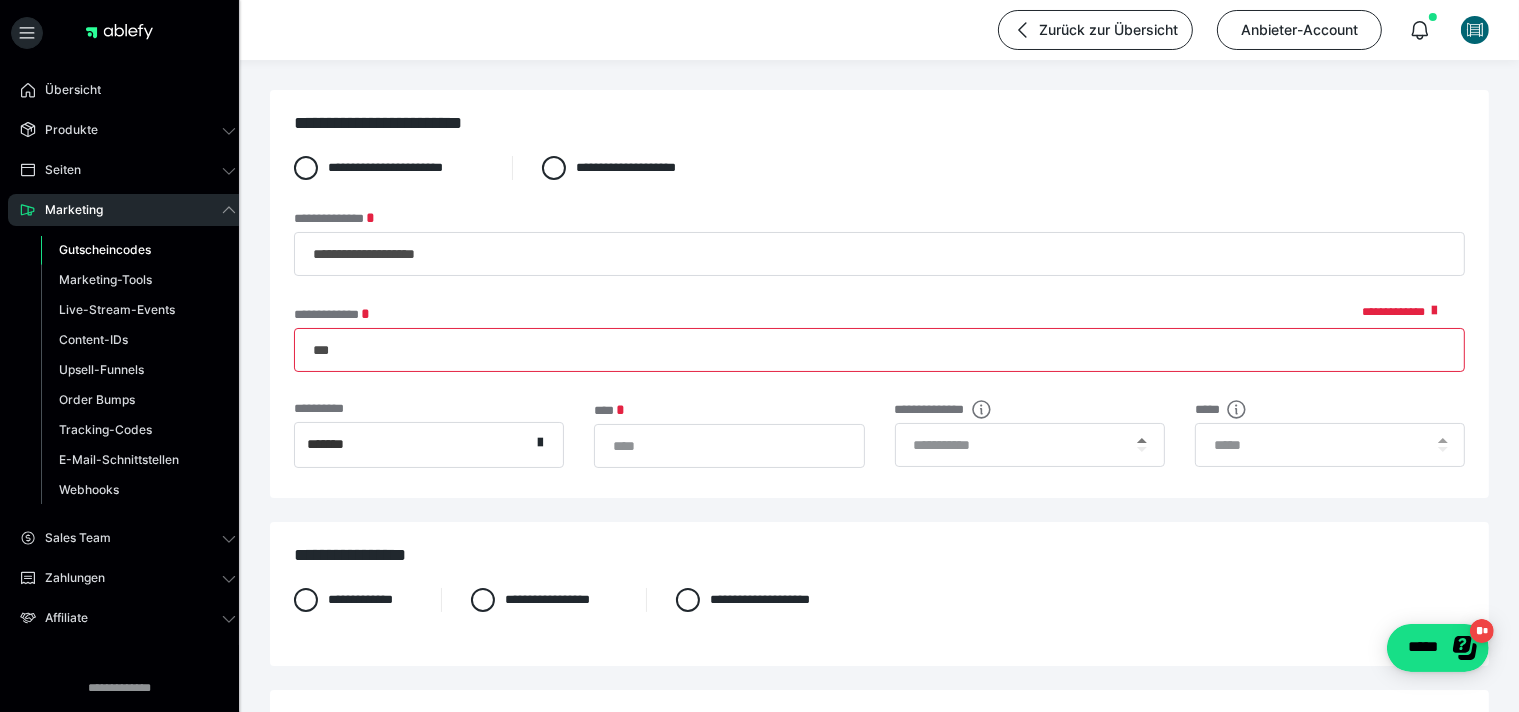 click at bounding box center (1142, 440) 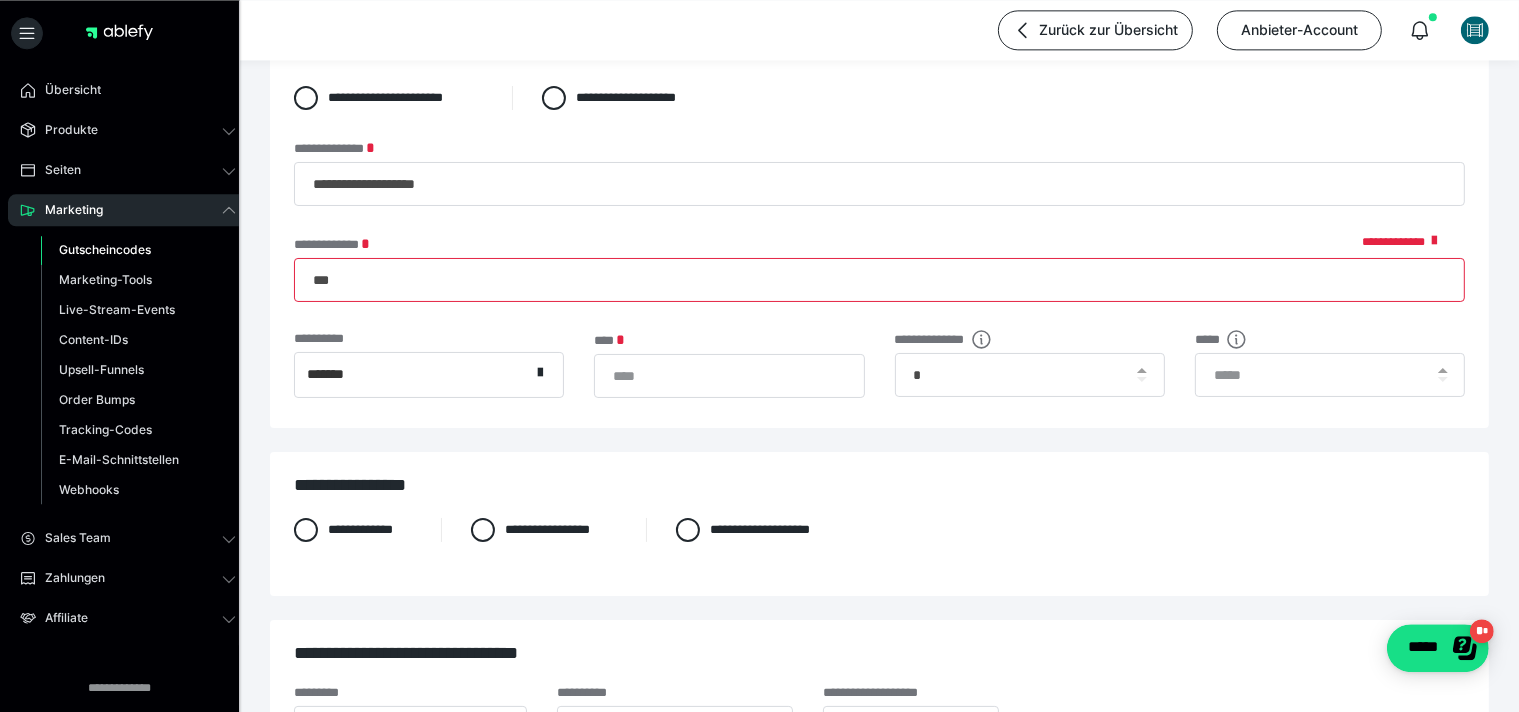 scroll, scrollTop: 105, scrollLeft: 0, axis: vertical 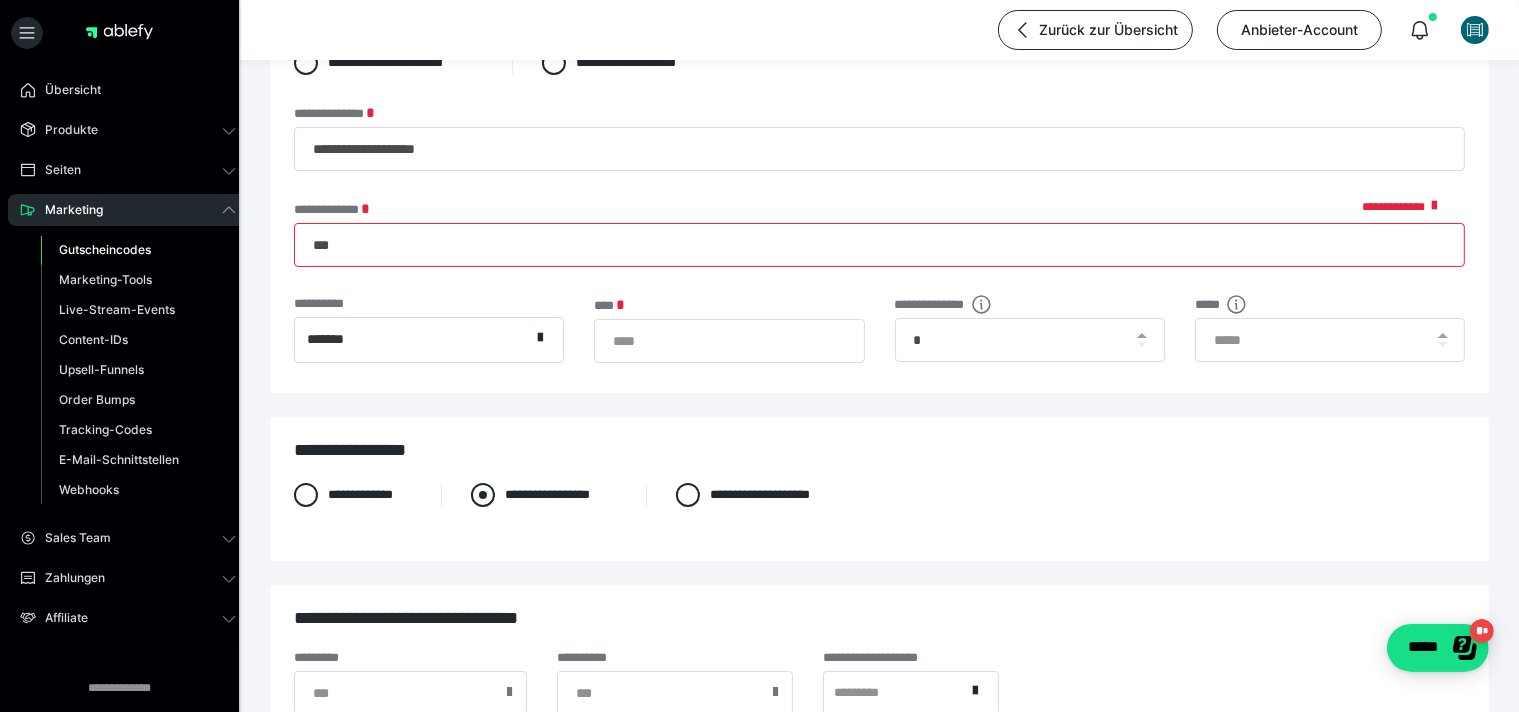 click at bounding box center [483, 495] 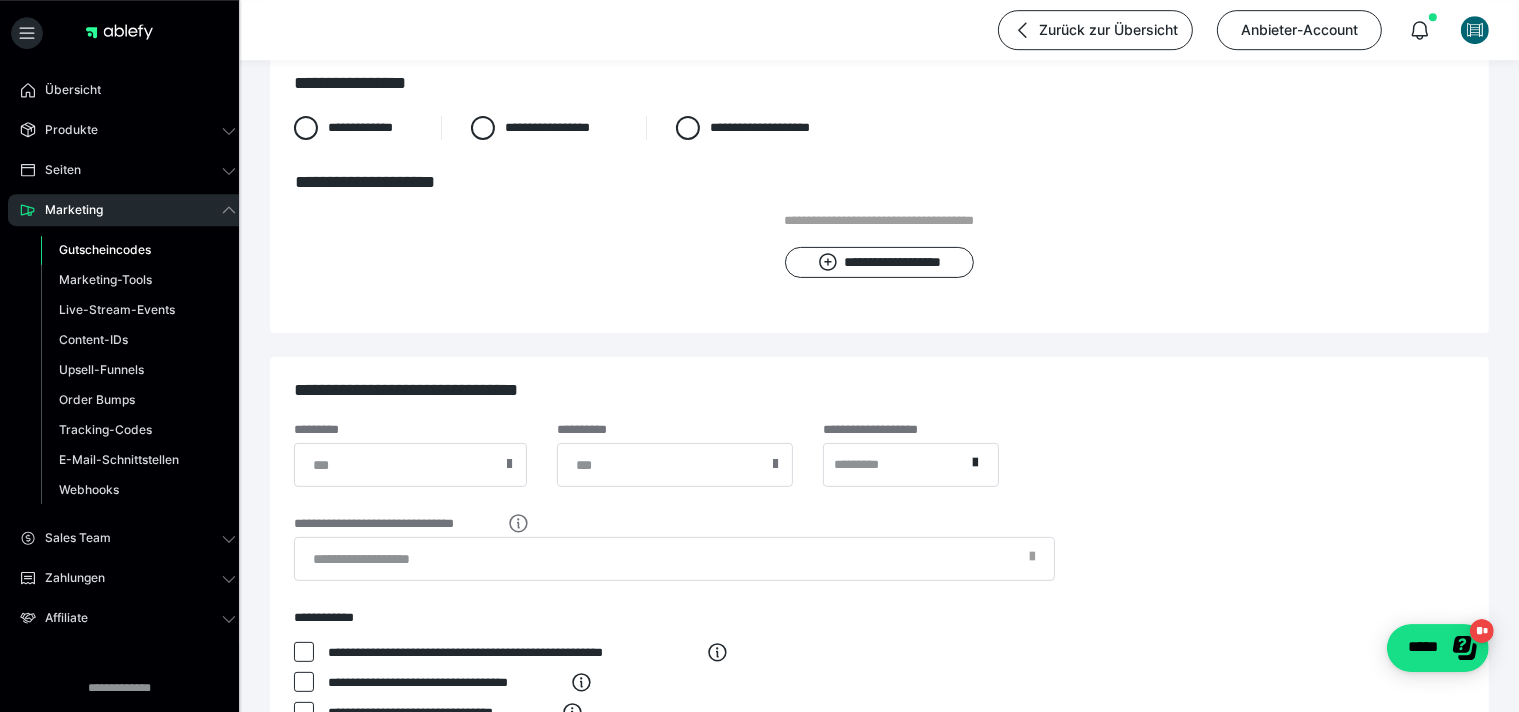 scroll, scrollTop: 251, scrollLeft: 0, axis: vertical 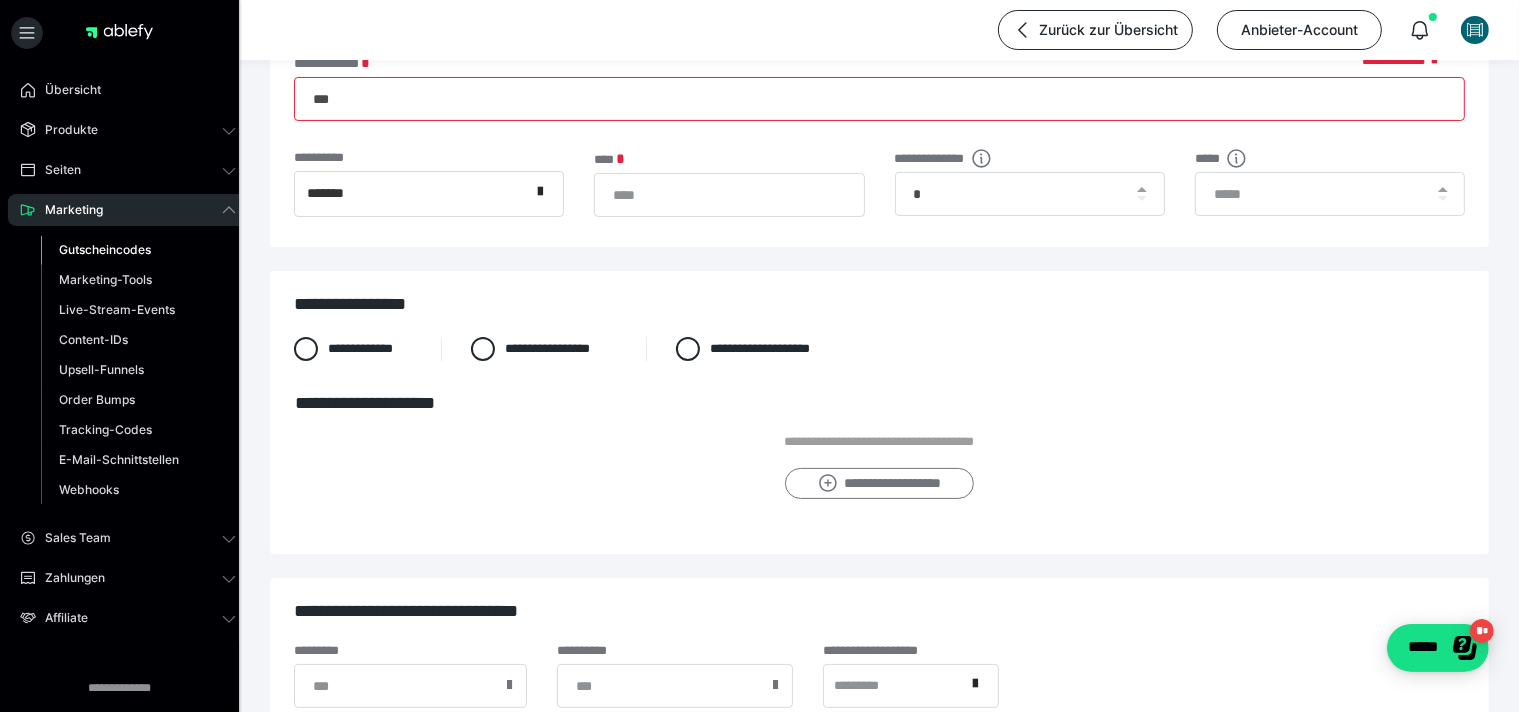 click on "**********" at bounding box center (879, 484) 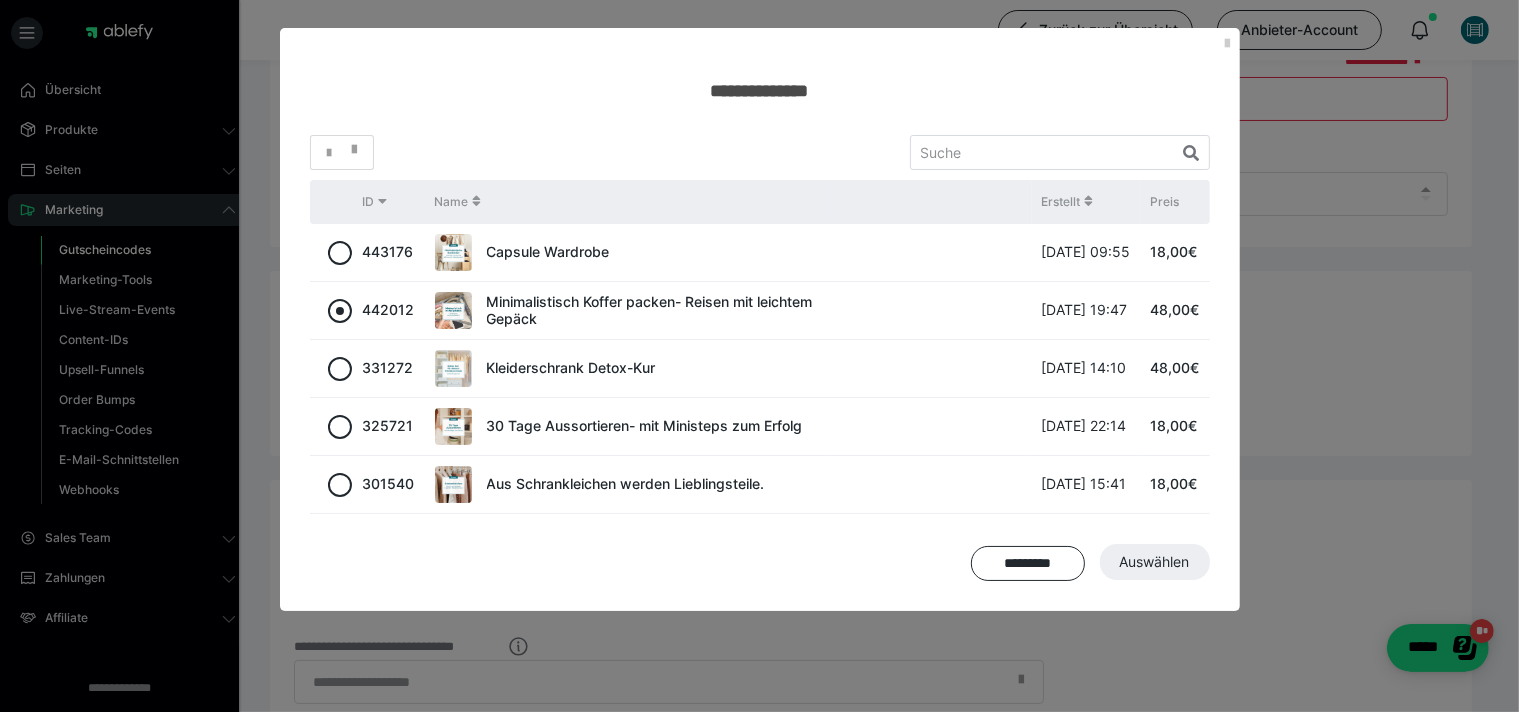 click at bounding box center (340, 311) 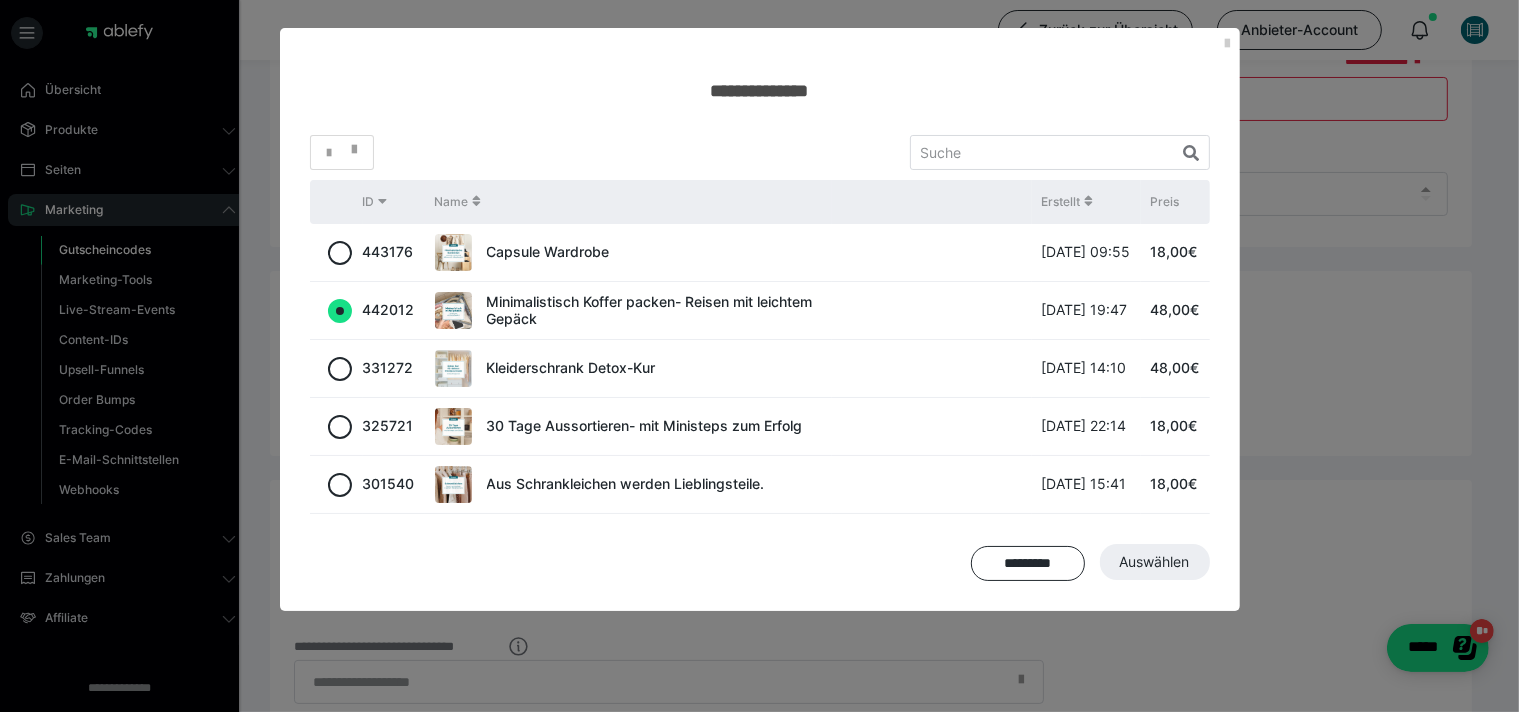 radio on "true" 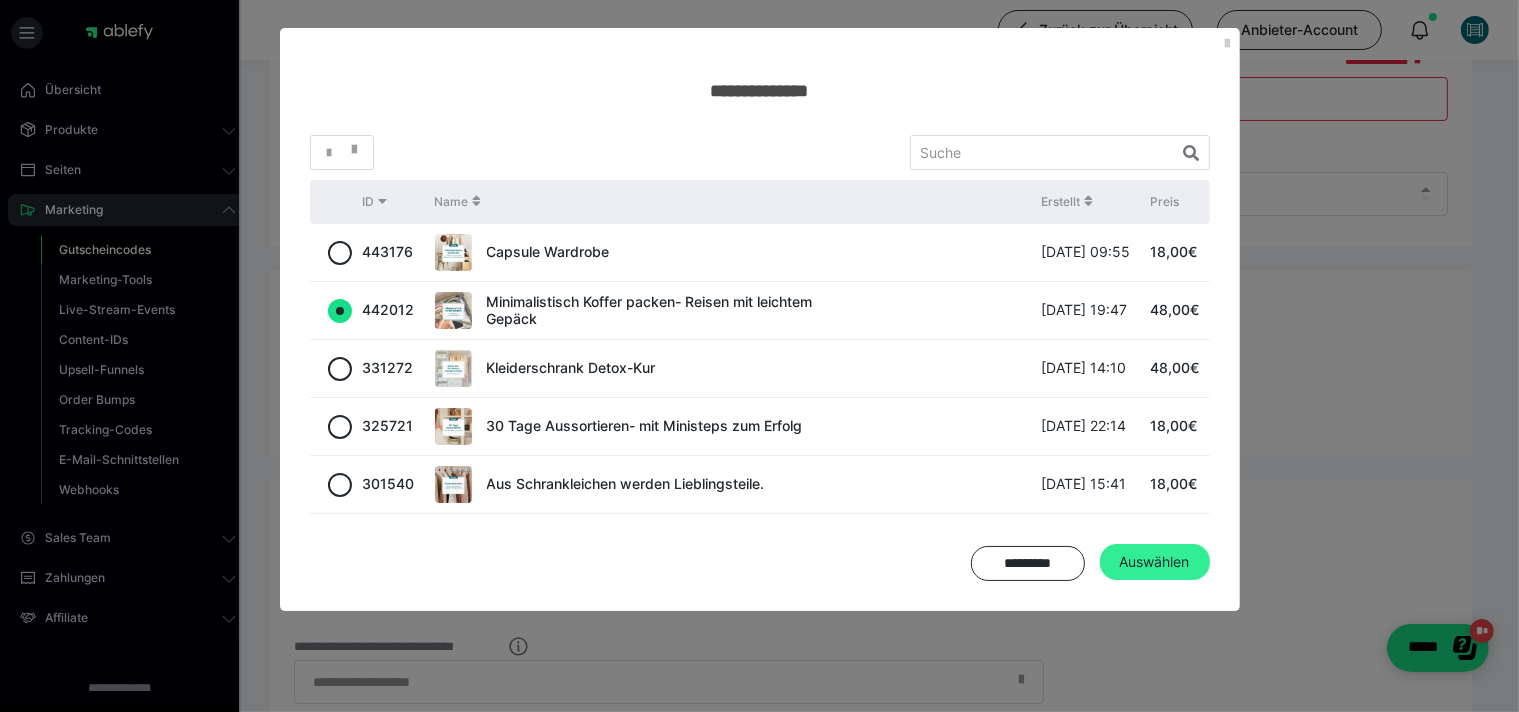 click on "Auswählen" at bounding box center (1155, 562) 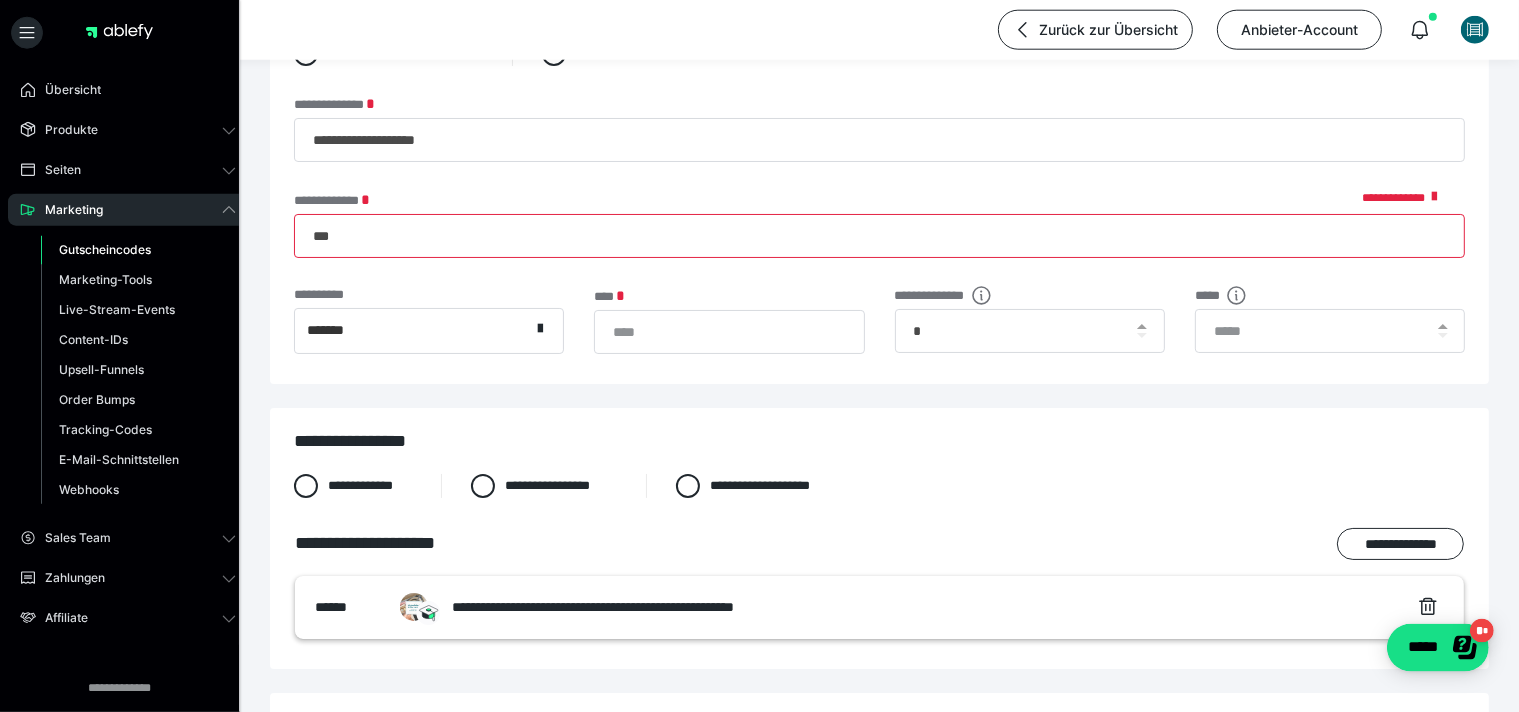 scroll, scrollTop: 40, scrollLeft: 0, axis: vertical 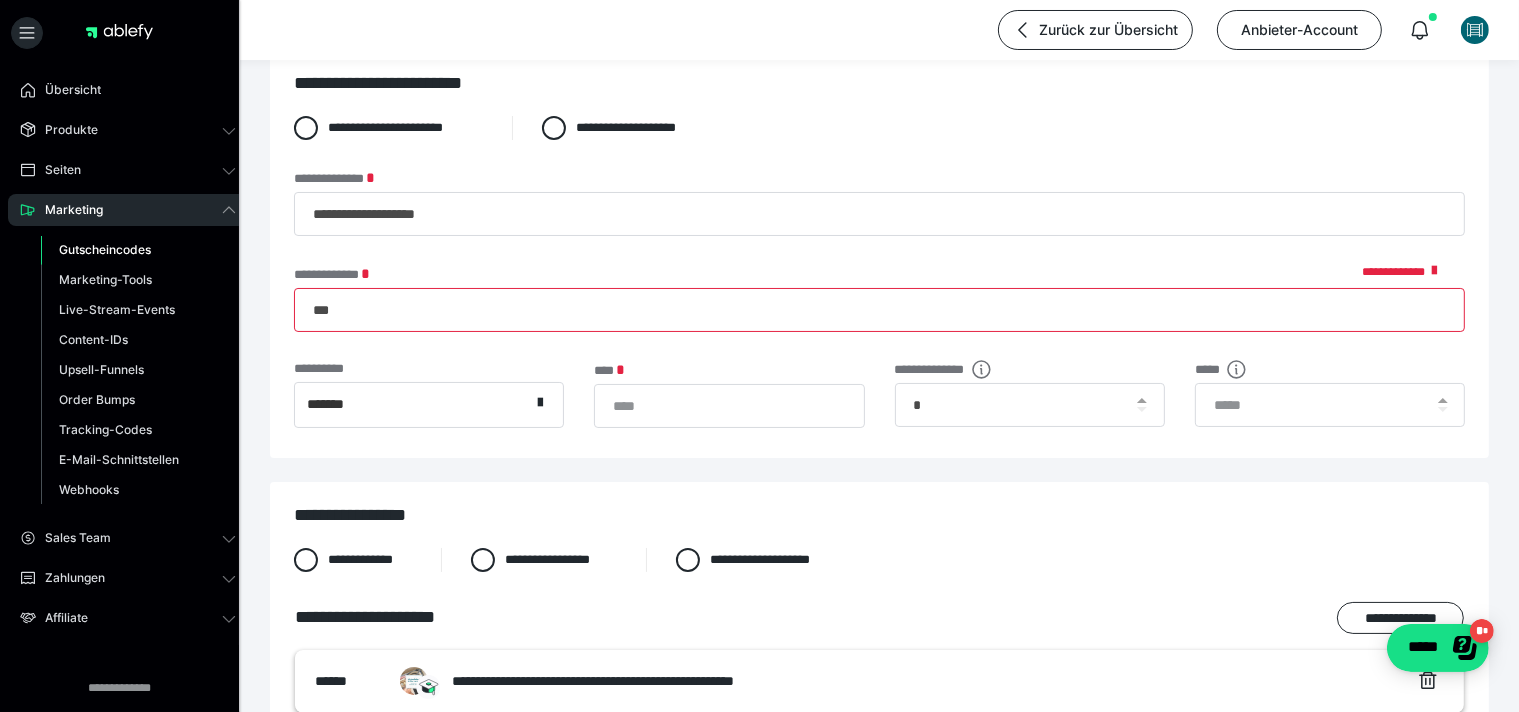 click on "***" at bounding box center (879, 310) 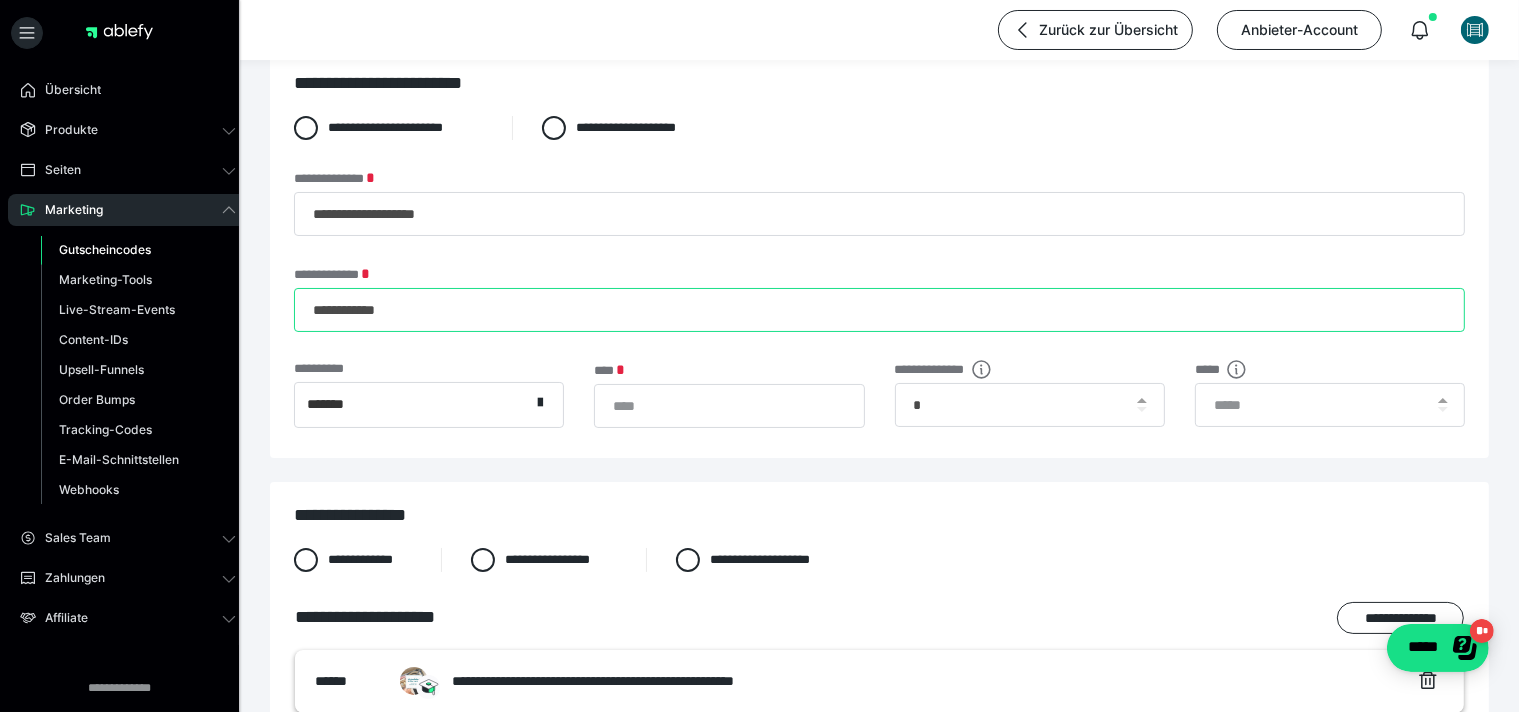 click on "**********" at bounding box center [879, 310] 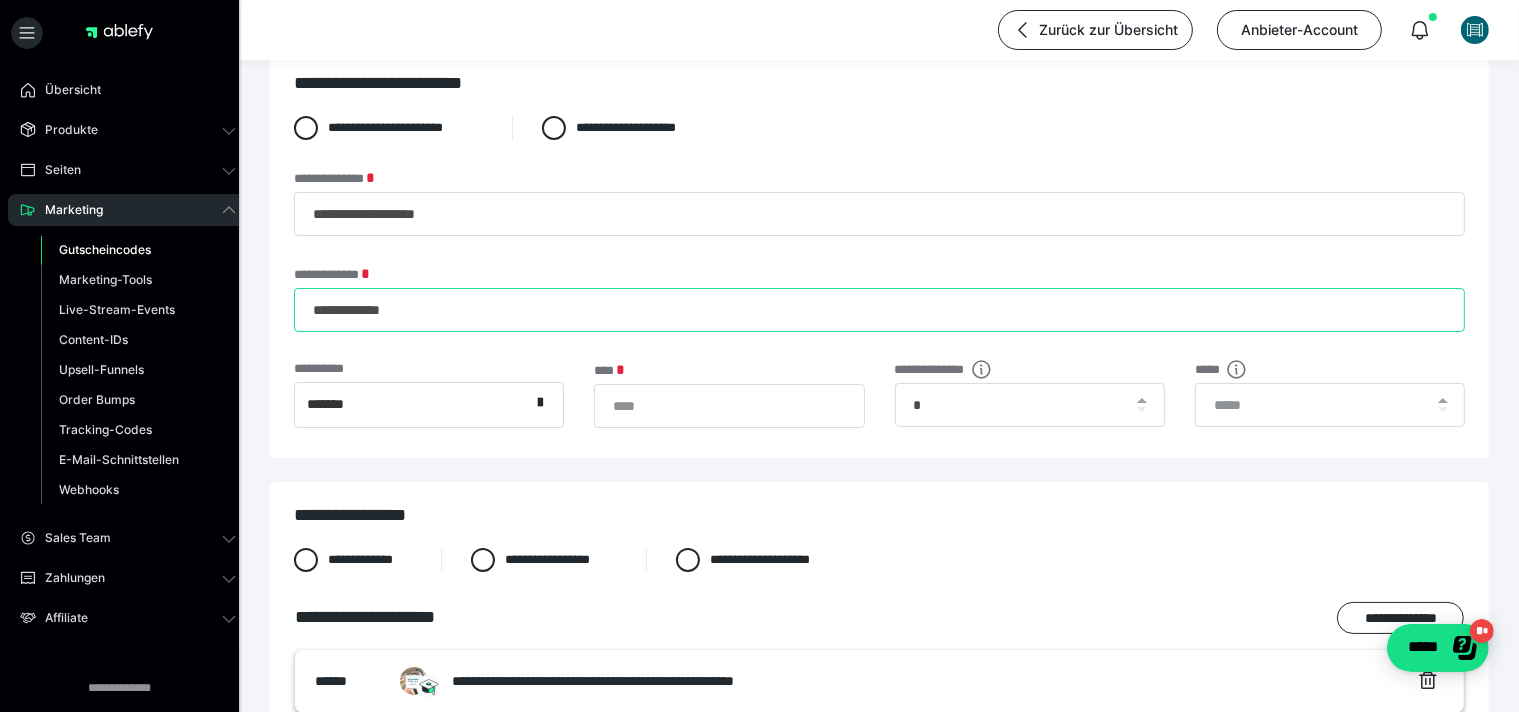 click on "**********" at bounding box center [879, 310] 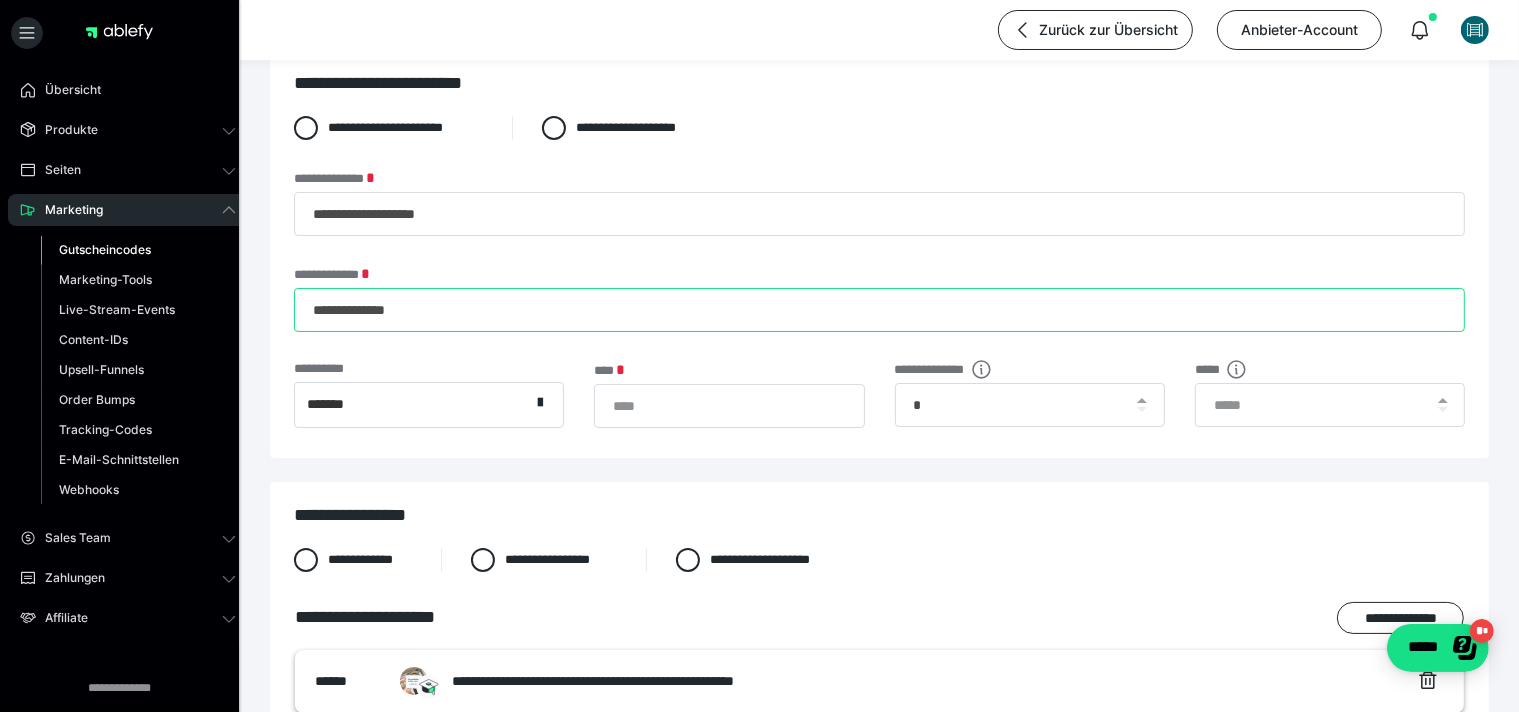 click on "**********" at bounding box center (879, 310) 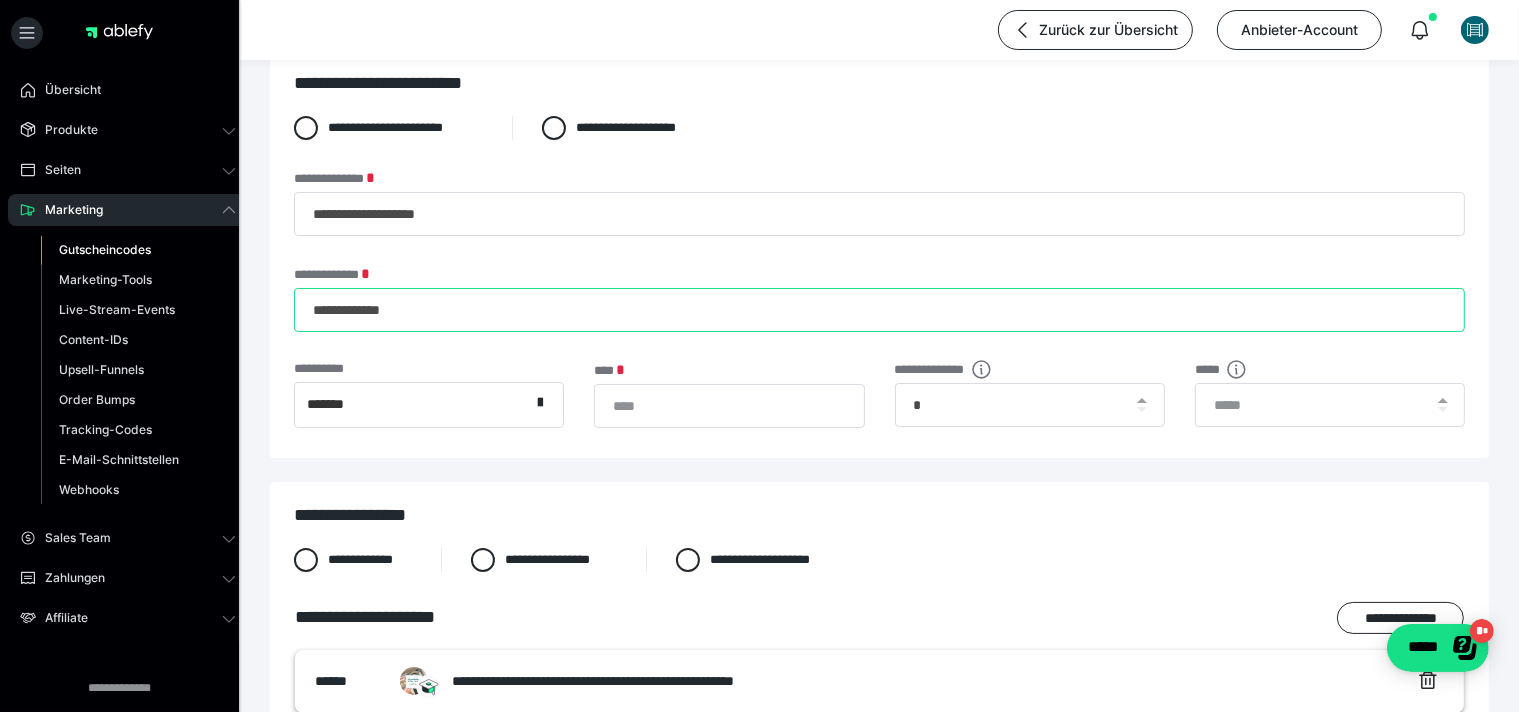click on "**********" at bounding box center [879, 310] 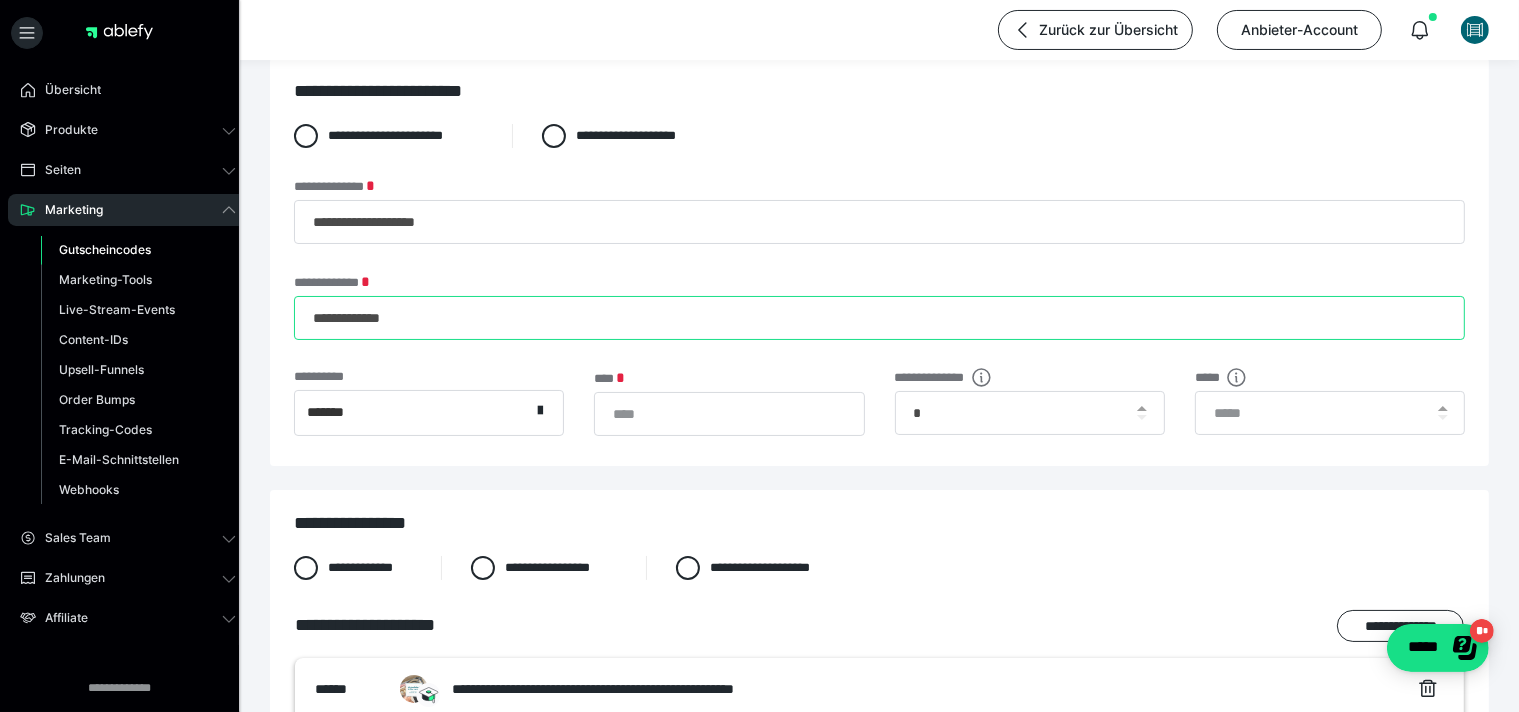 scroll, scrollTop: 0, scrollLeft: 0, axis: both 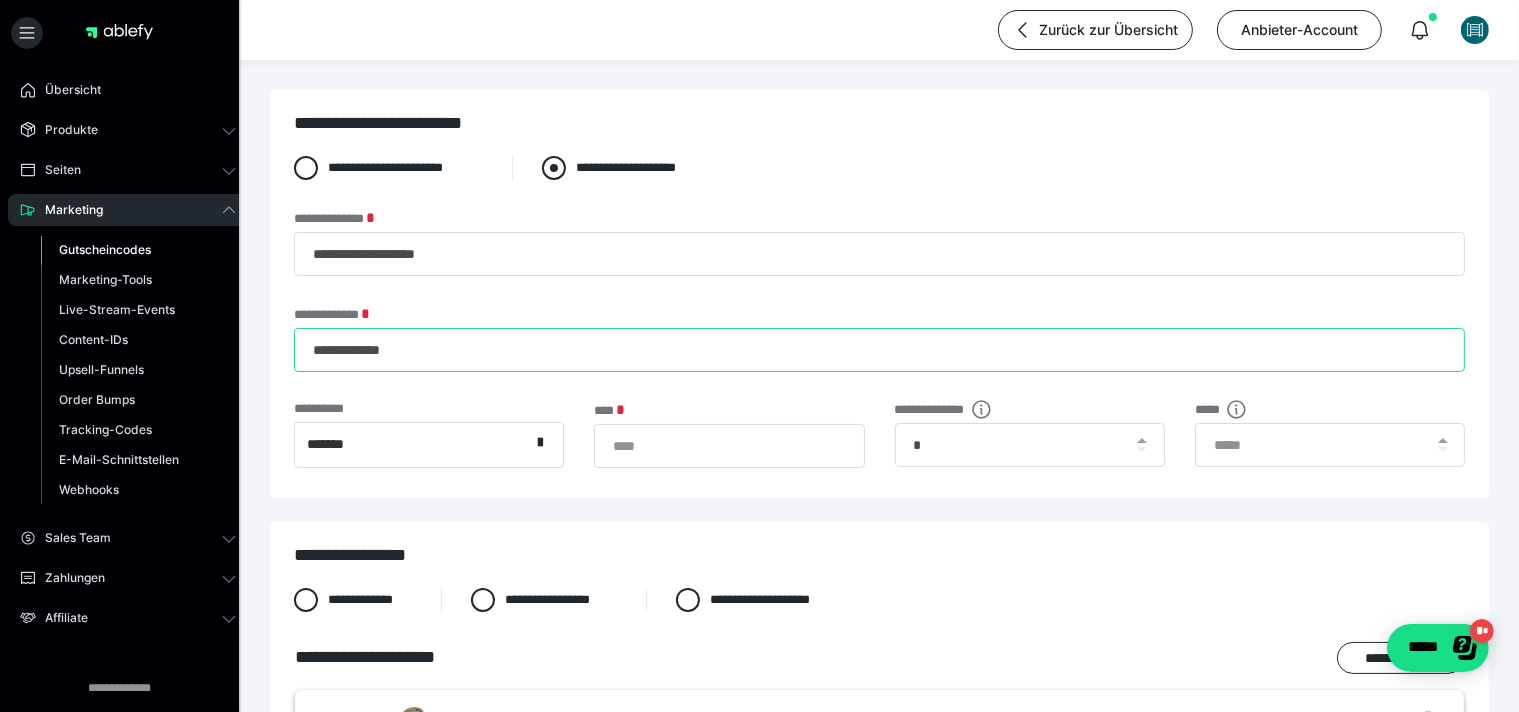 type on "**********" 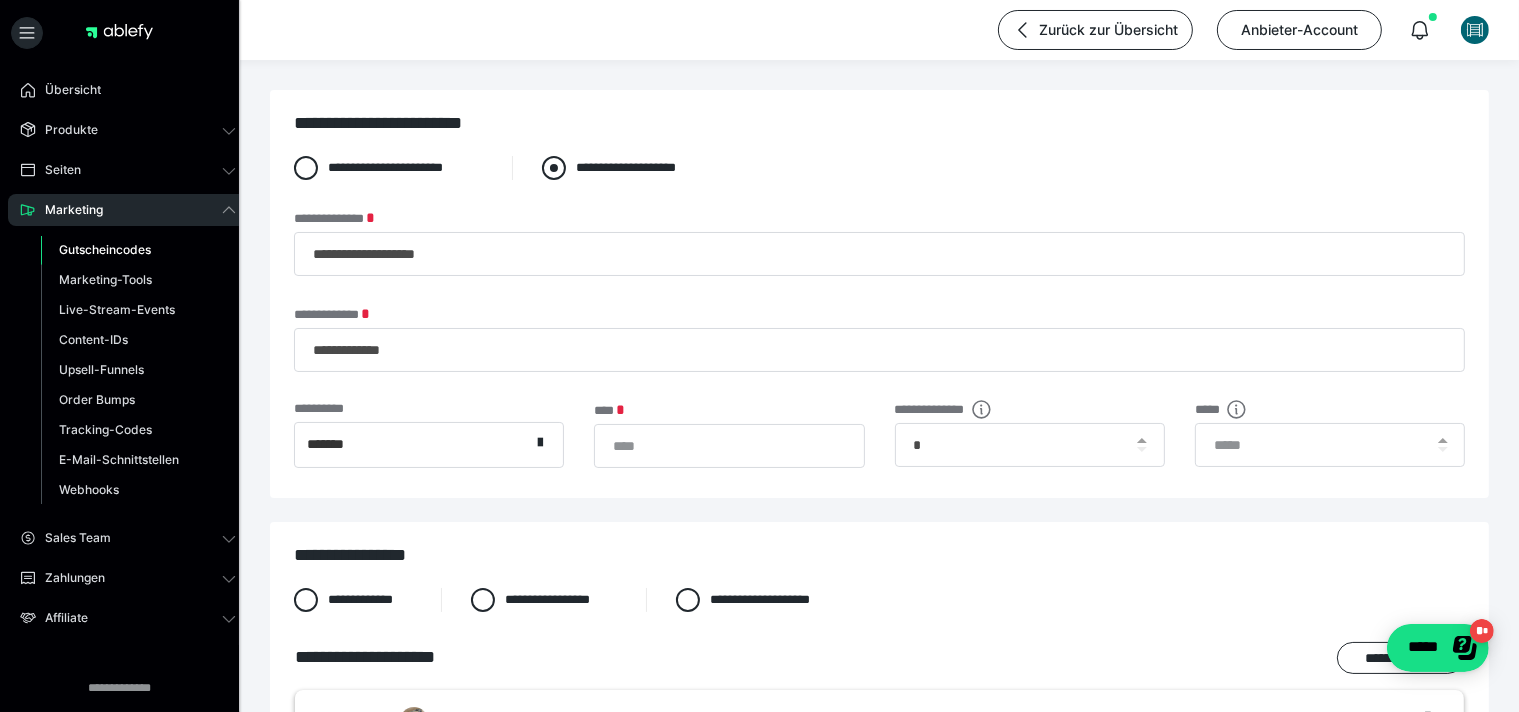 click at bounding box center (554, 168) 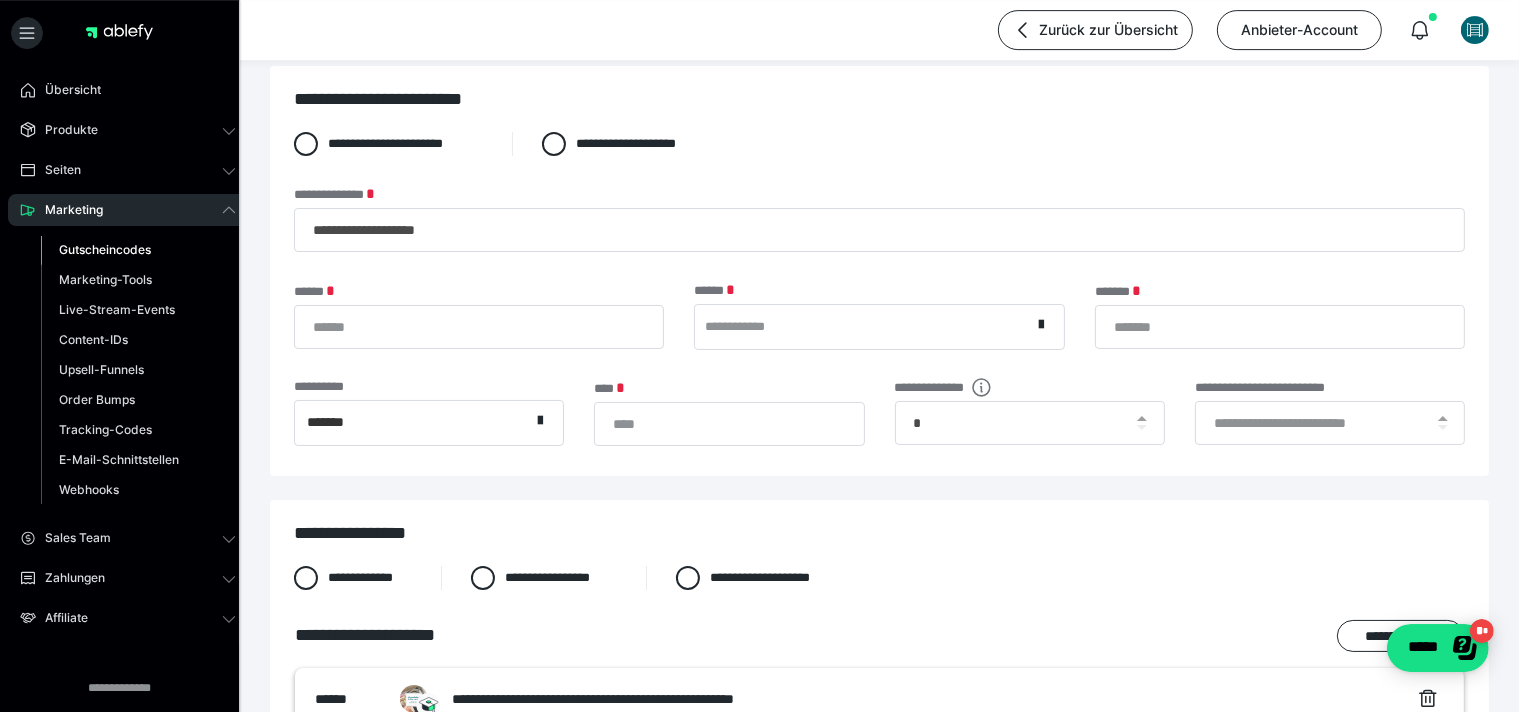 scroll, scrollTop: 0, scrollLeft: 0, axis: both 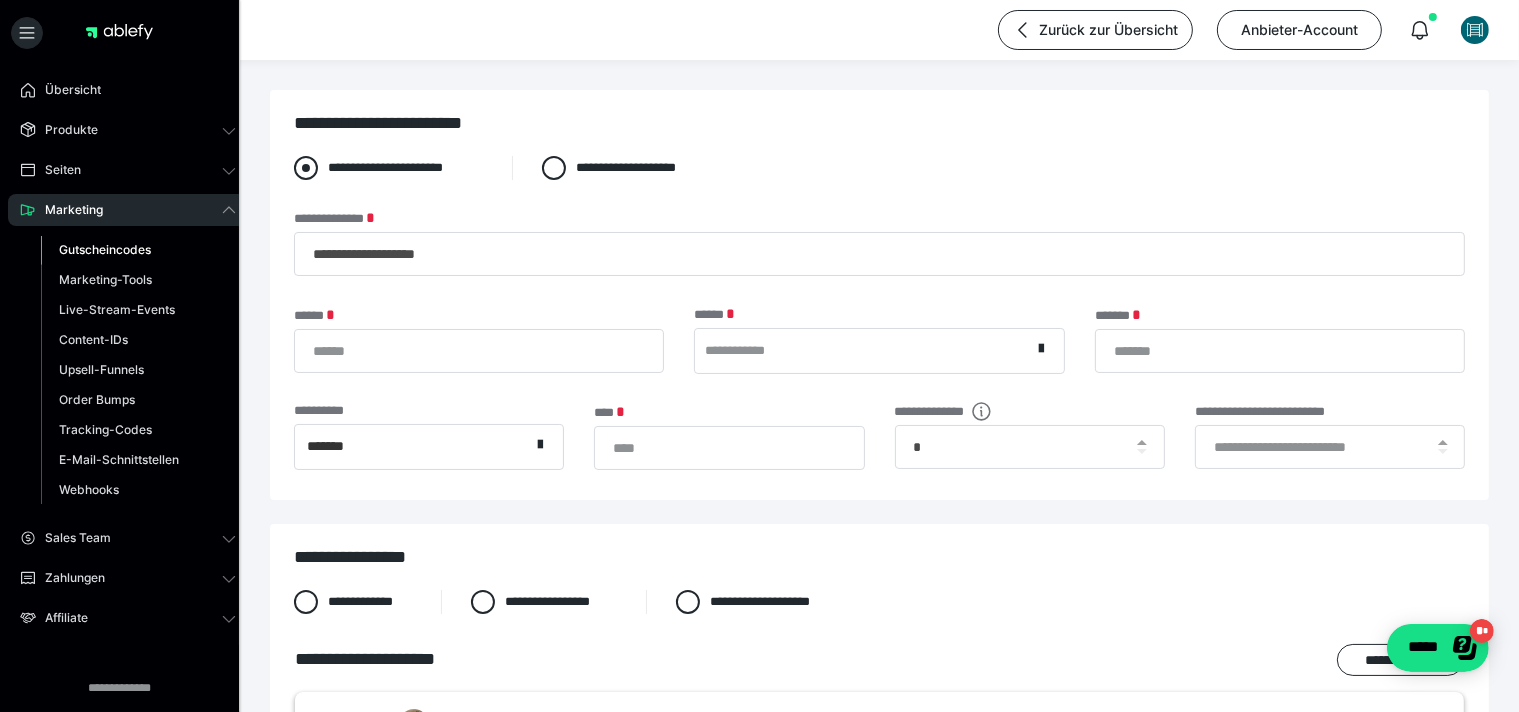 click at bounding box center (306, 168) 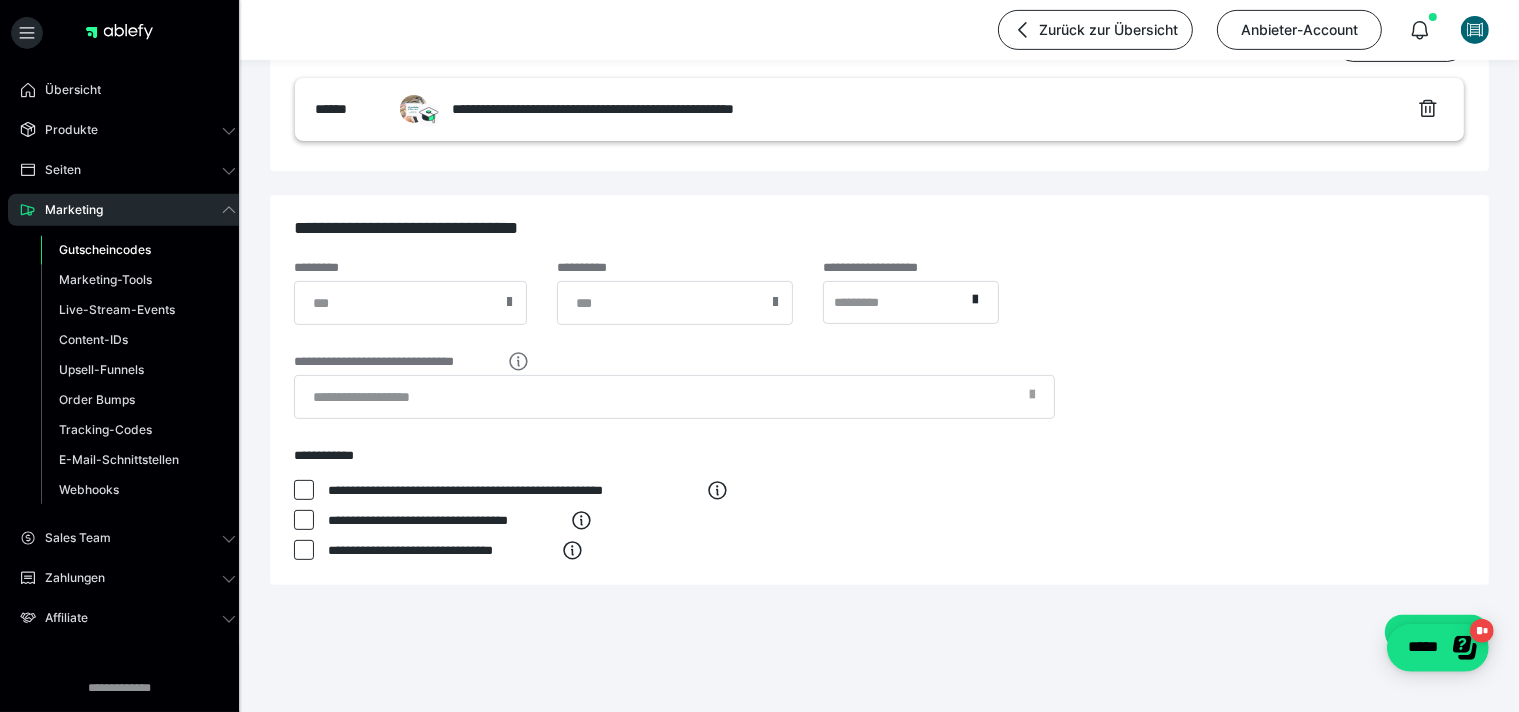 scroll, scrollTop: 652, scrollLeft: 0, axis: vertical 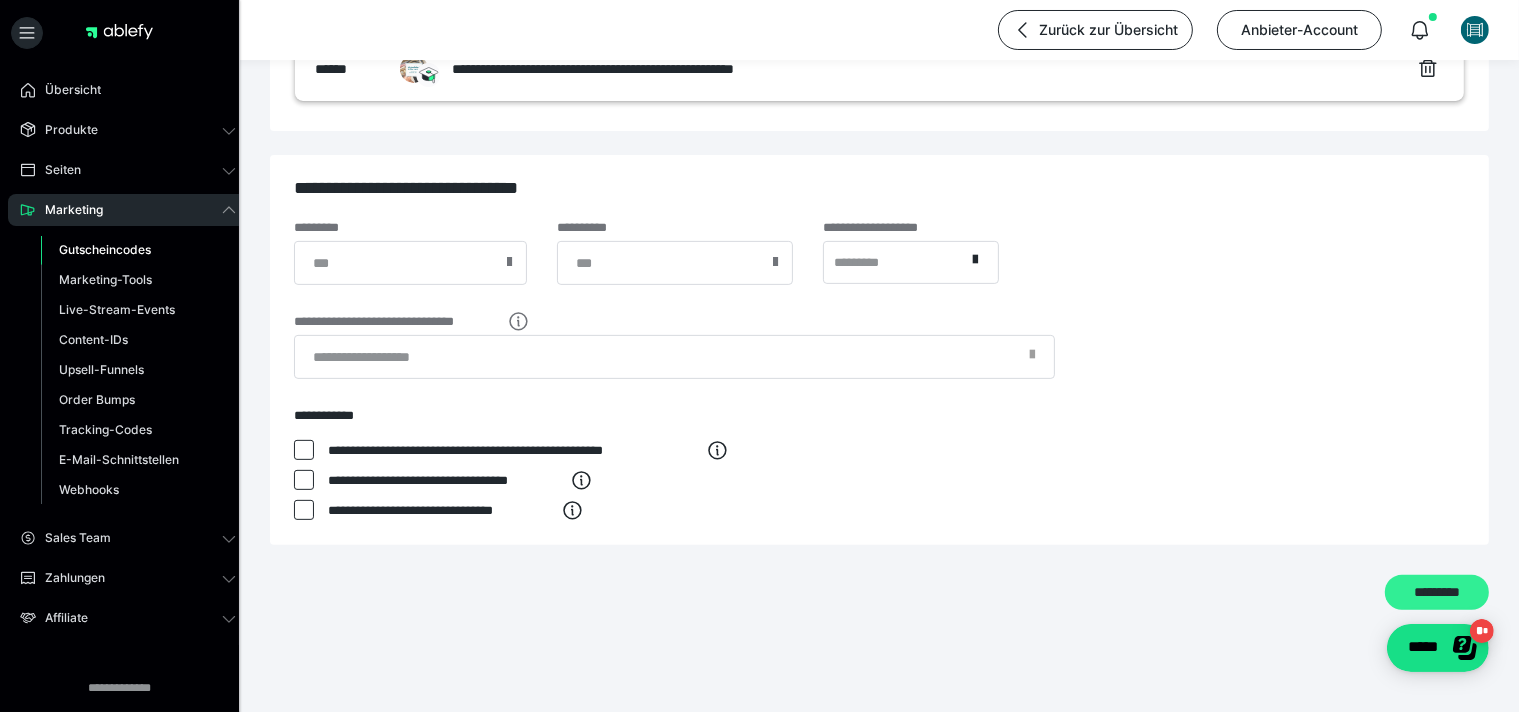 click on "*********" at bounding box center [1437, 593] 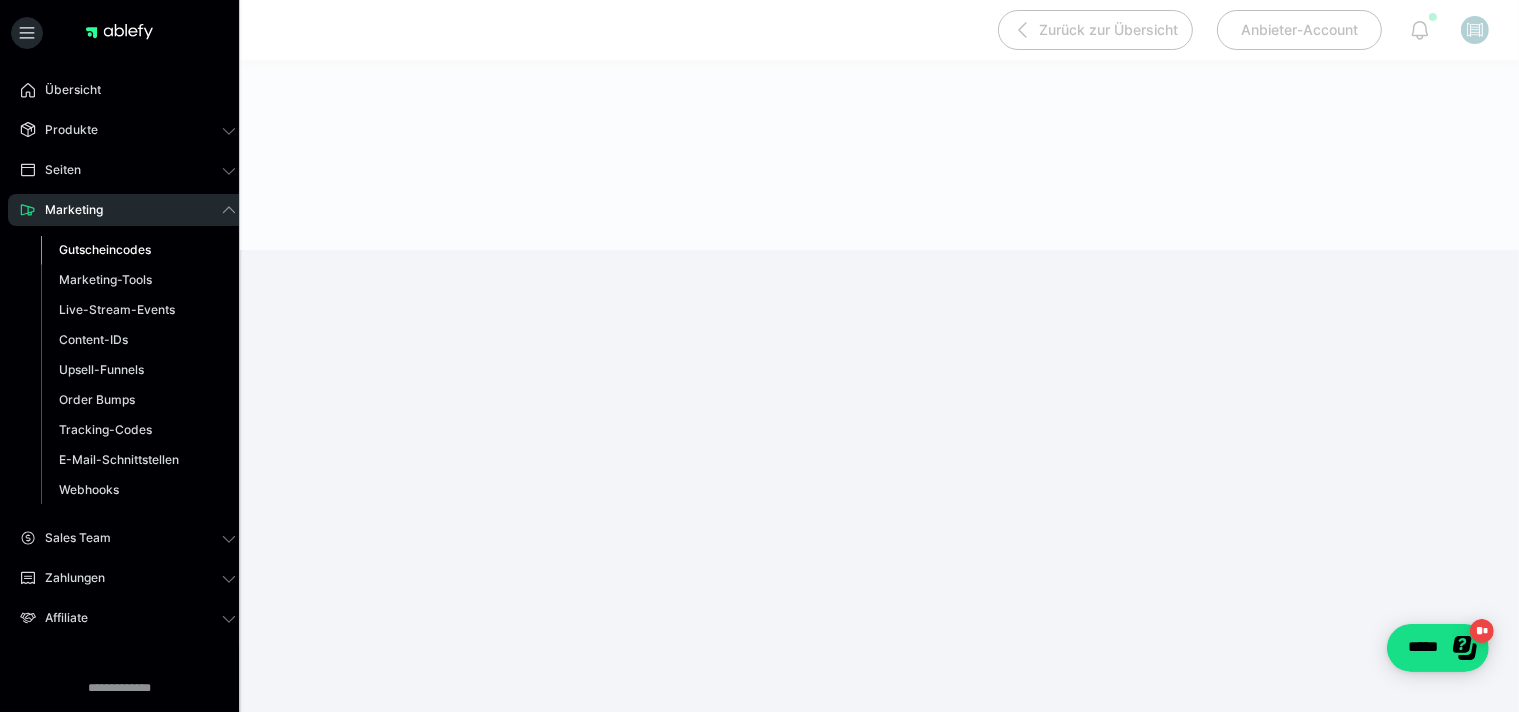 scroll, scrollTop: 190, scrollLeft: 0, axis: vertical 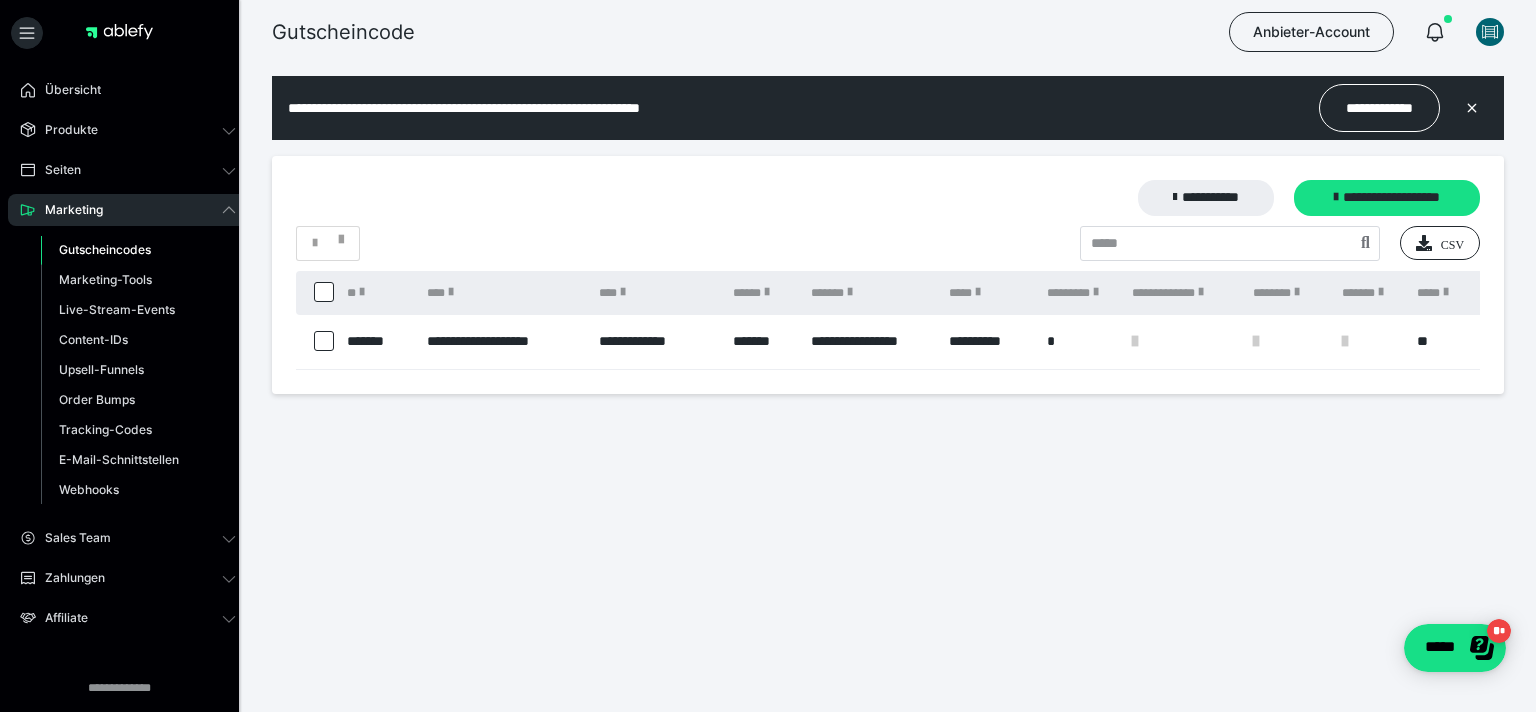 click on "**********" at bounding box center (988, 342) 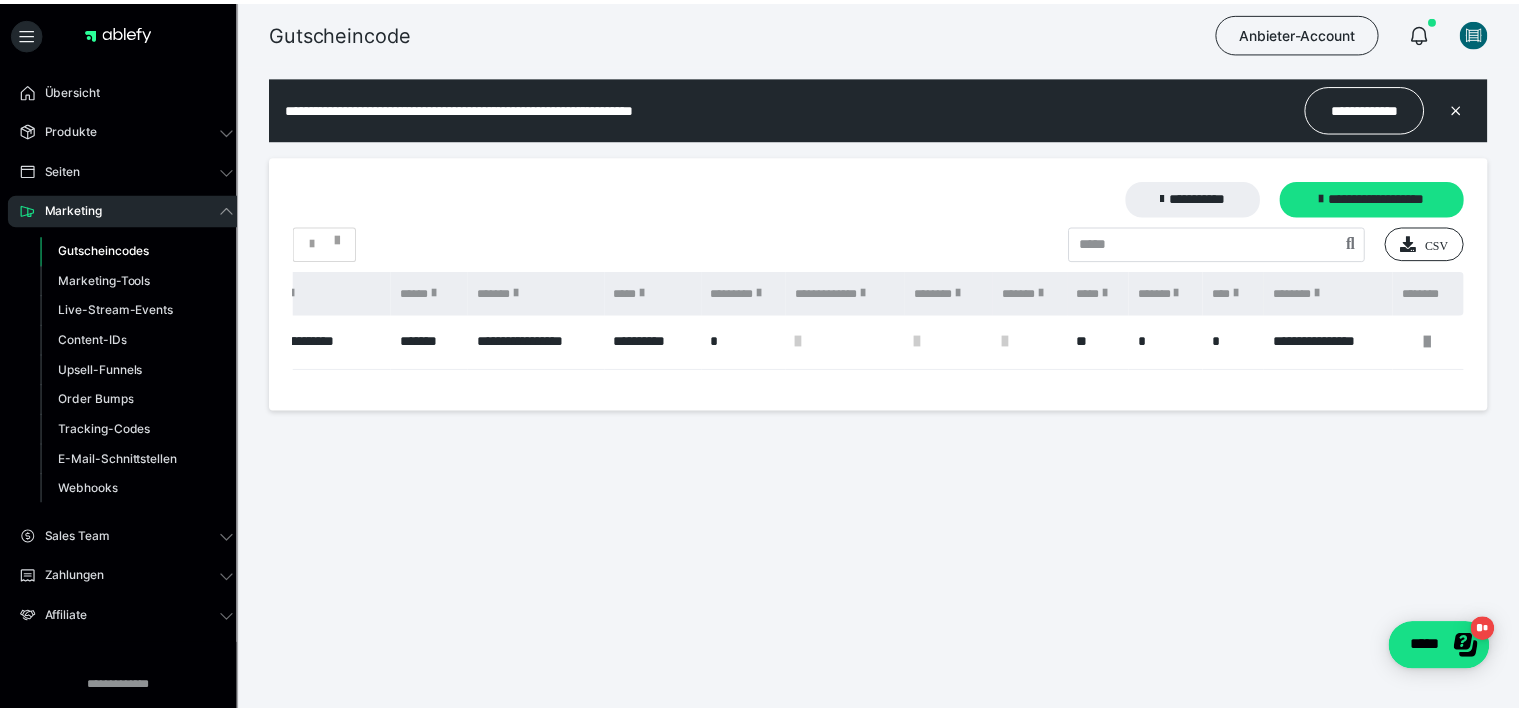 scroll, scrollTop: 0, scrollLeft: 329, axis: horizontal 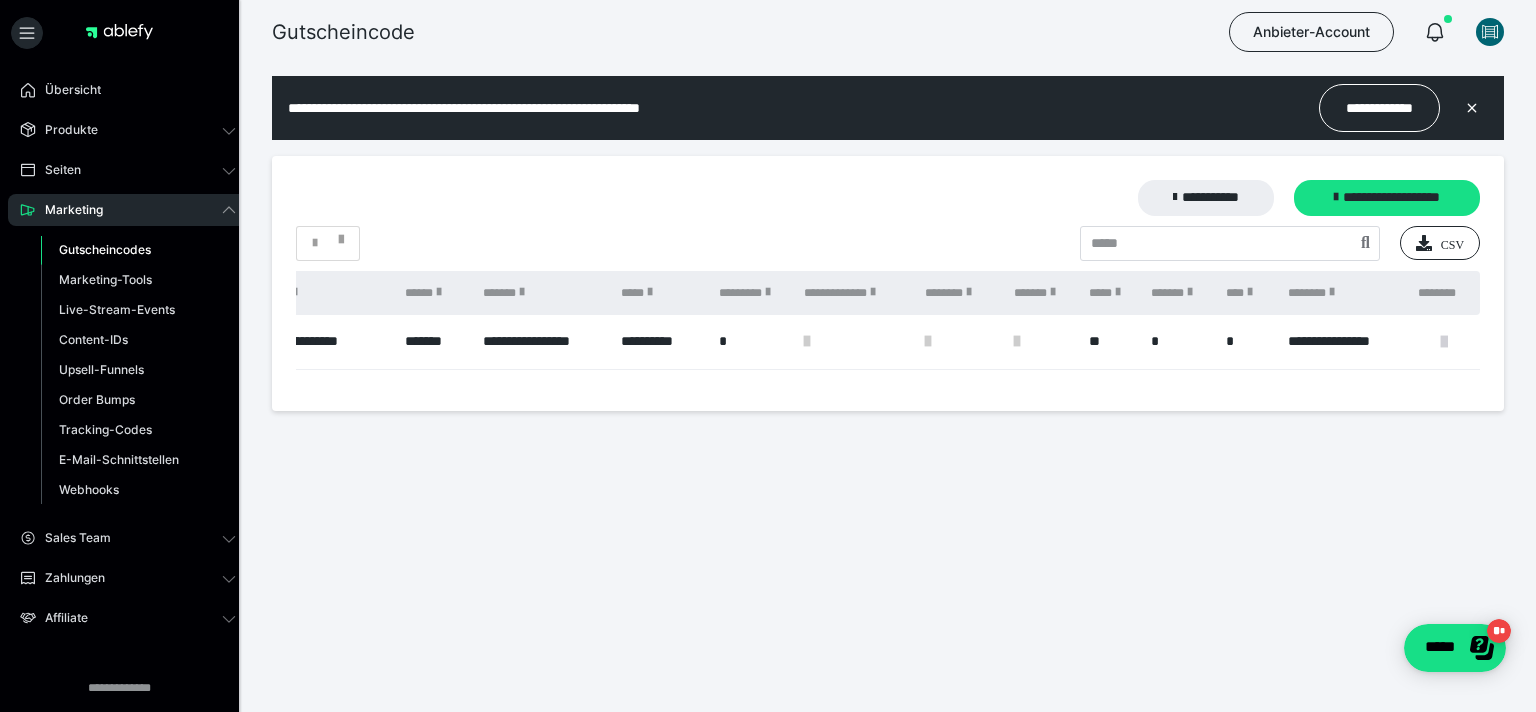 click at bounding box center [1444, 342] 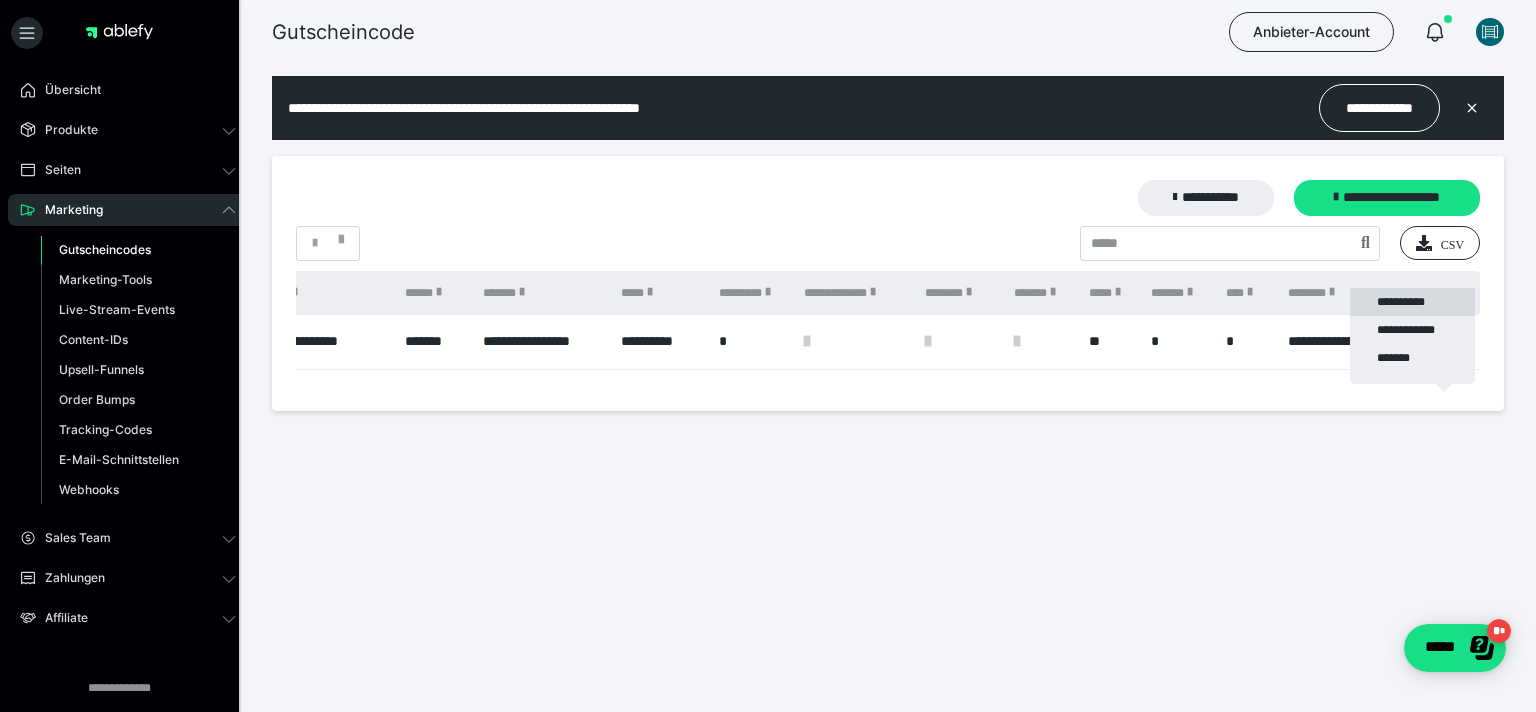 click on "**********" at bounding box center (1412, 302) 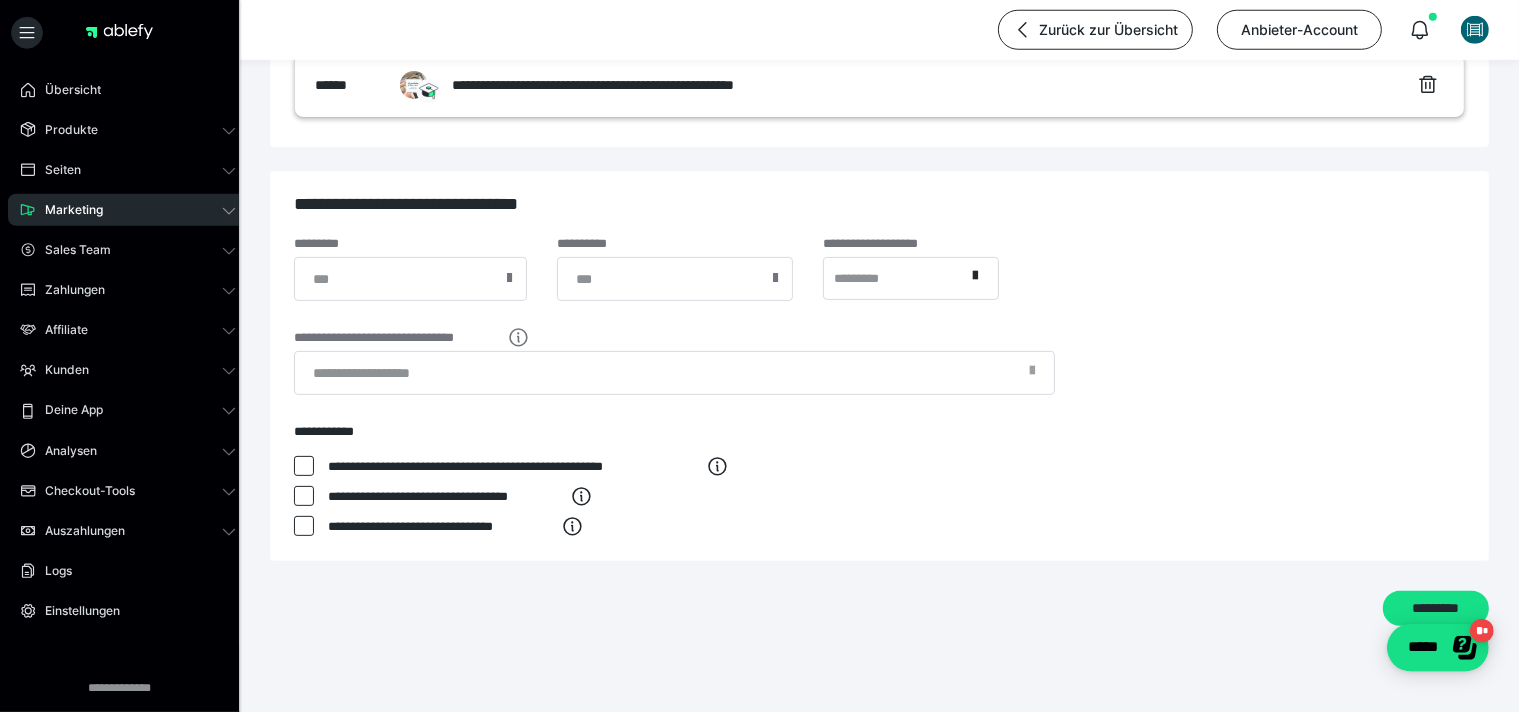 scroll, scrollTop: 597, scrollLeft: 0, axis: vertical 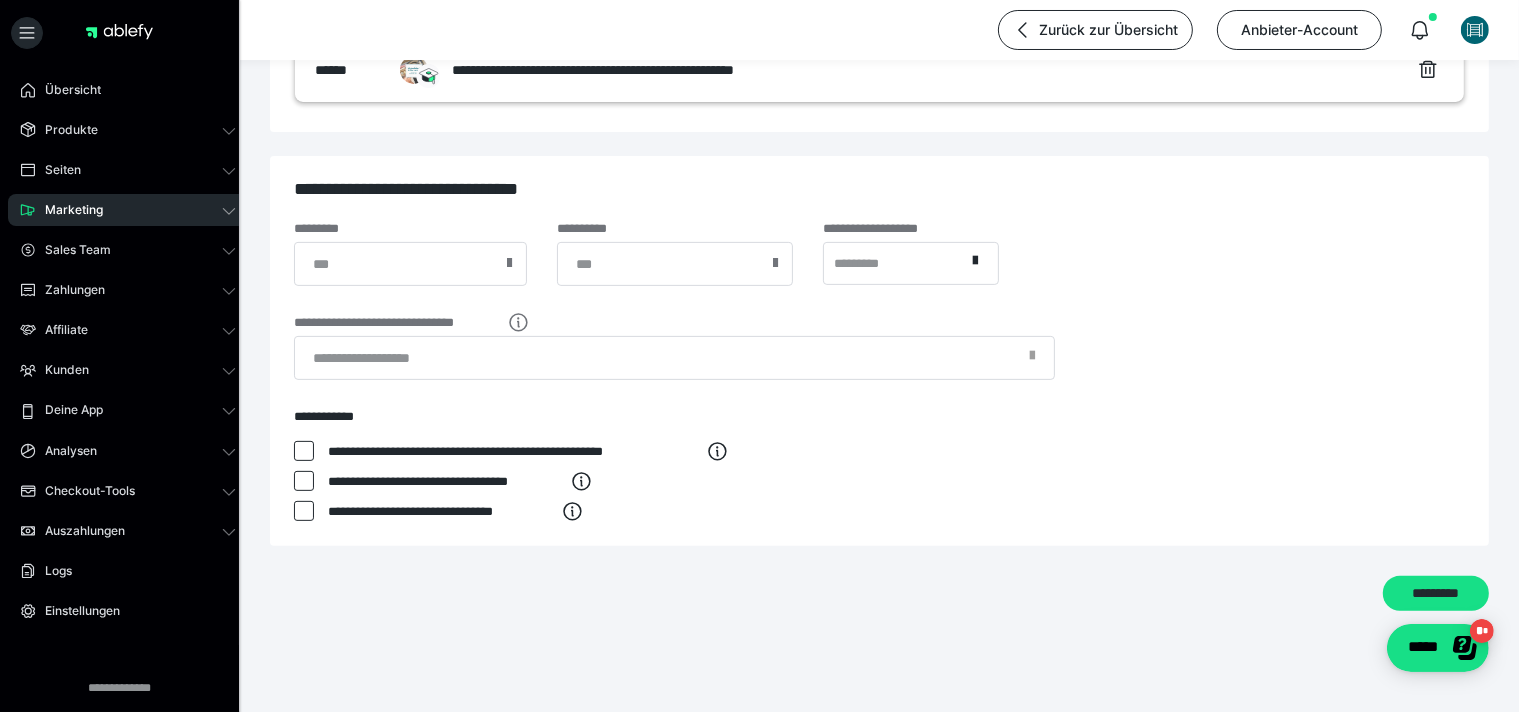 click at bounding box center [1032, 361] 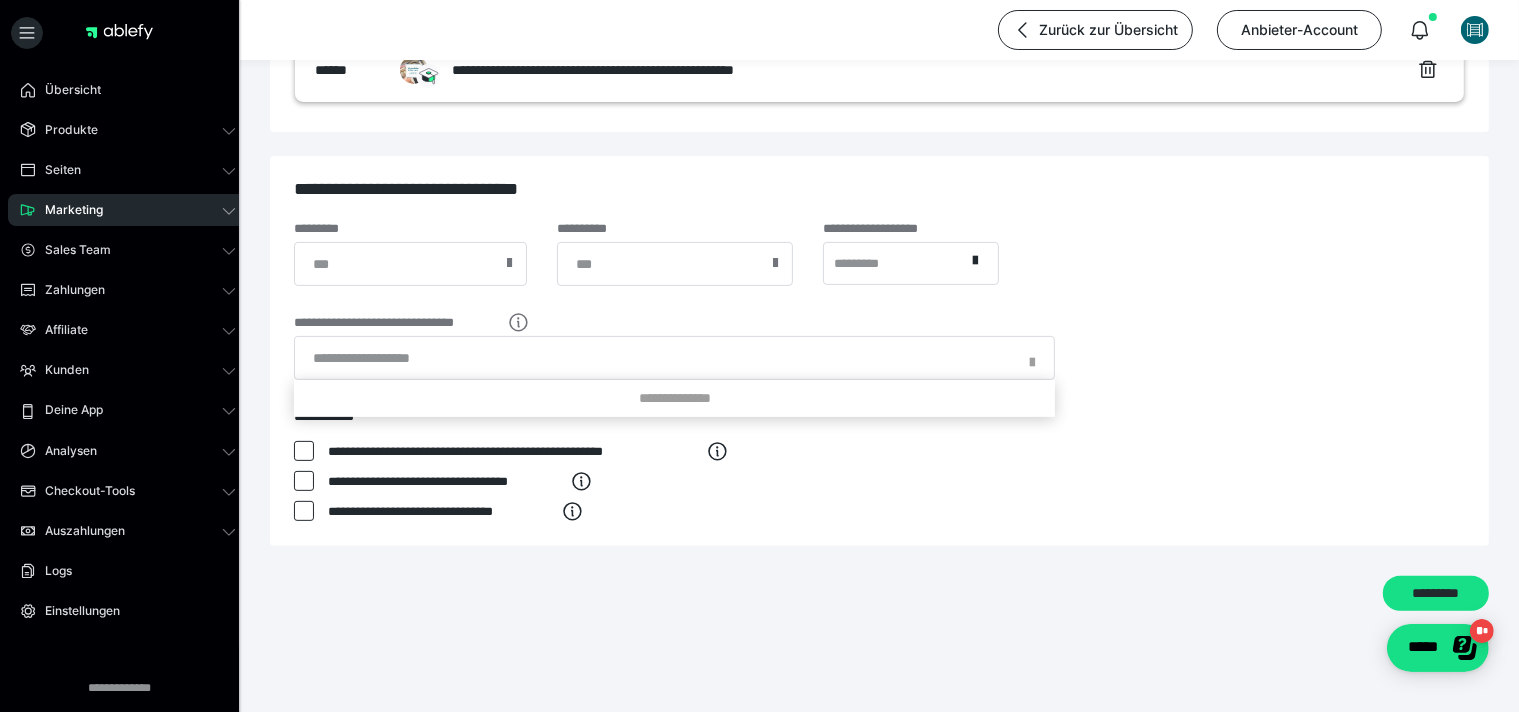 click at bounding box center [1032, 365] 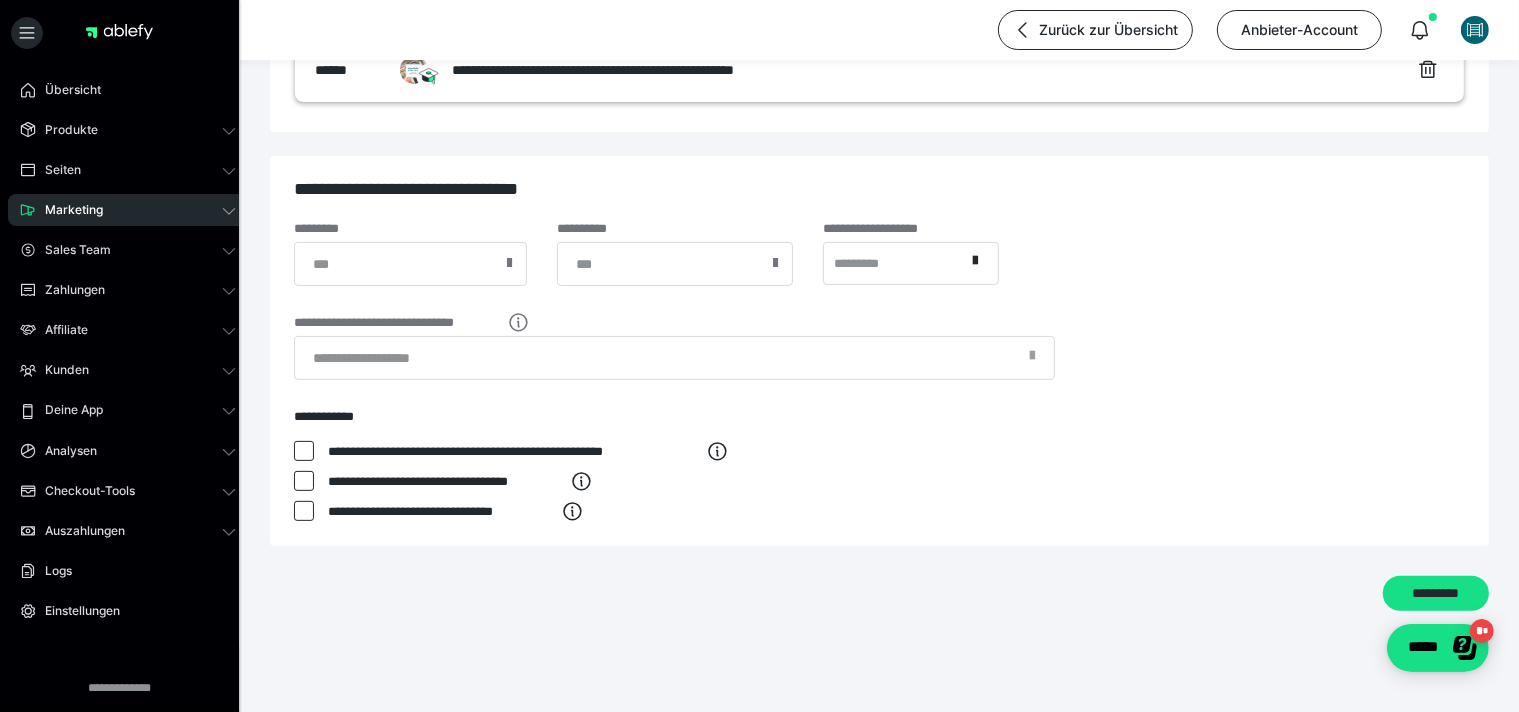 click at bounding box center [509, 263] 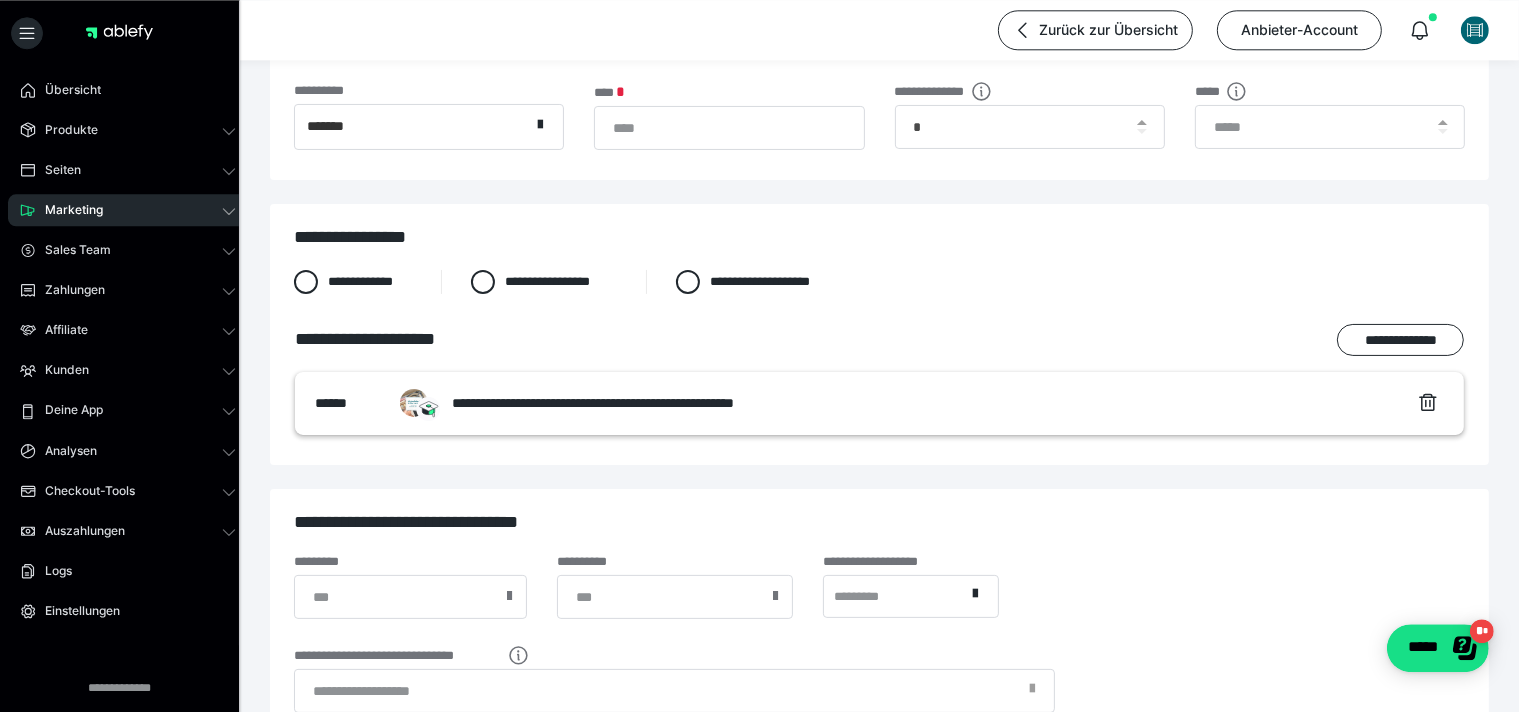 scroll, scrollTop: 175, scrollLeft: 0, axis: vertical 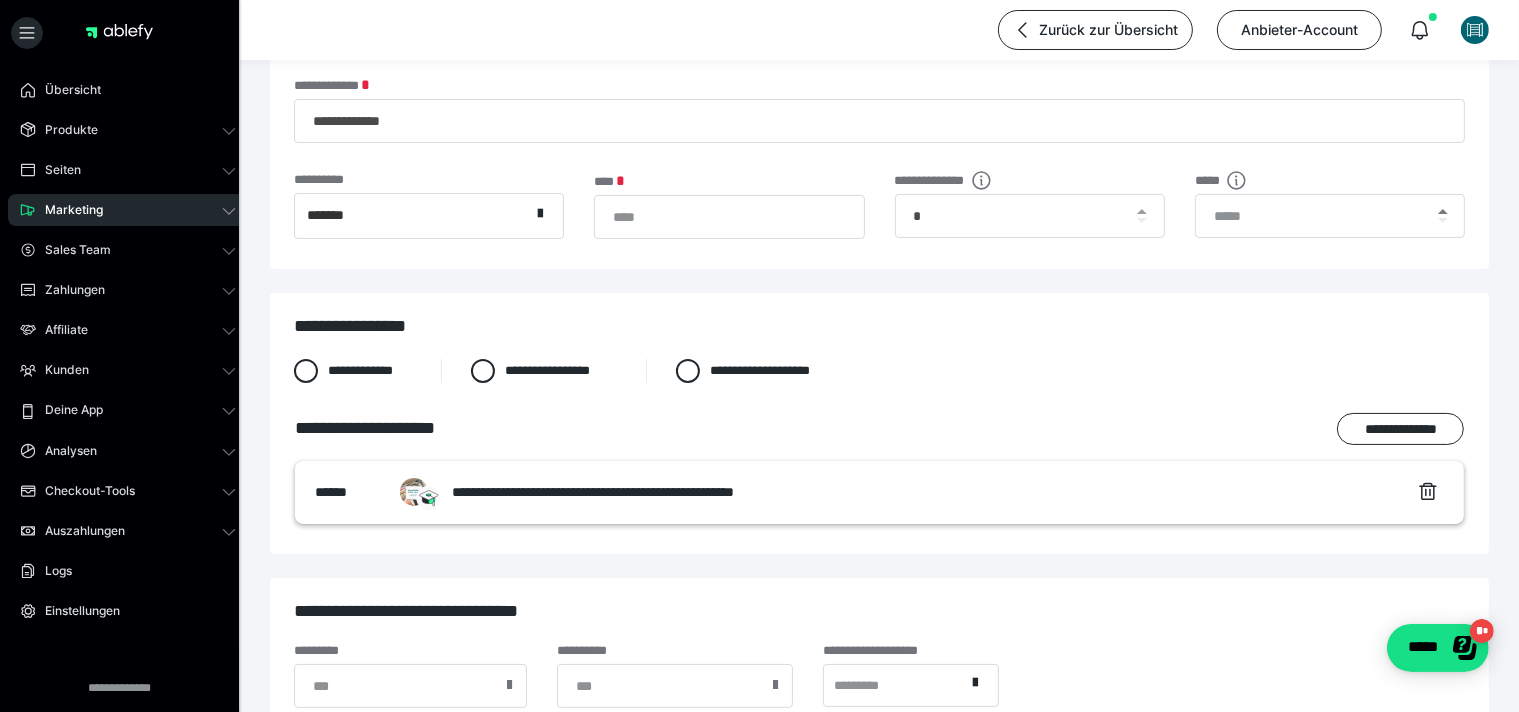 click at bounding box center (1443, 211) 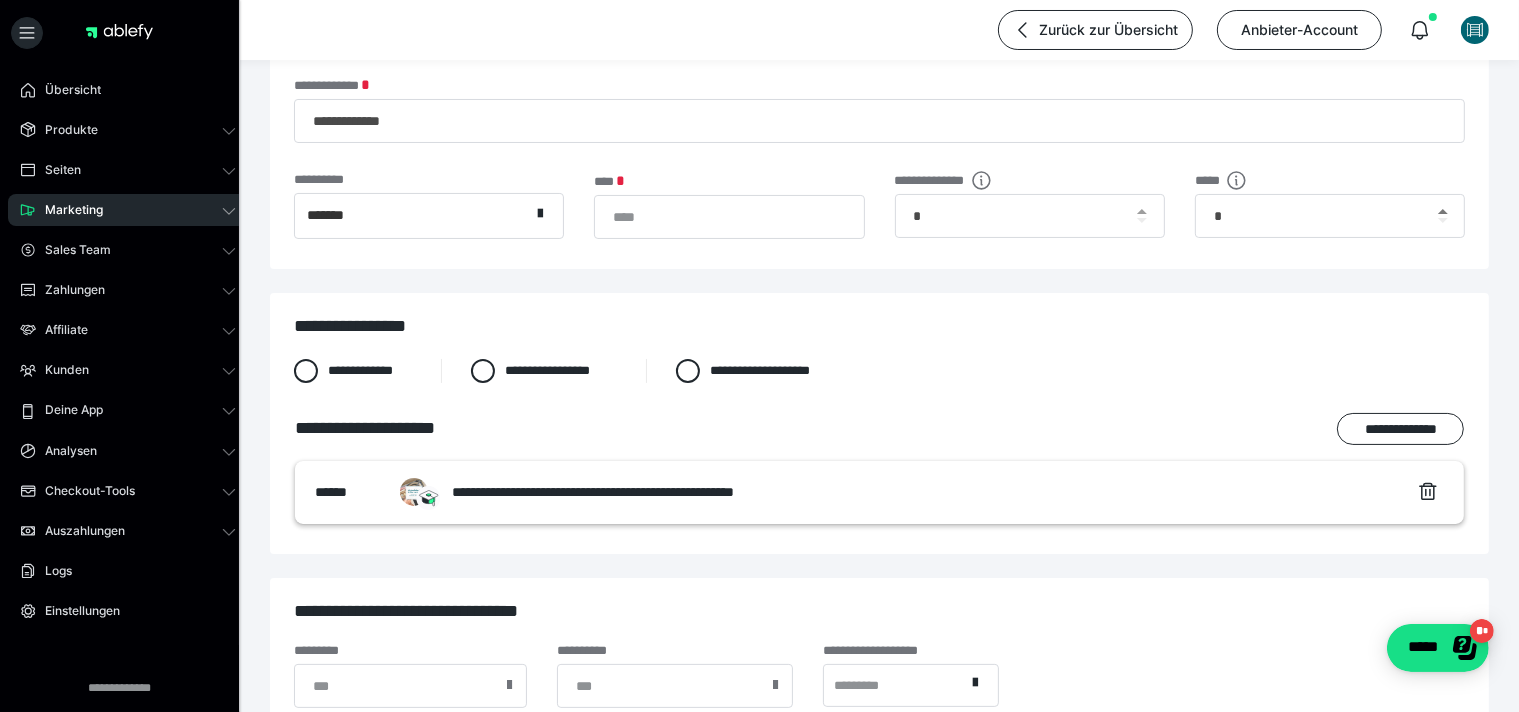 click at bounding box center (1443, 211) 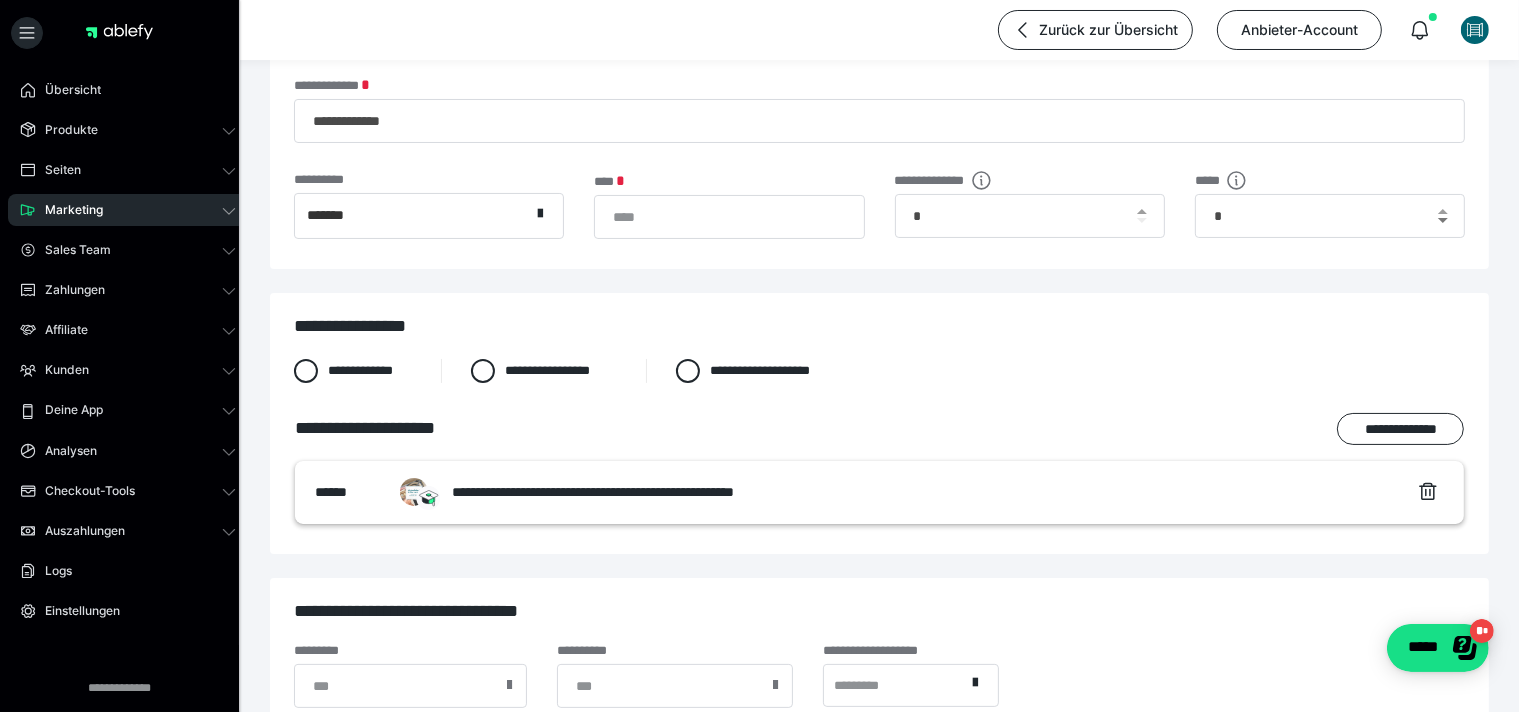 click at bounding box center (1443, 220) 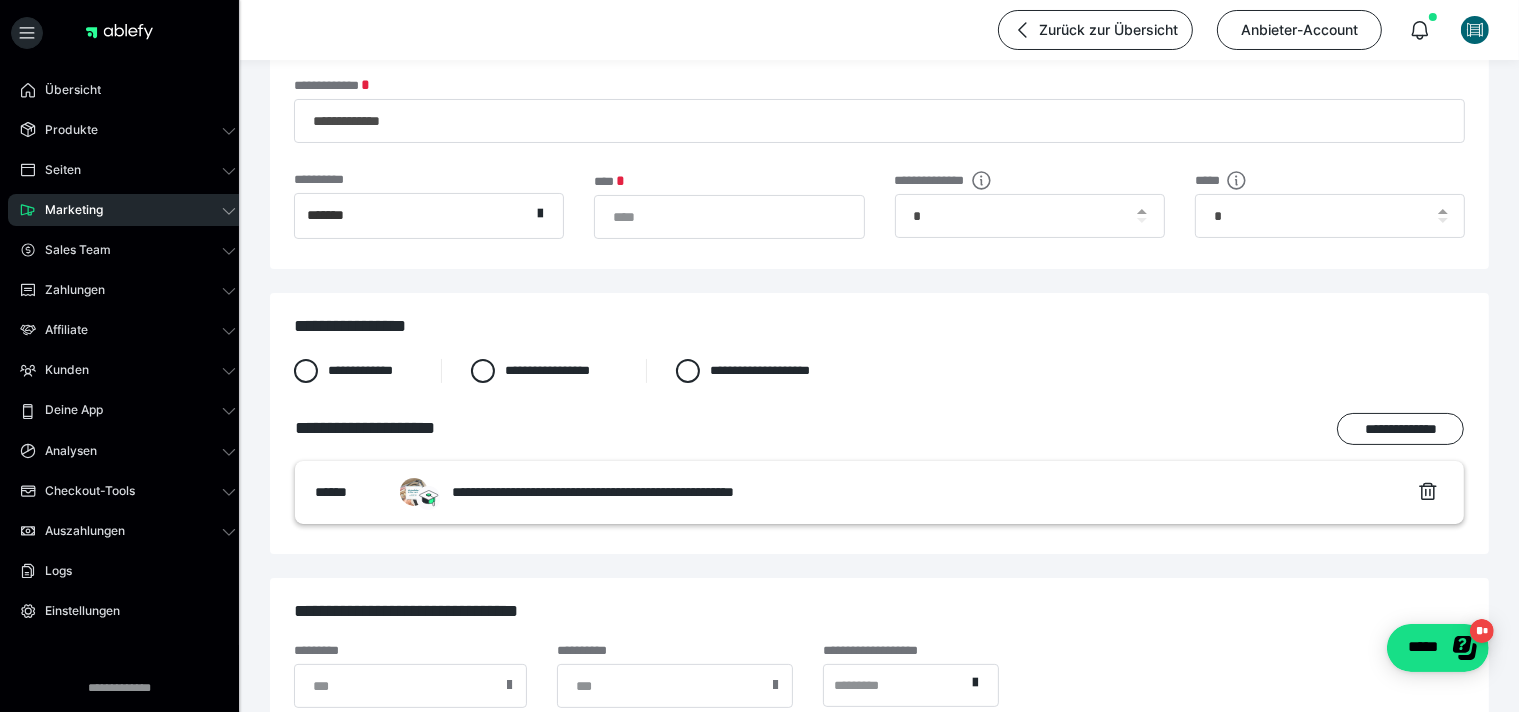 click at bounding box center [1442, 216] 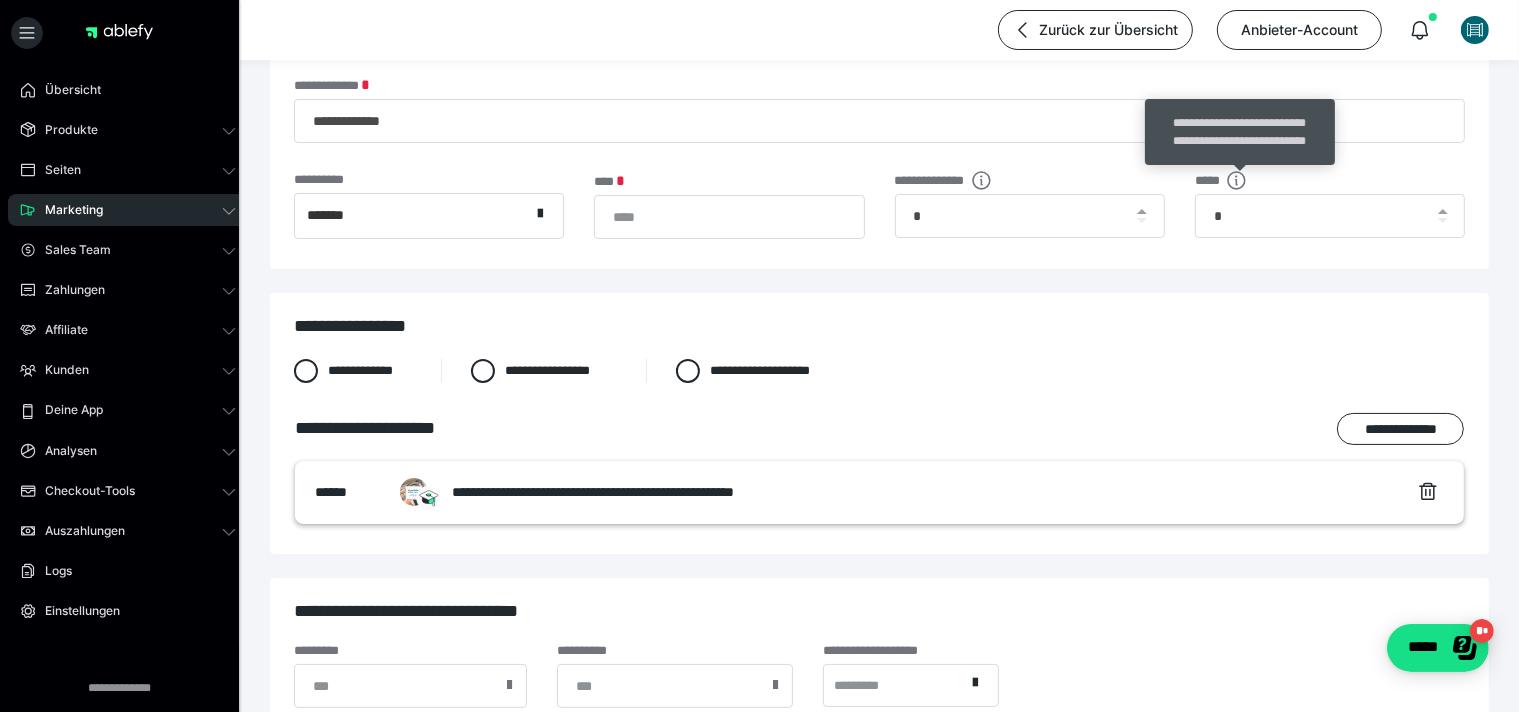 click 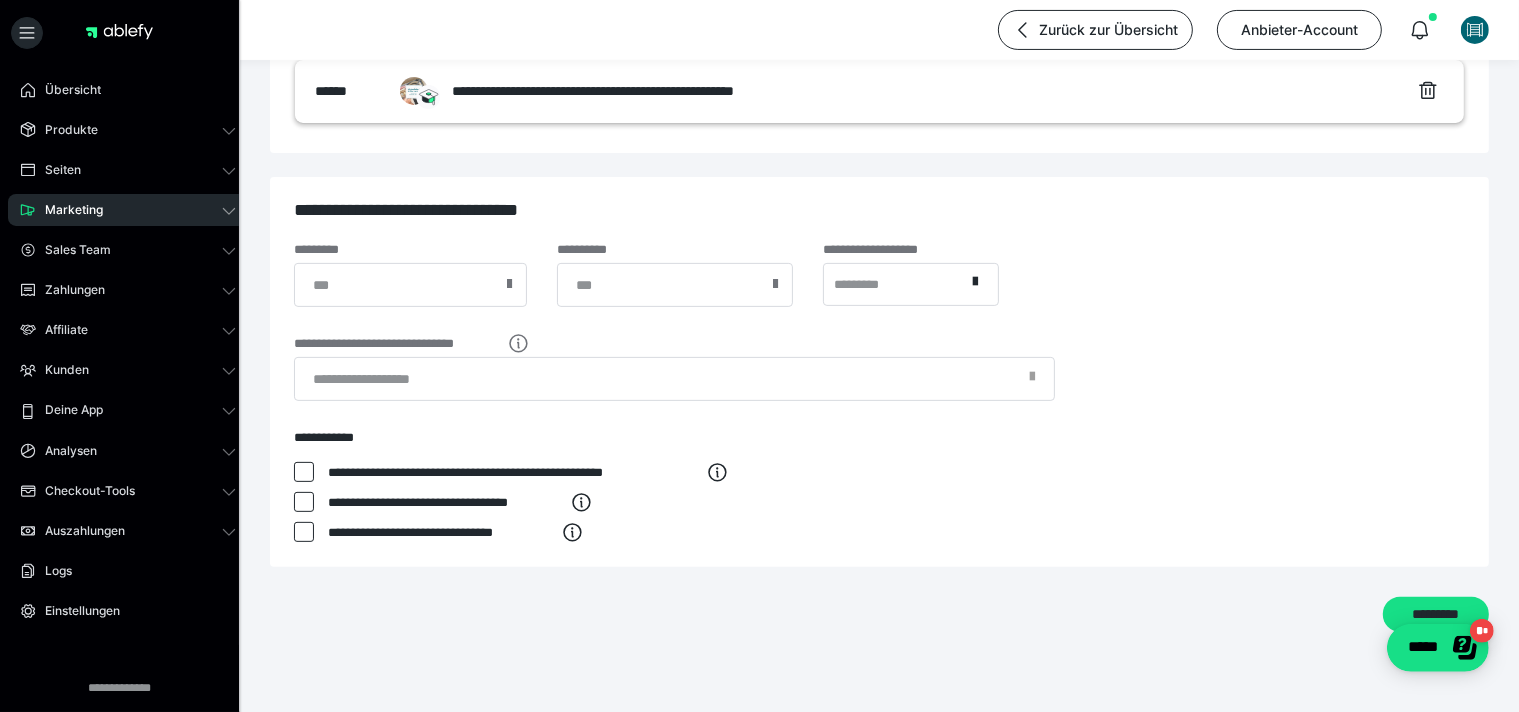 scroll, scrollTop: 597, scrollLeft: 0, axis: vertical 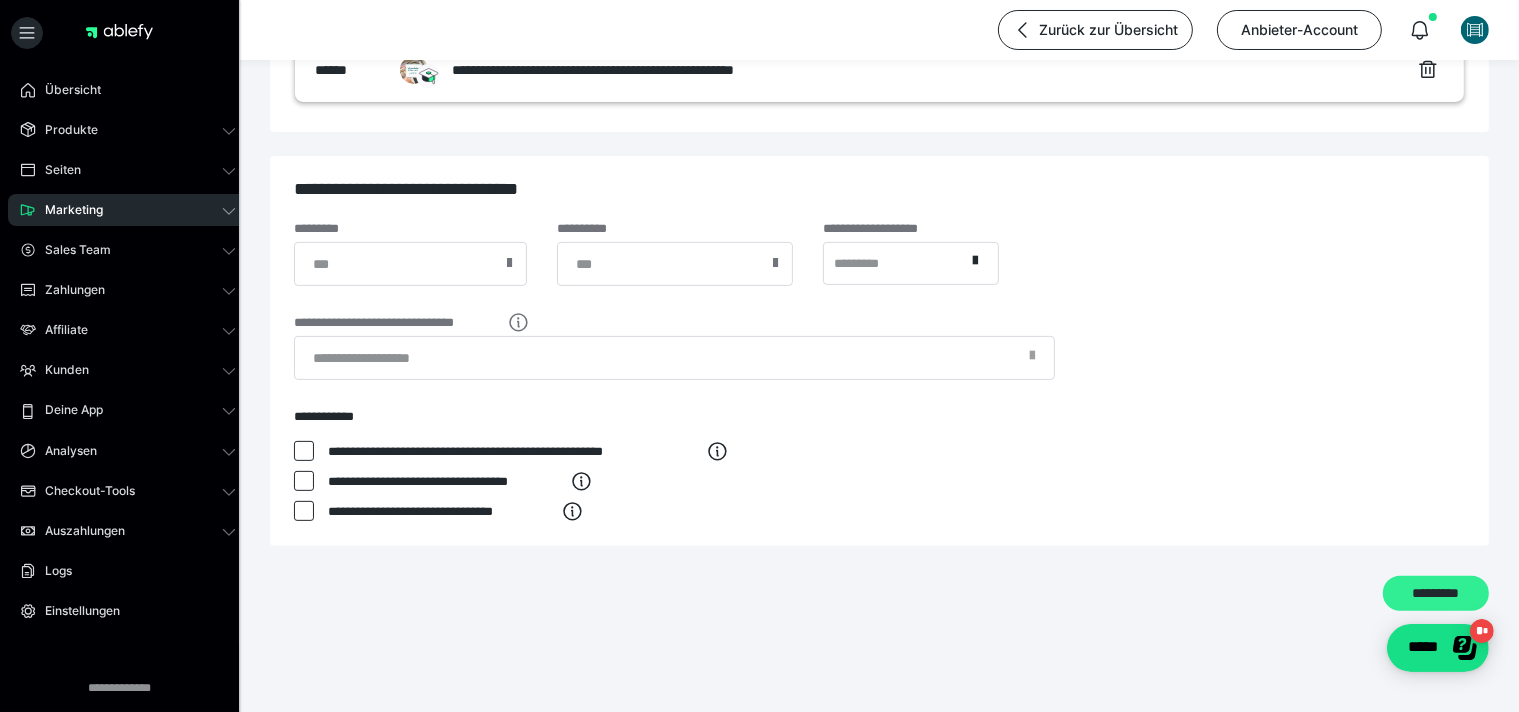 click on "*********" at bounding box center (1436, 594) 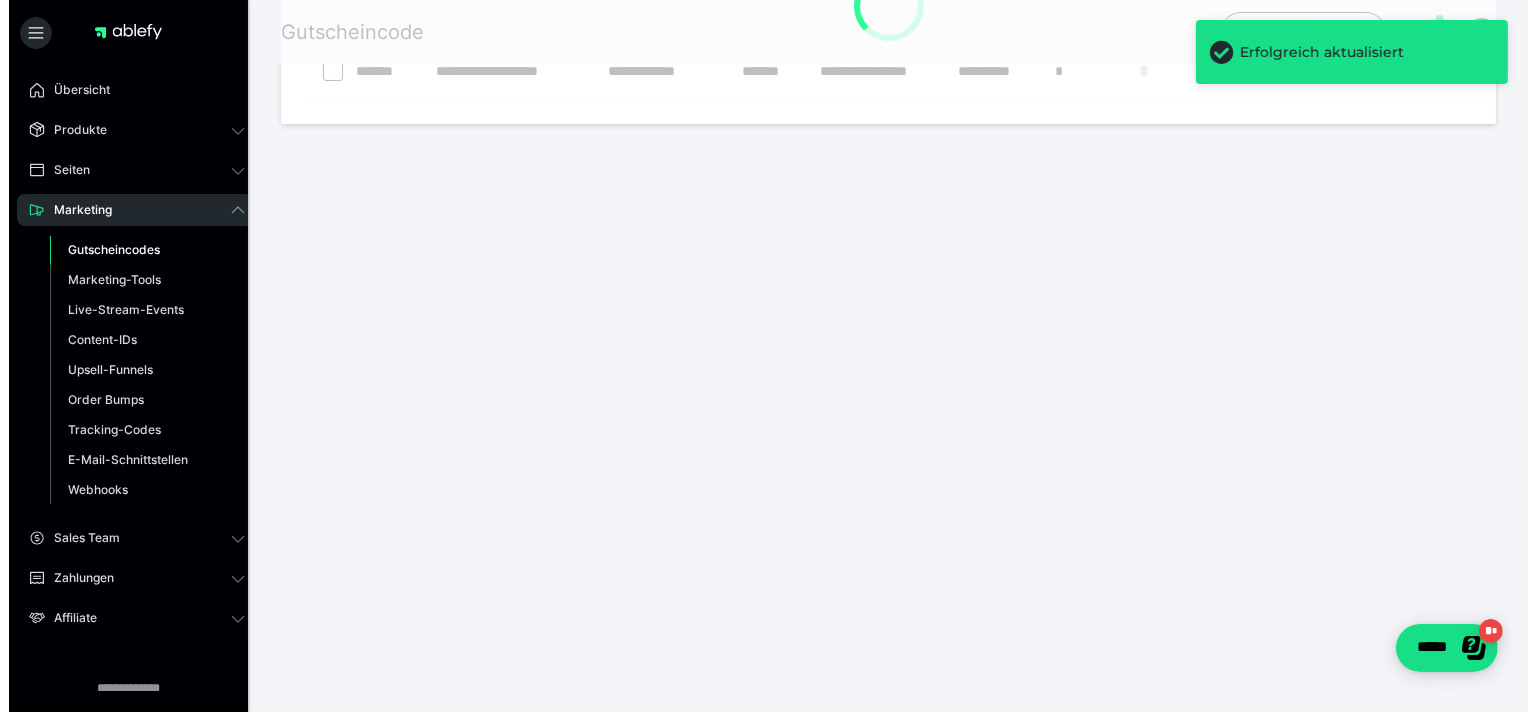 scroll, scrollTop: 0, scrollLeft: 0, axis: both 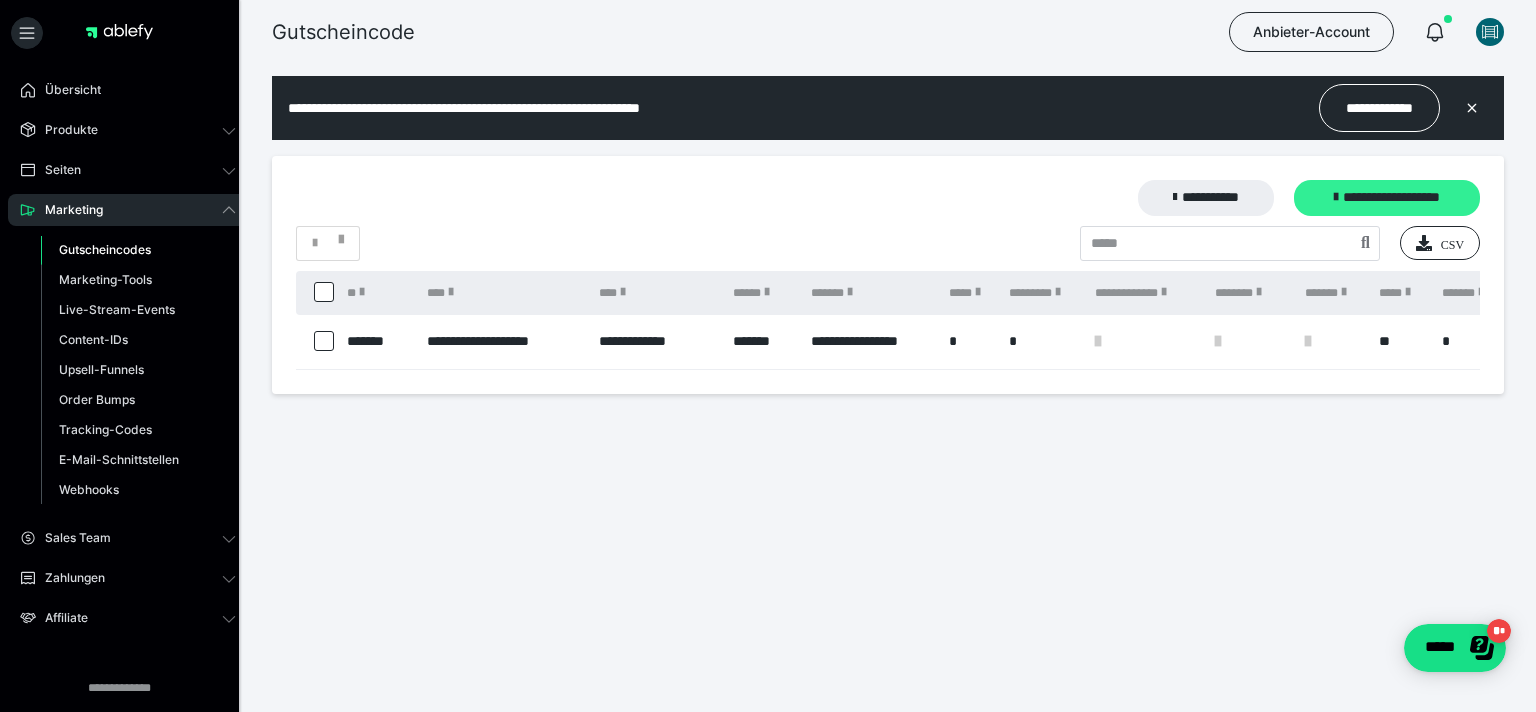 click on "**********" at bounding box center (1387, 198) 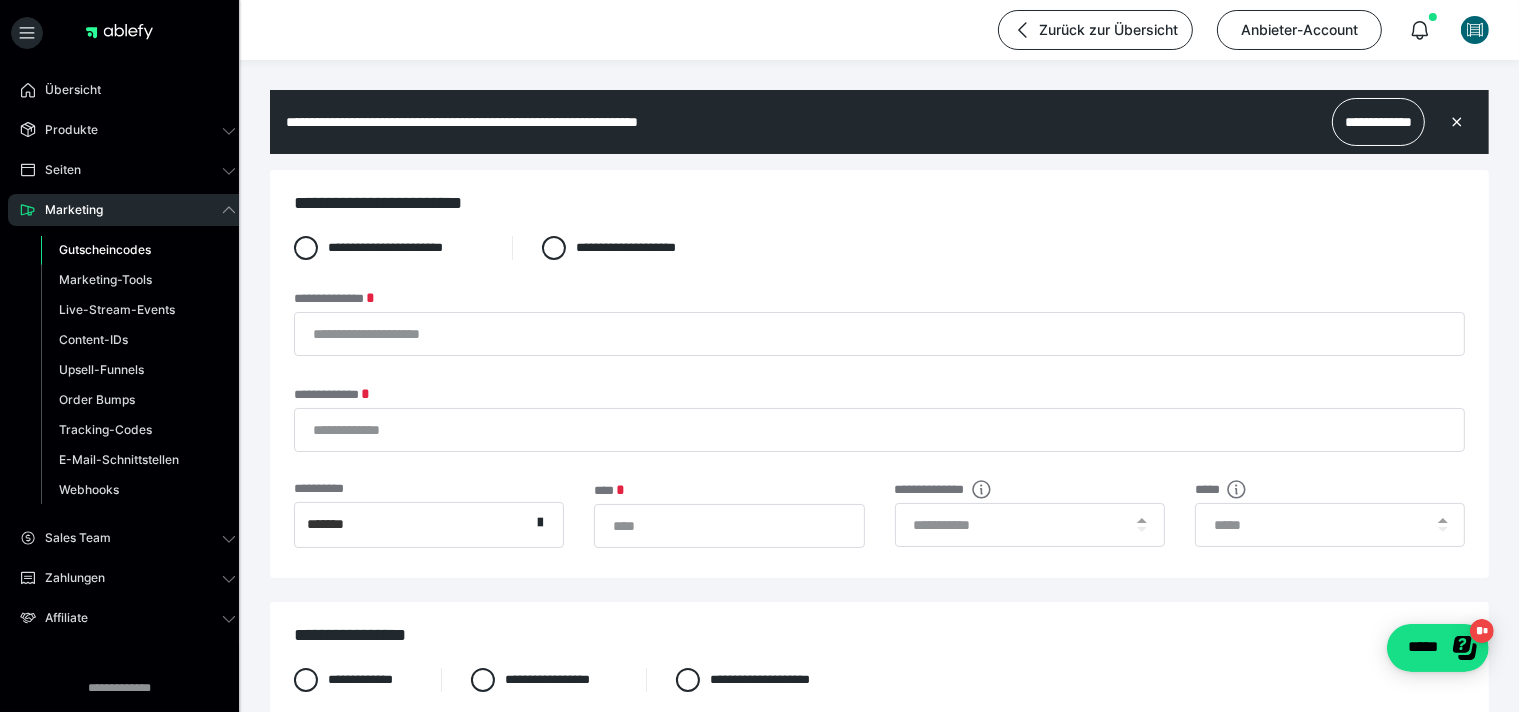 scroll, scrollTop: 0, scrollLeft: 0, axis: both 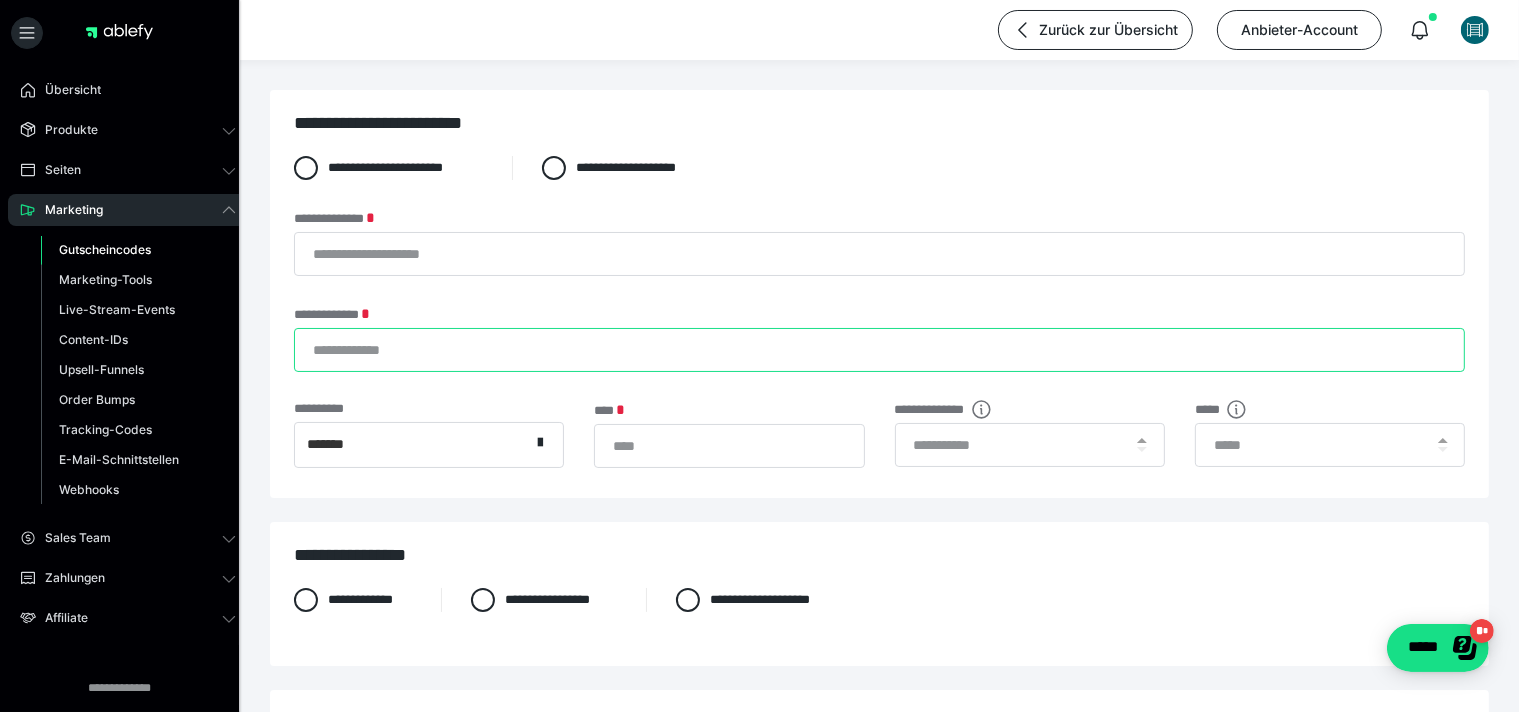 click on "**********" at bounding box center (879, 350) 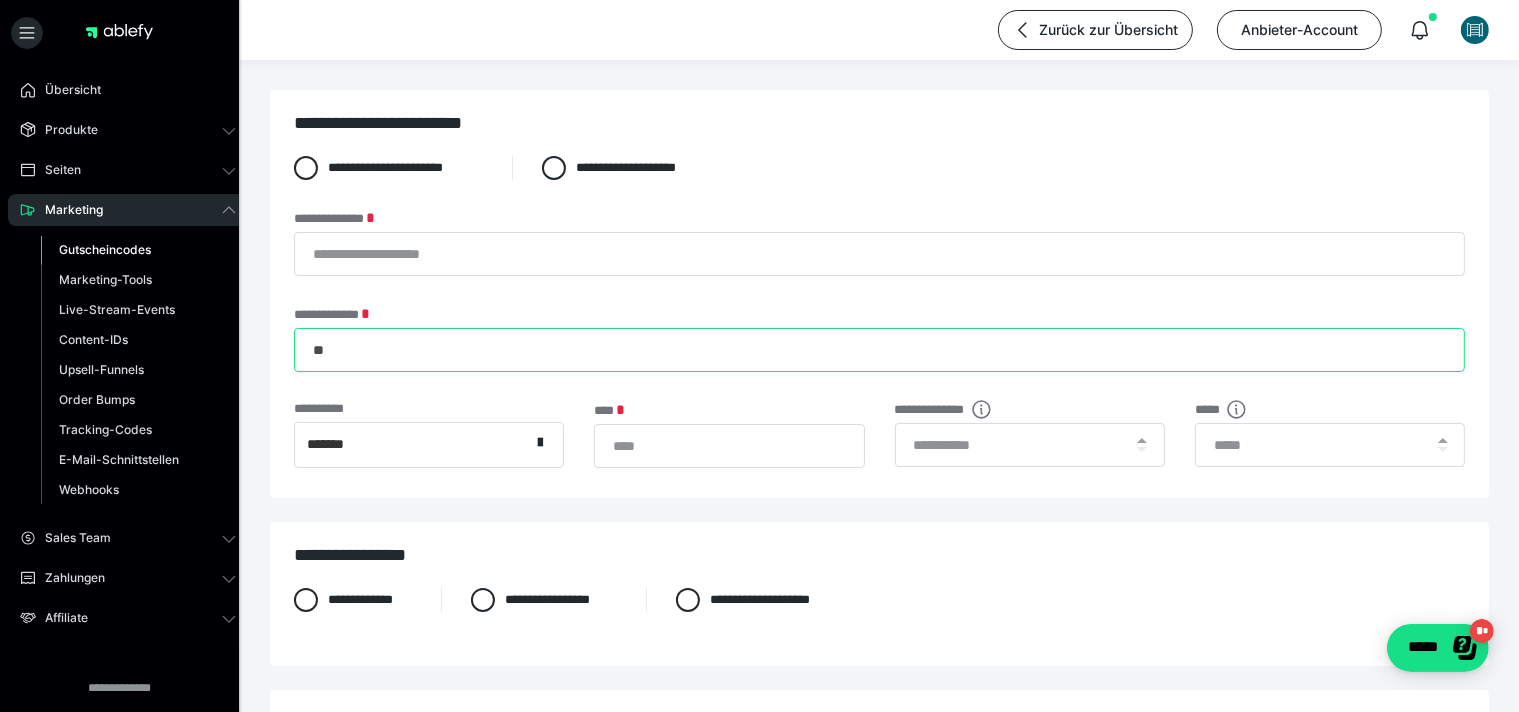 type on "*" 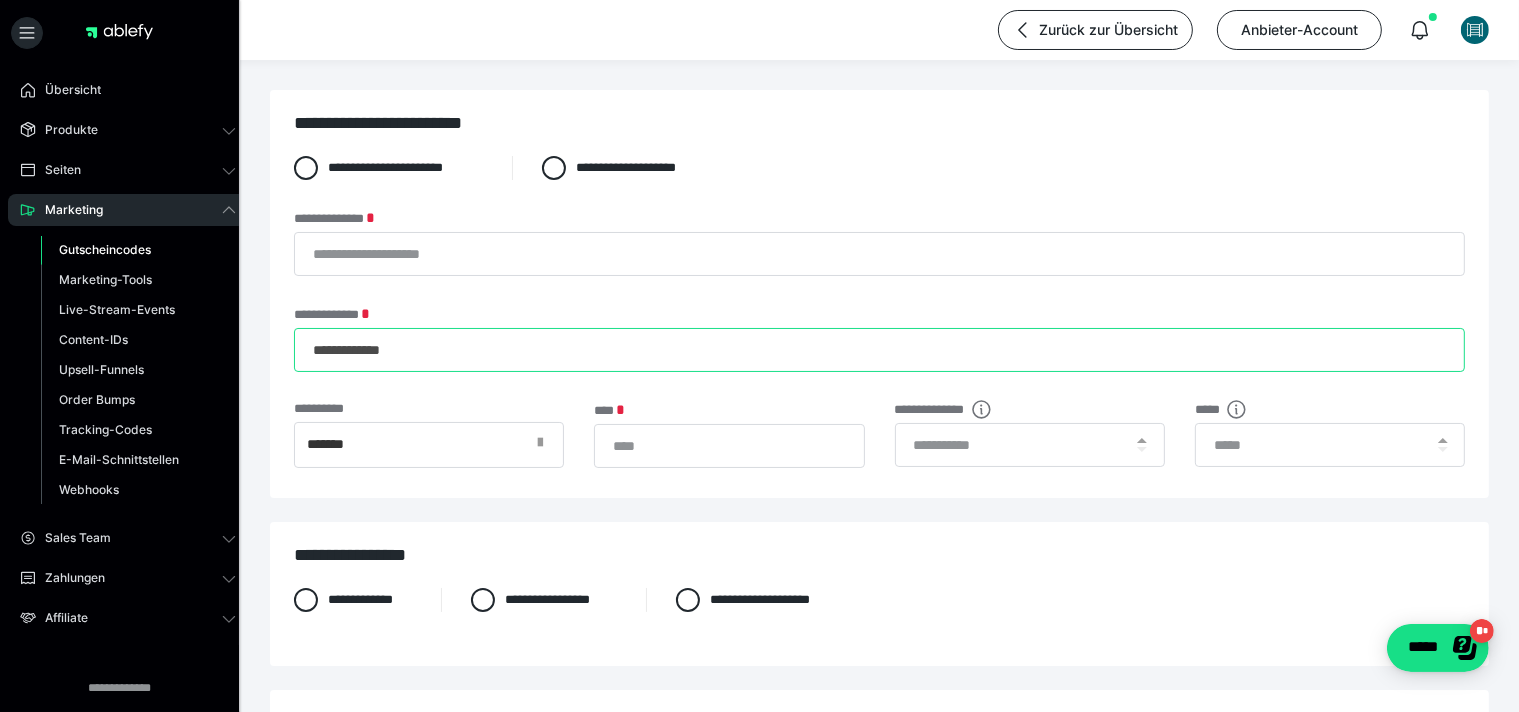 type on "**********" 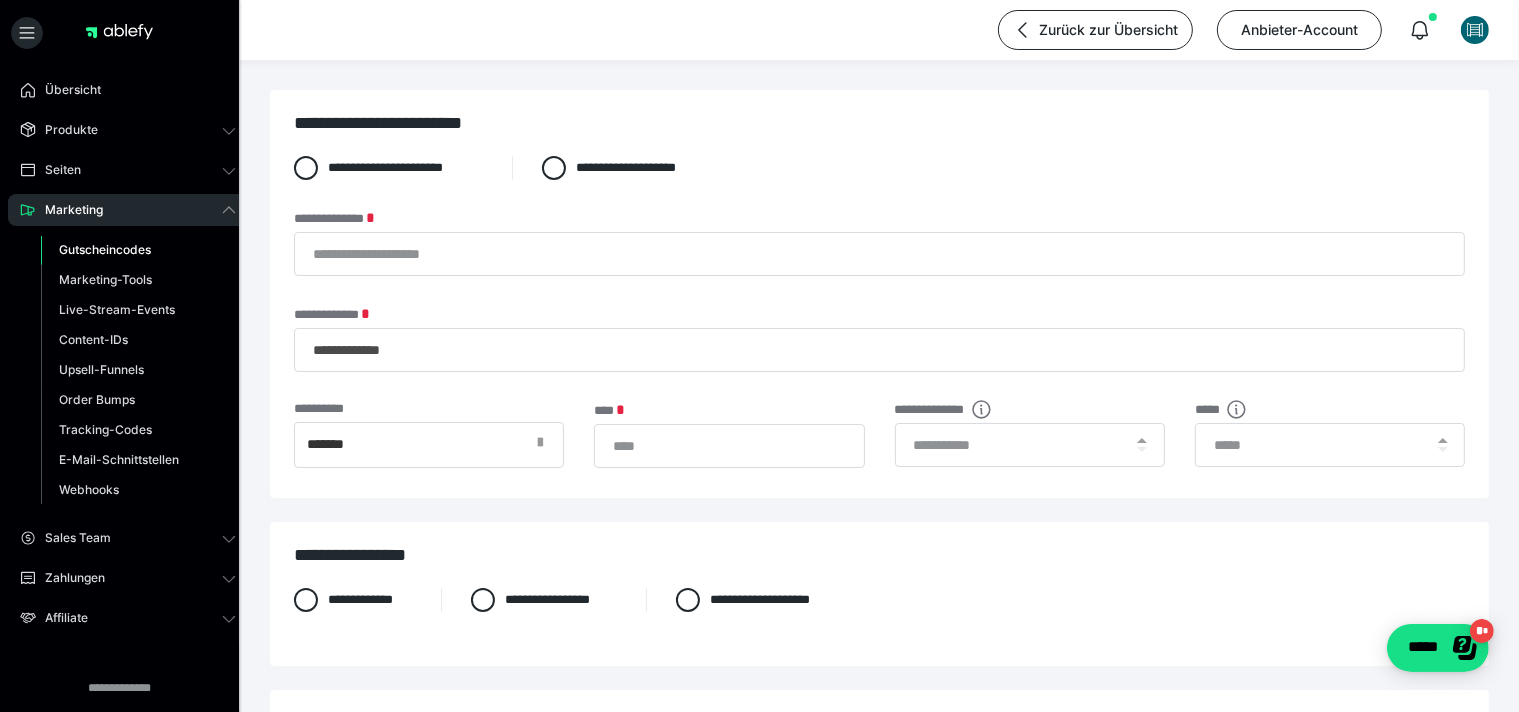 click at bounding box center [540, 443] 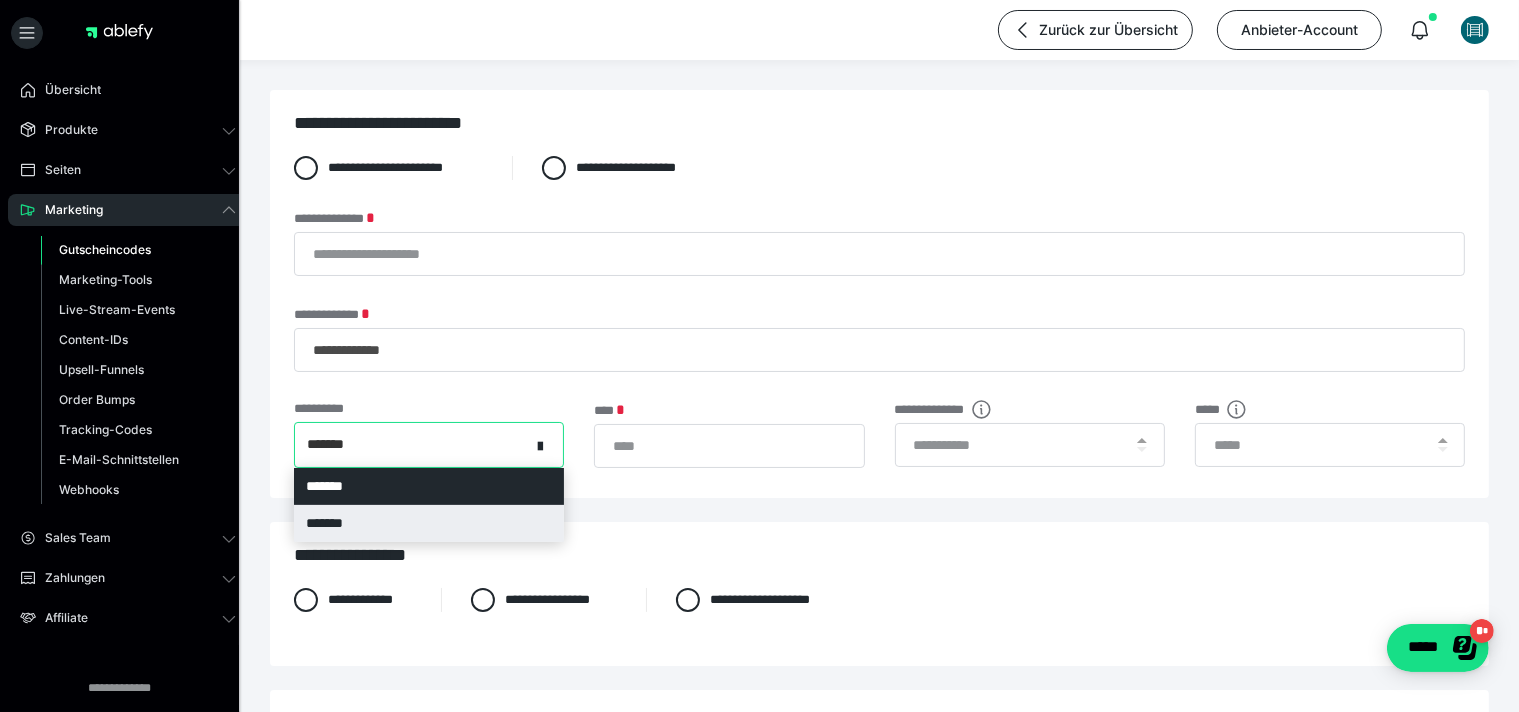 click on "*******" at bounding box center [429, 523] 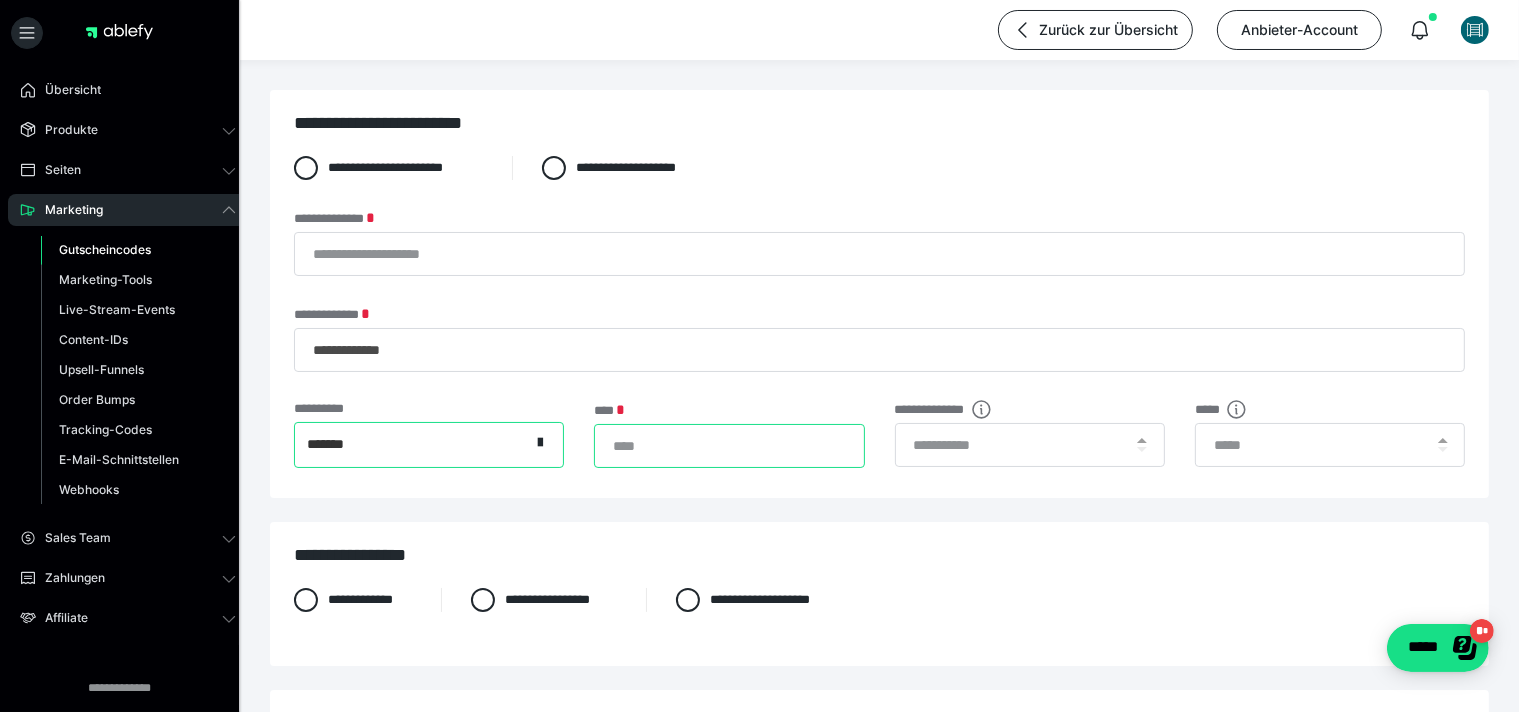 click on "*" at bounding box center [729, 446] 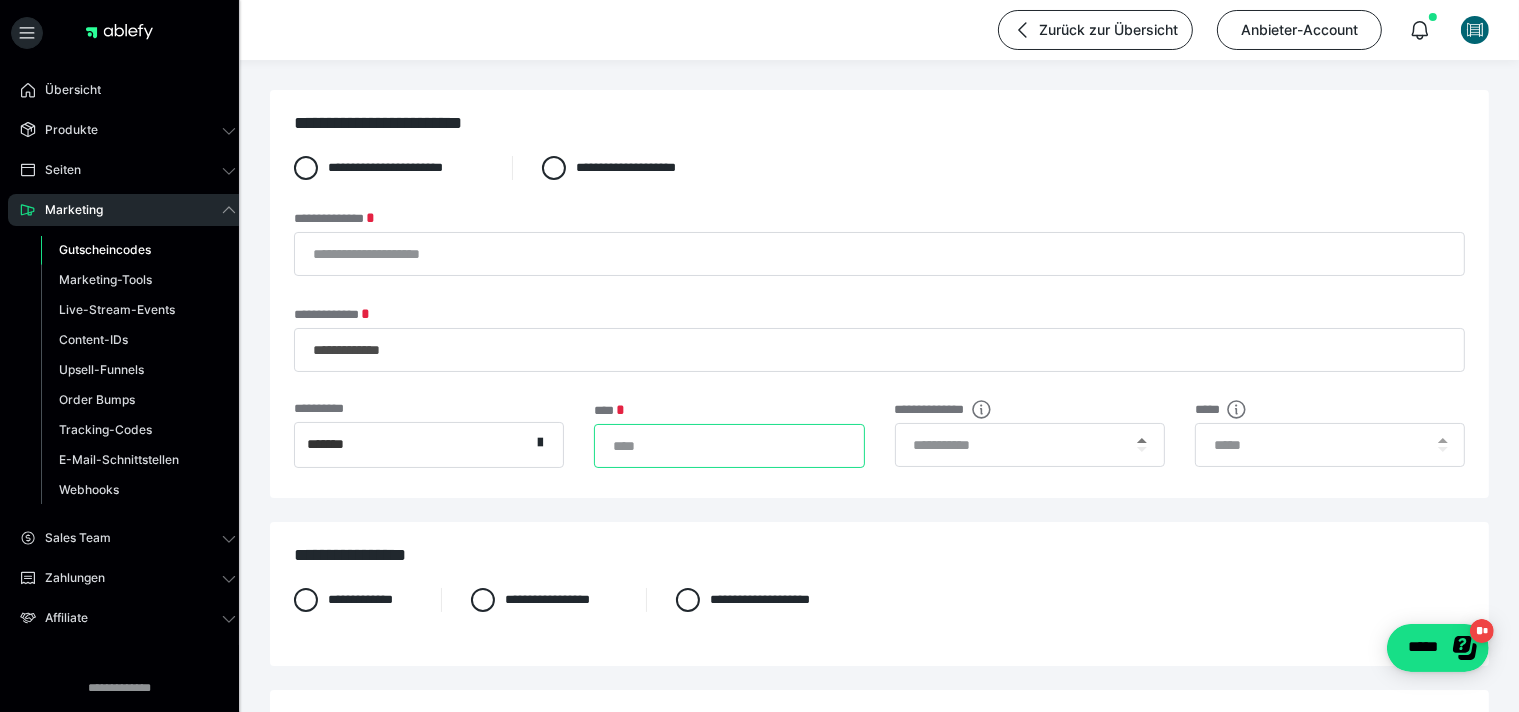 type on "***" 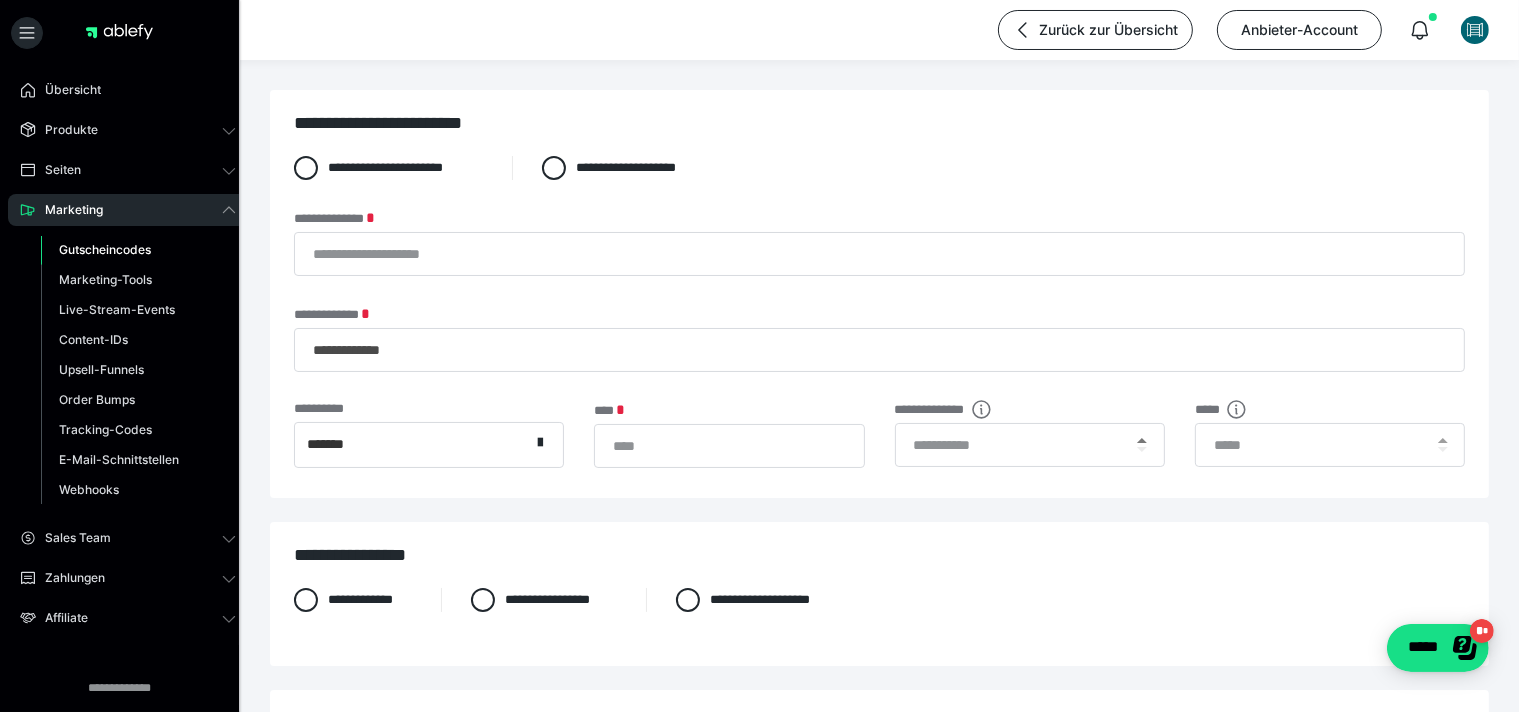 click at bounding box center [1142, 440] 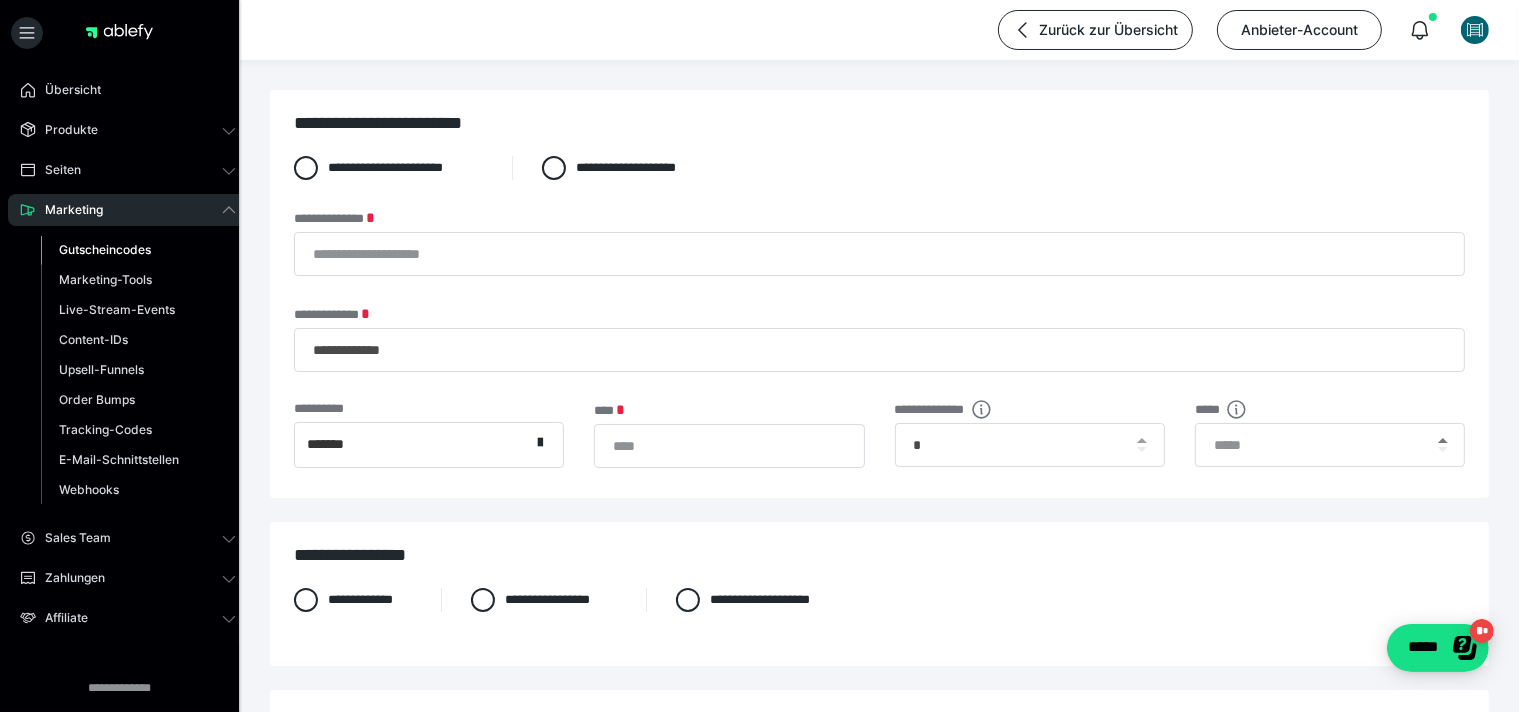 click at bounding box center (1443, 440) 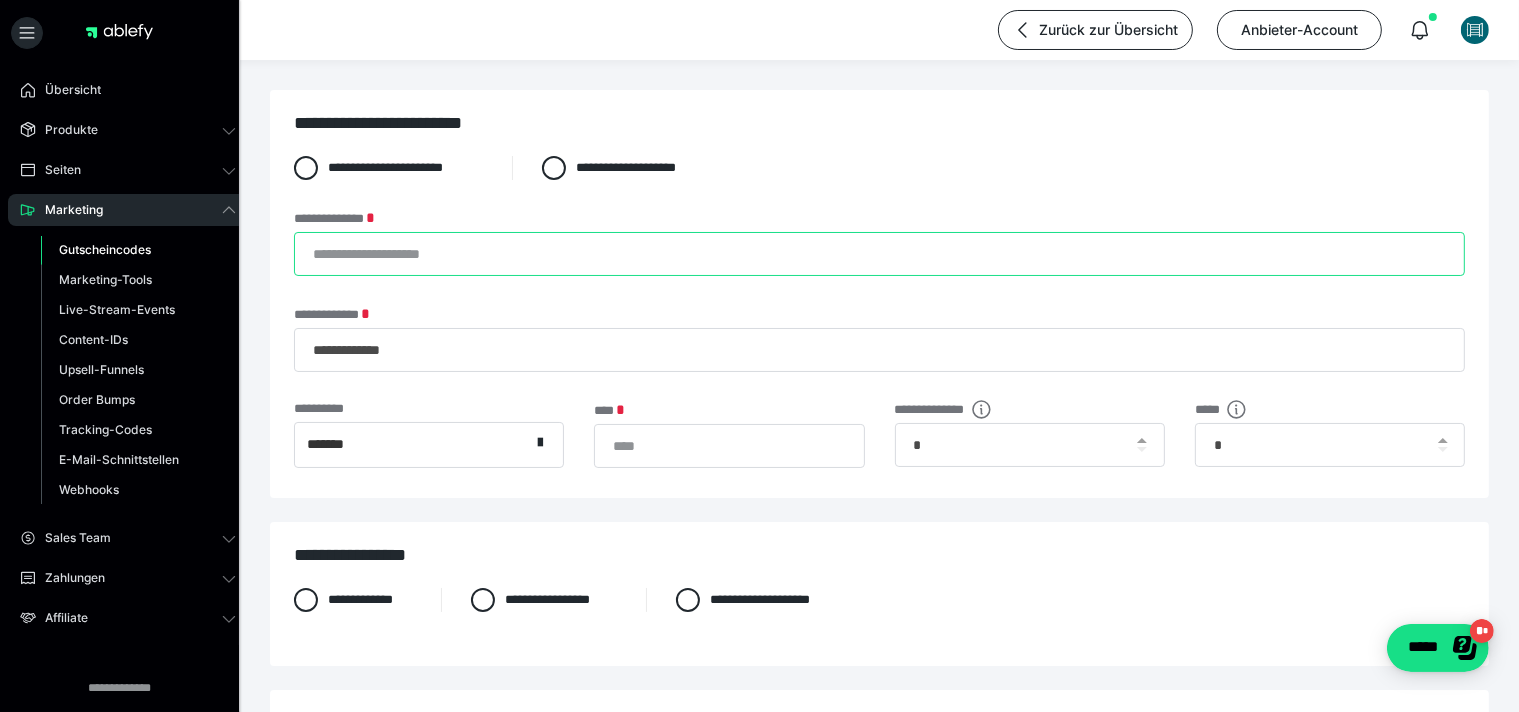 click on "**********" at bounding box center (879, 254) 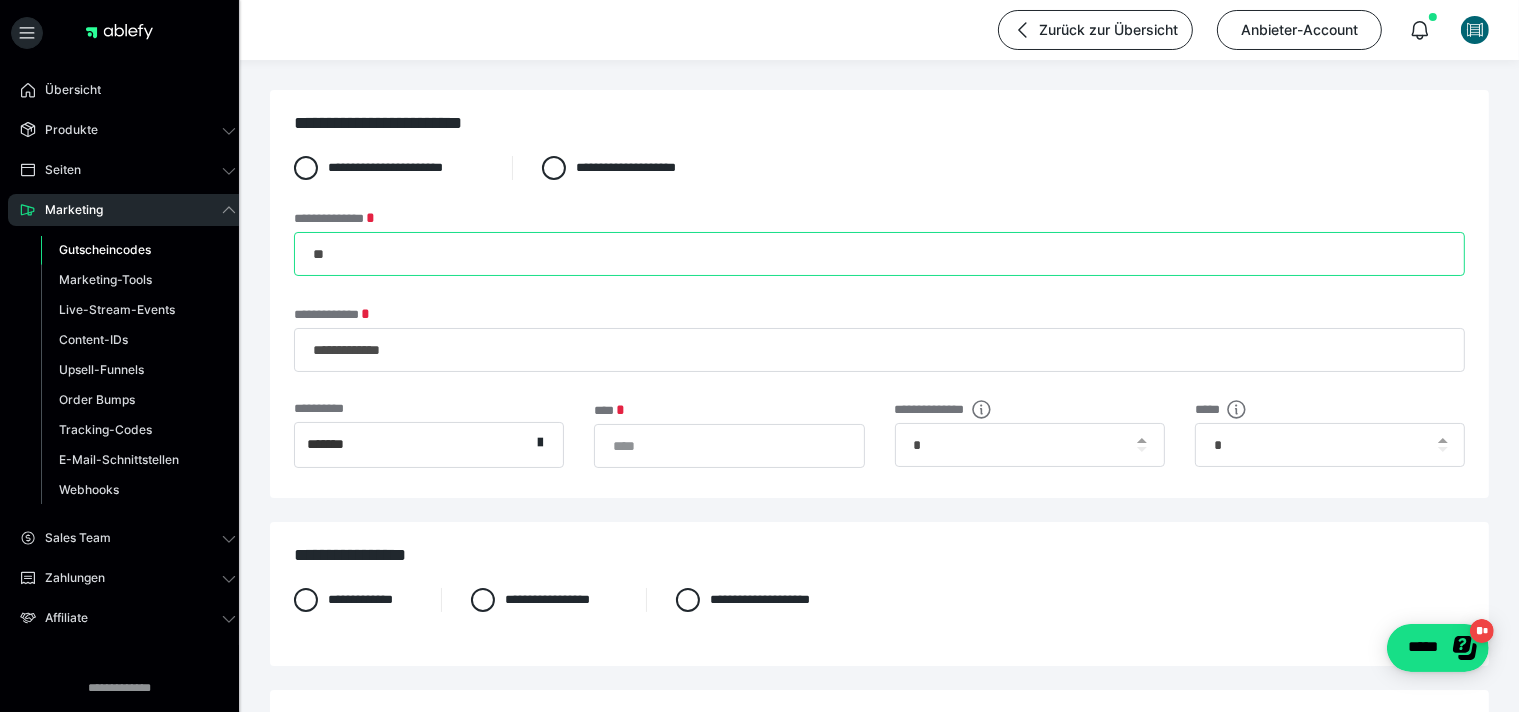type on "*" 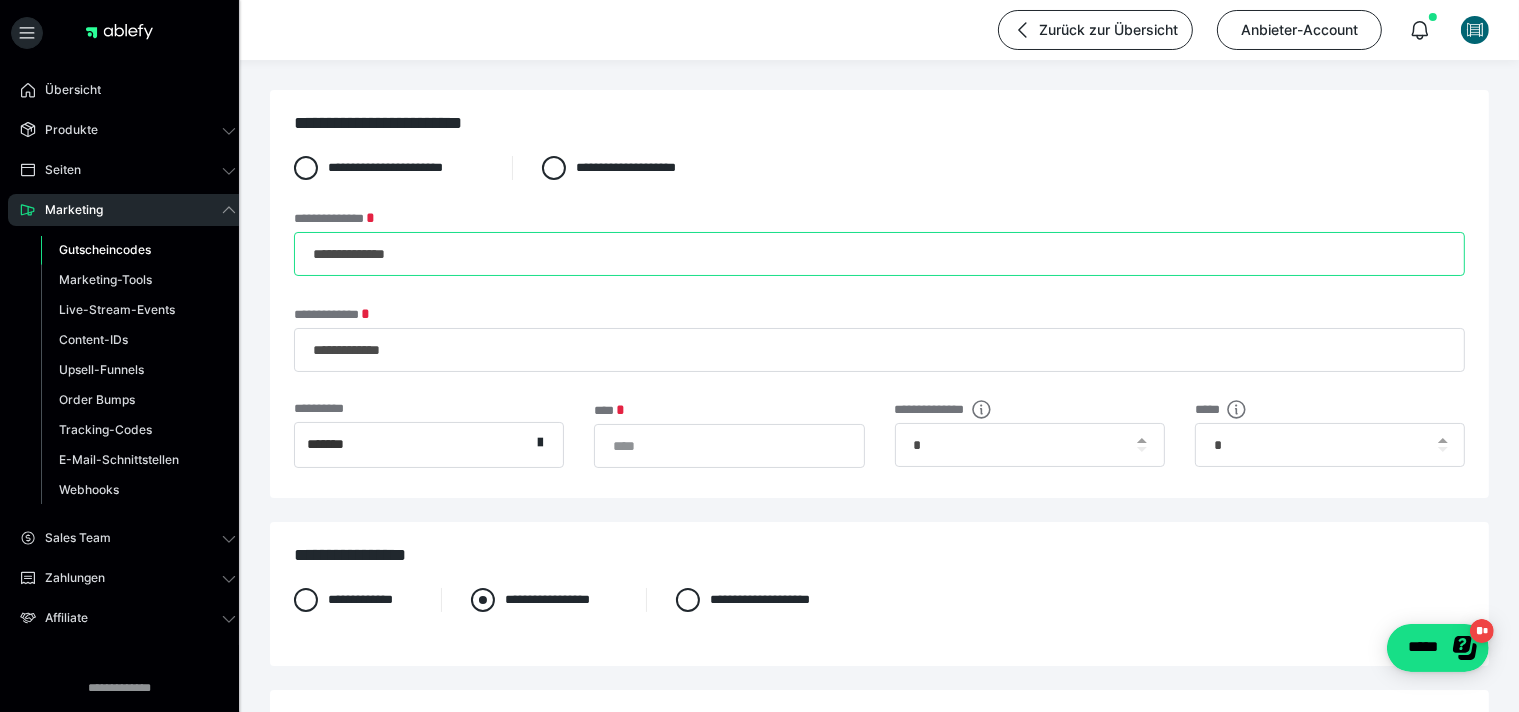 type on "**********" 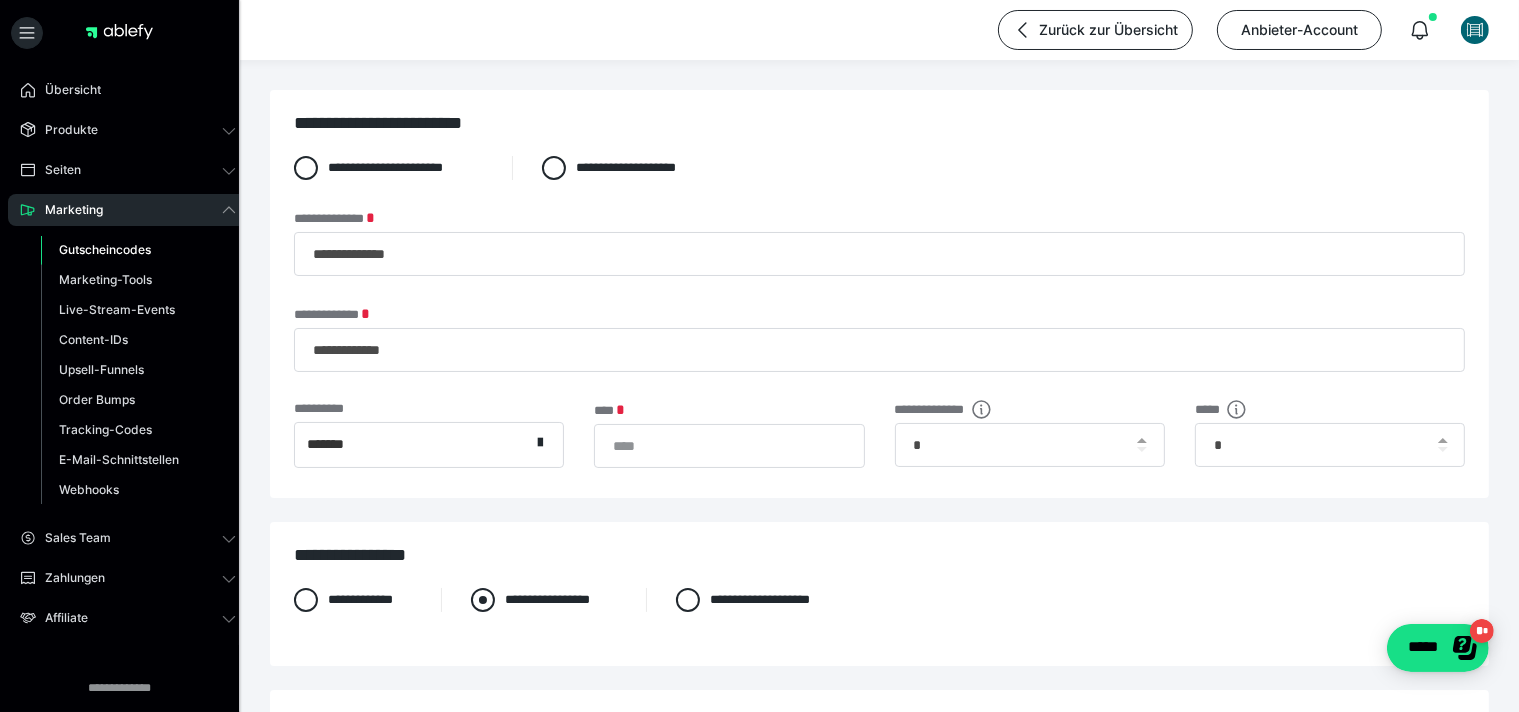 click at bounding box center [483, 600] 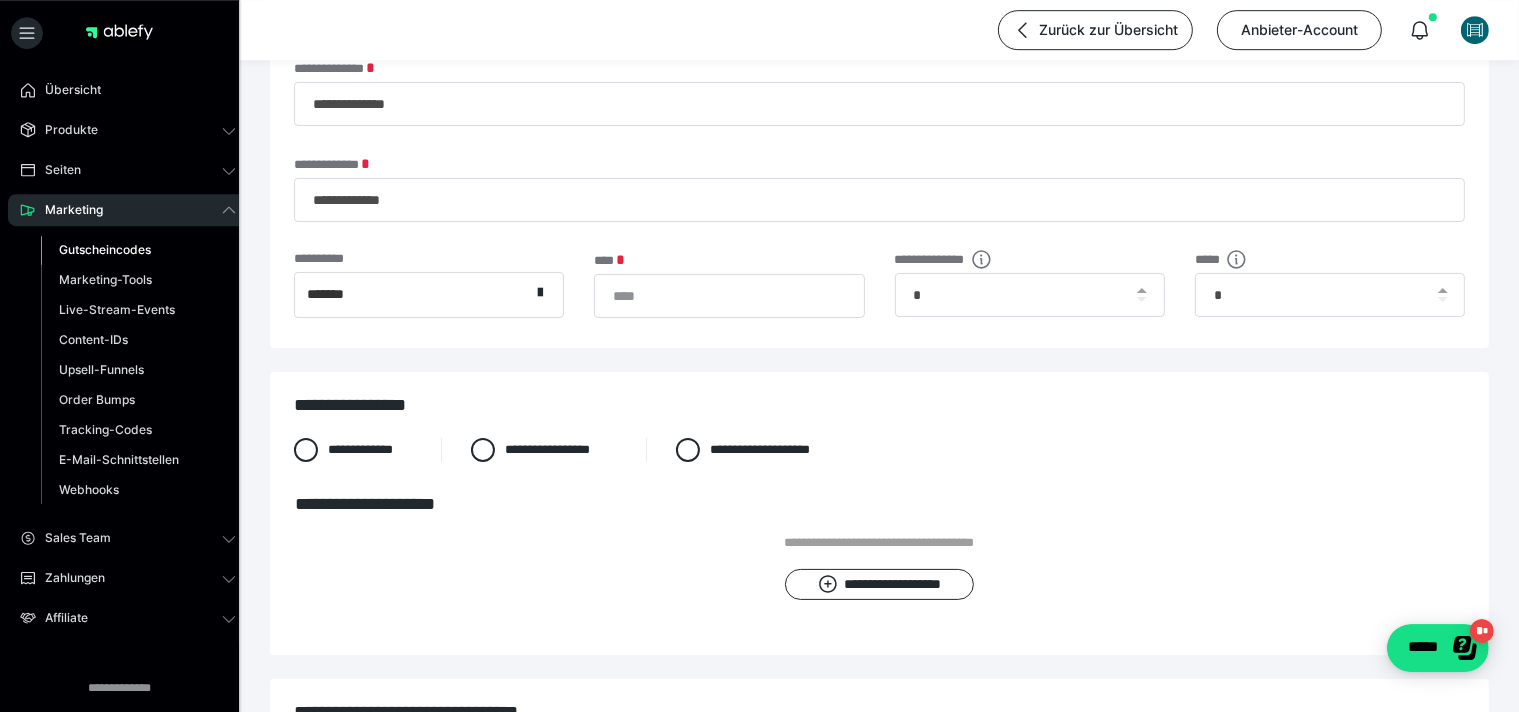 scroll, scrollTop: 316, scrollLeft: 0, axis: vertical 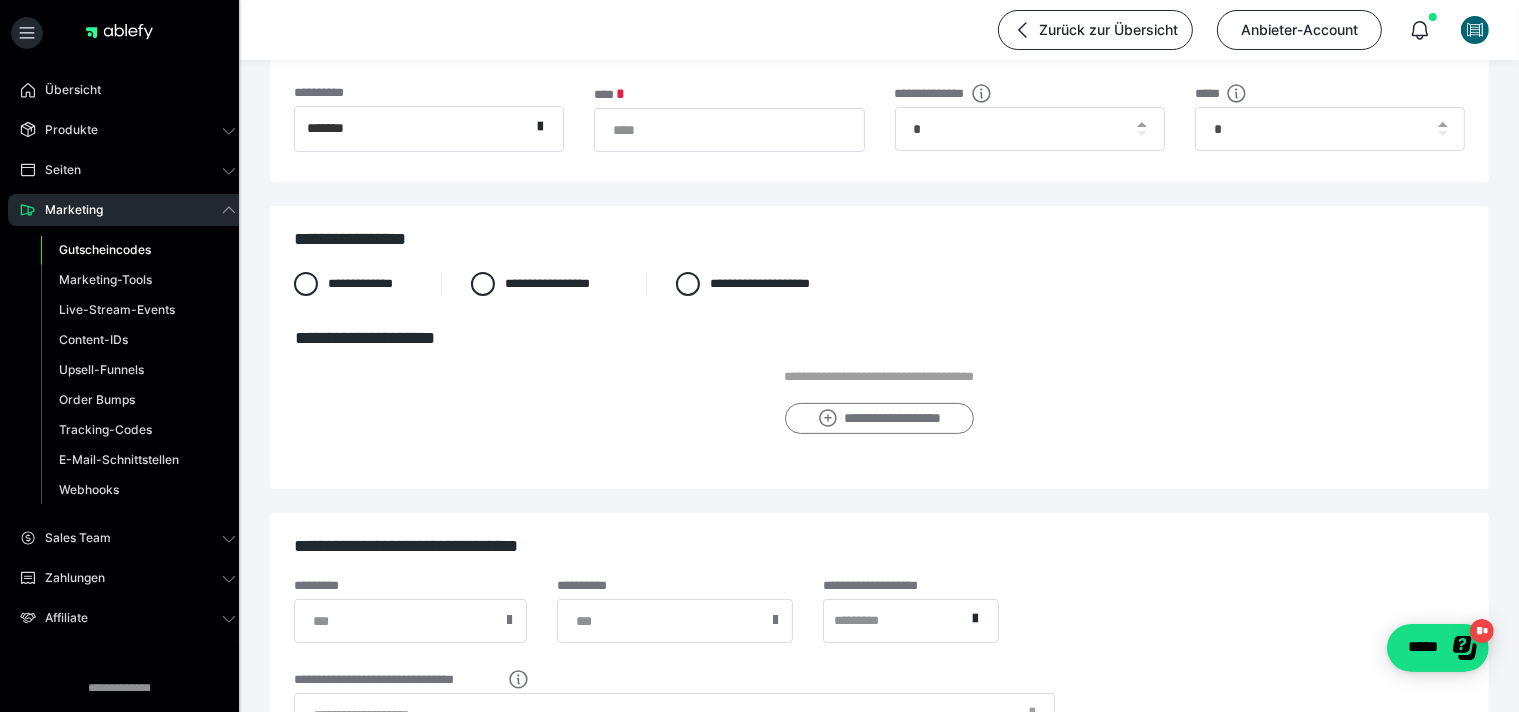 click on "**********" at bounding box center (879, 419) 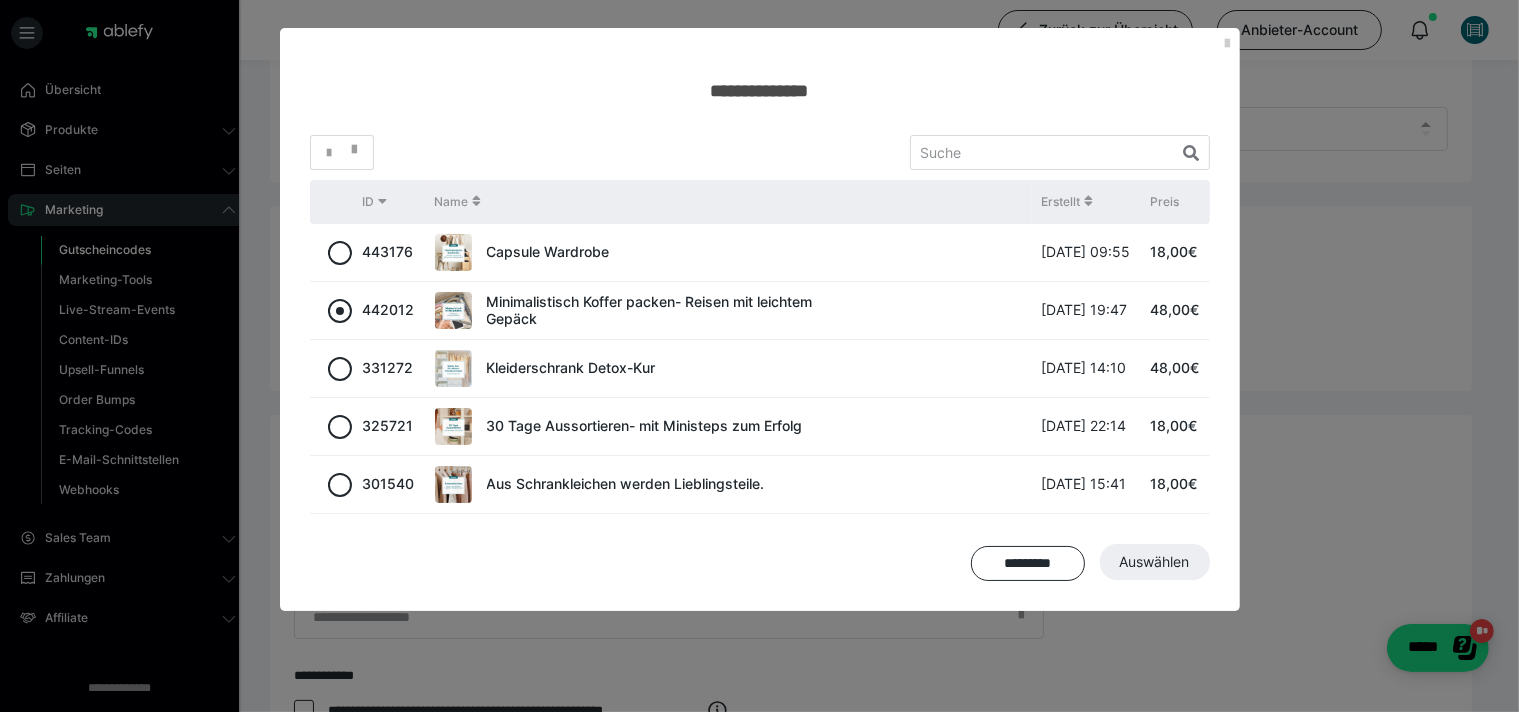 click at bounding box center (340, 311) 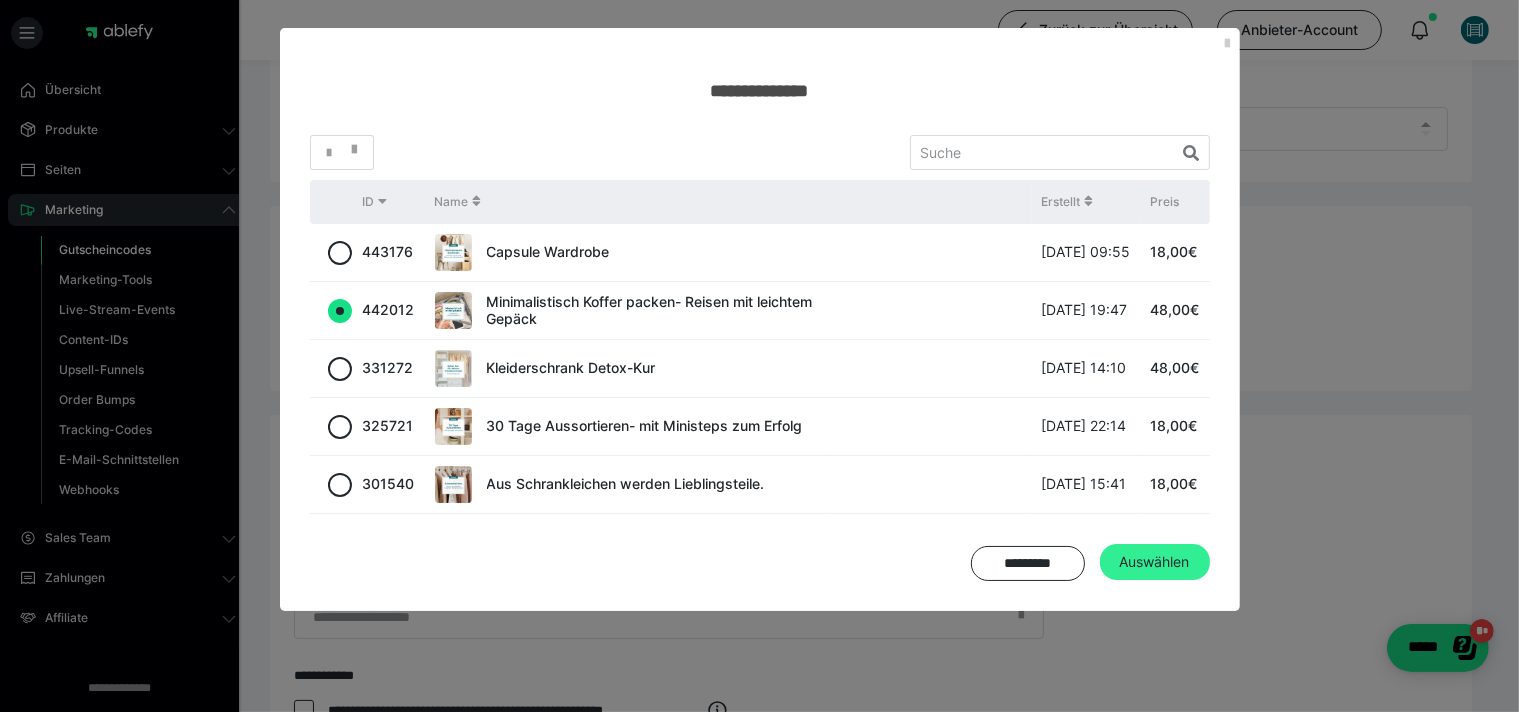 click on "Auswählen" at bounding box center (1155, 562) 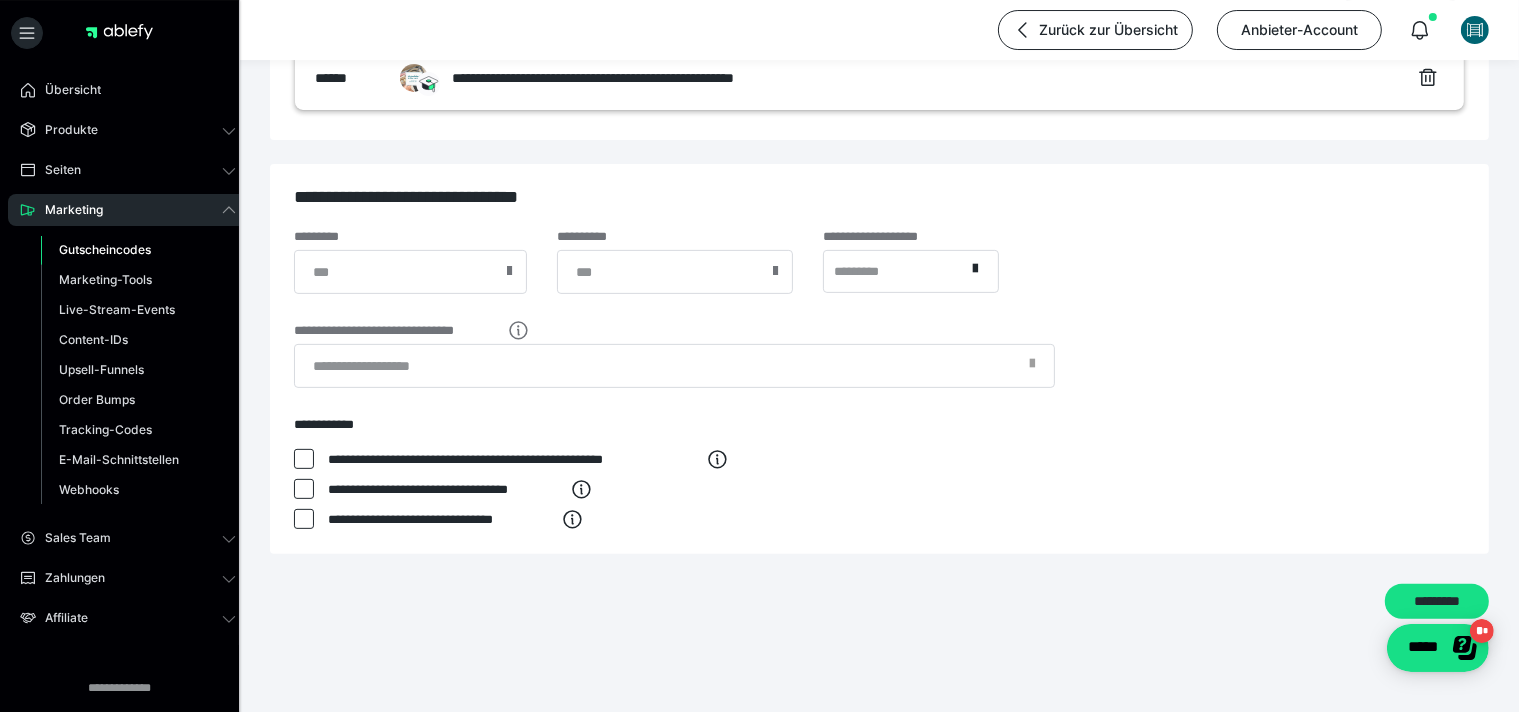scroll, scrollTop: 652, scrollLeft: 0, axis: vertical 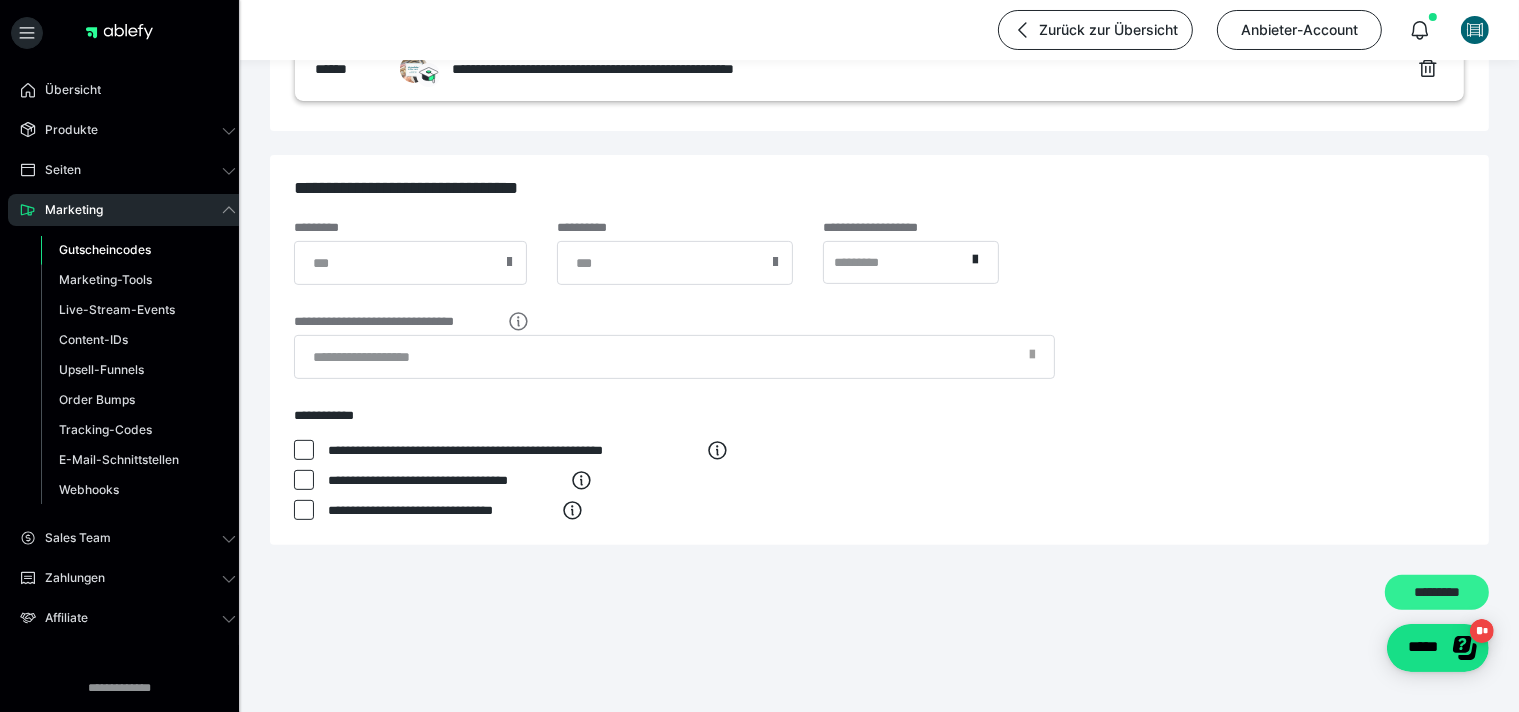 click on "*********" at bounding box center [1437, 593] 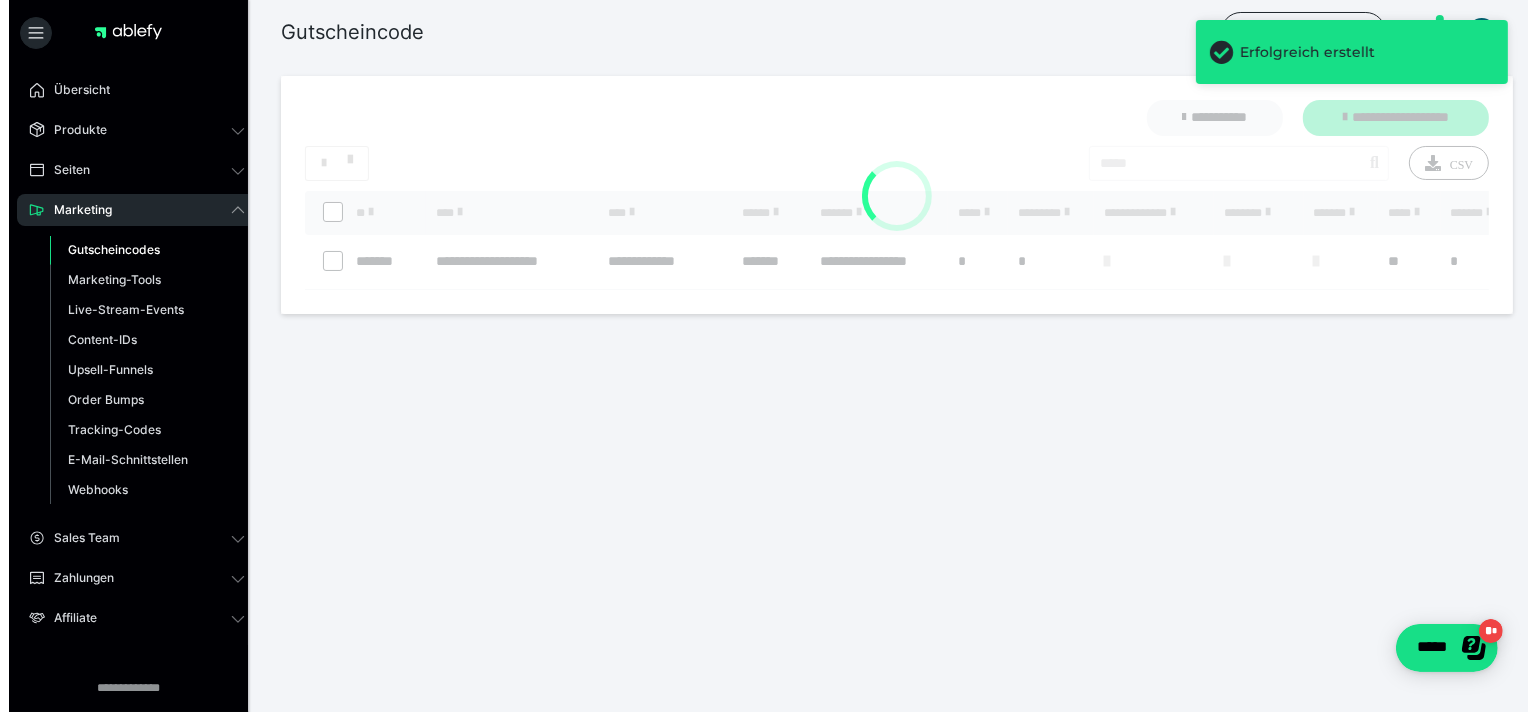 scroll, scrollTop: 0, scrollLeft: 0, axis: both 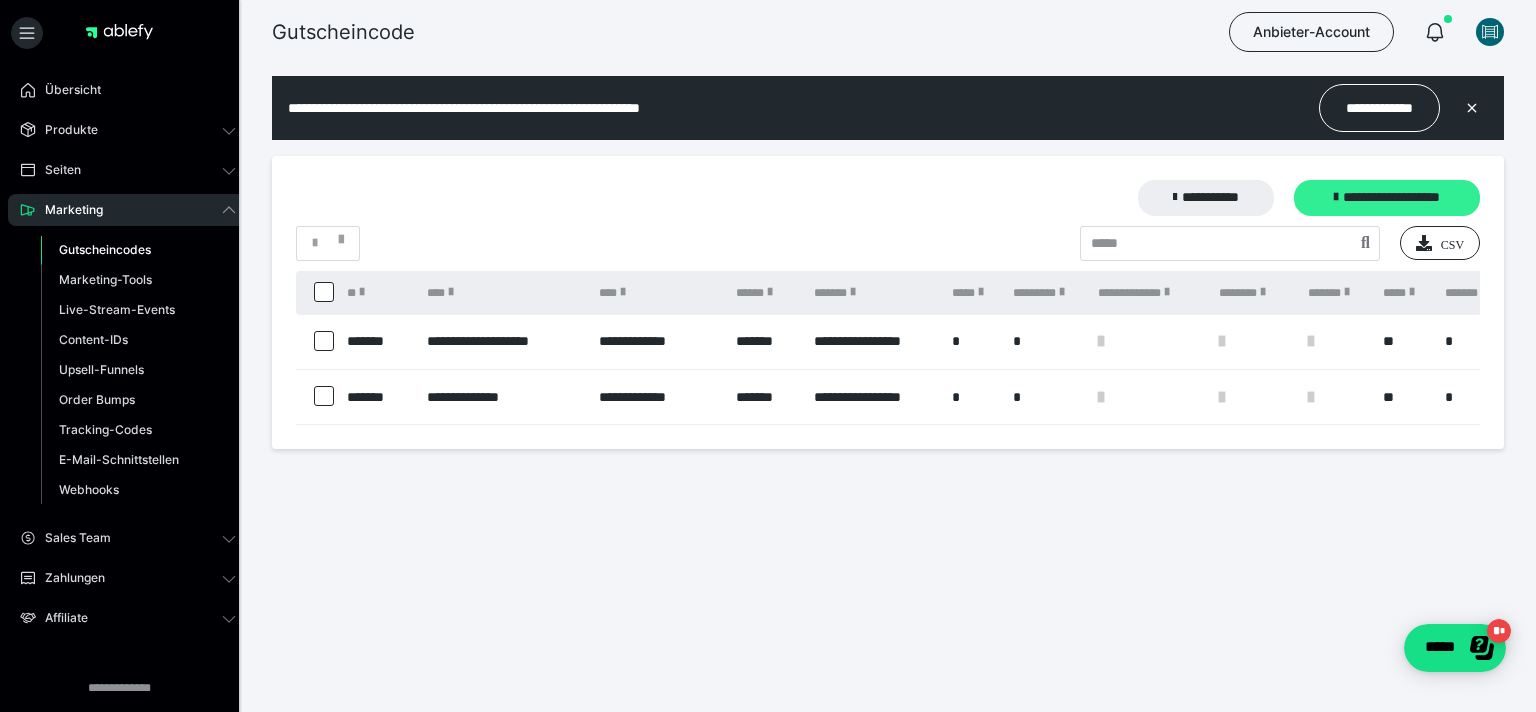 click on "**********" at bounding box center (1387, 198) 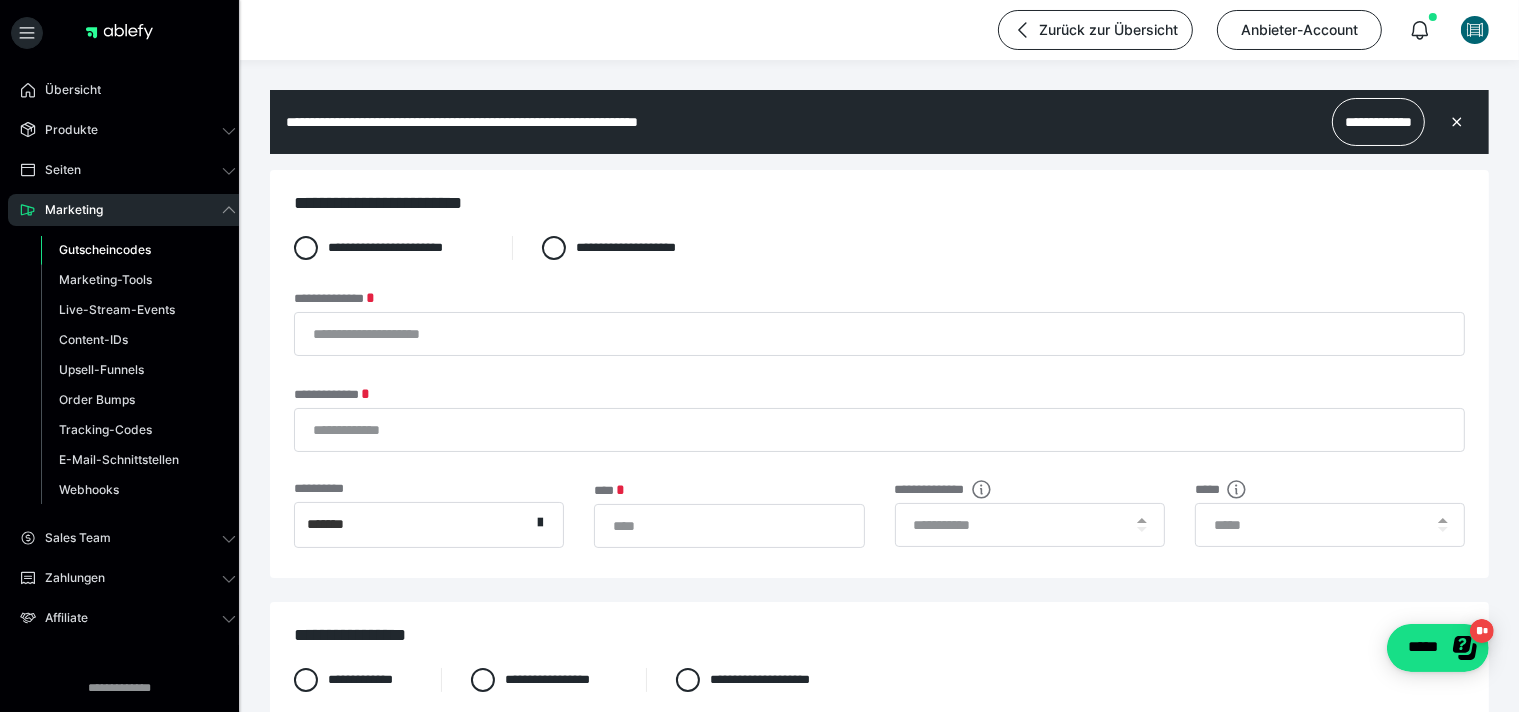 scroll, scrollTop: 0, scrollLeft: 0, axis: both 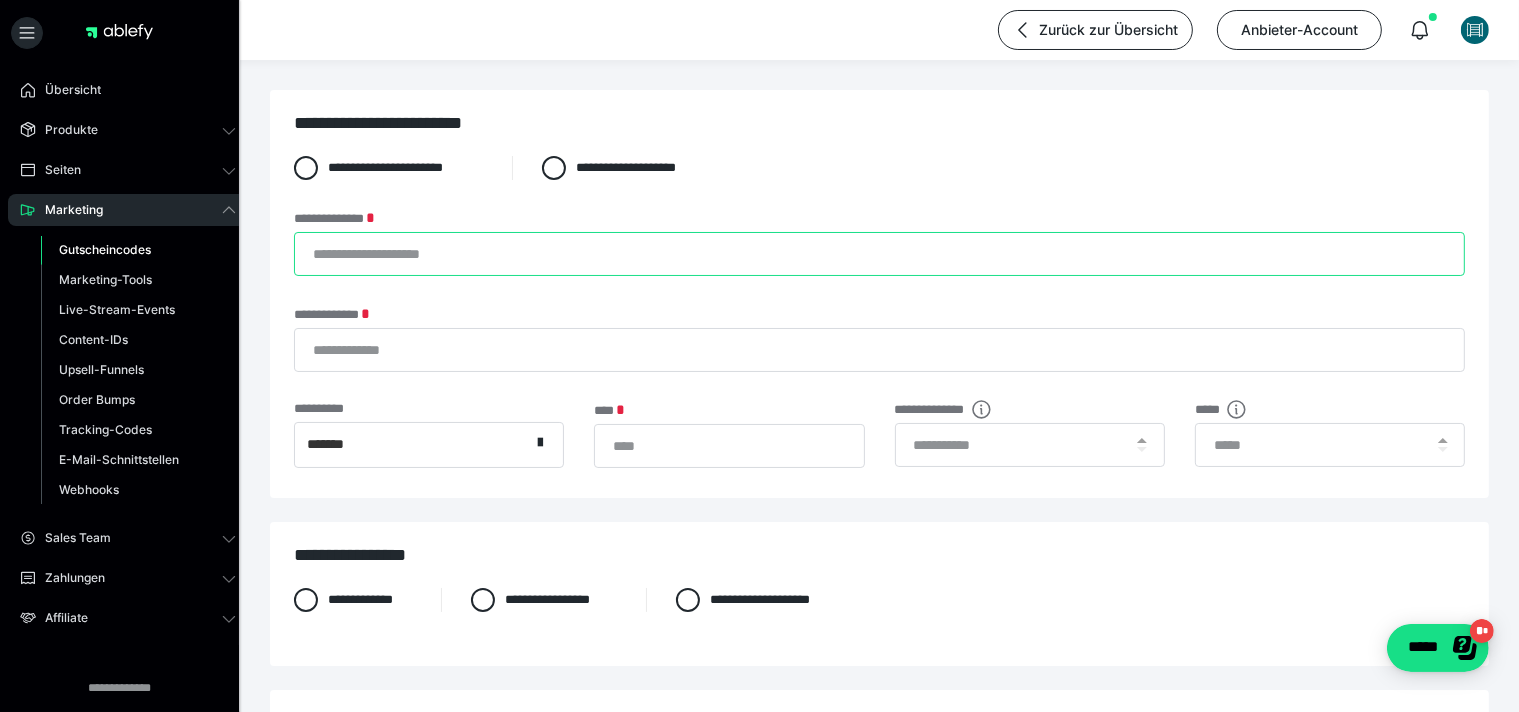 click on "**********" at bounding box center (879, 254) 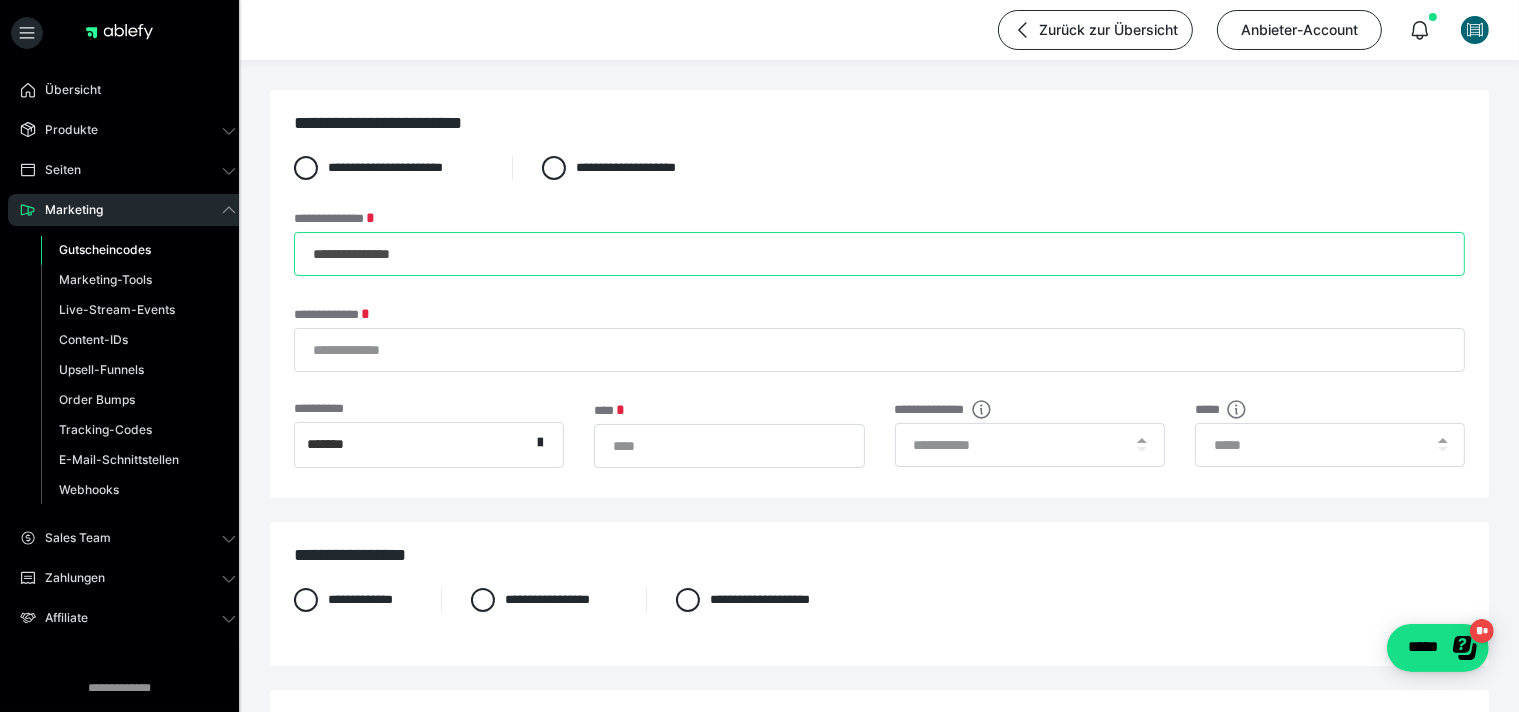 type on "**********" 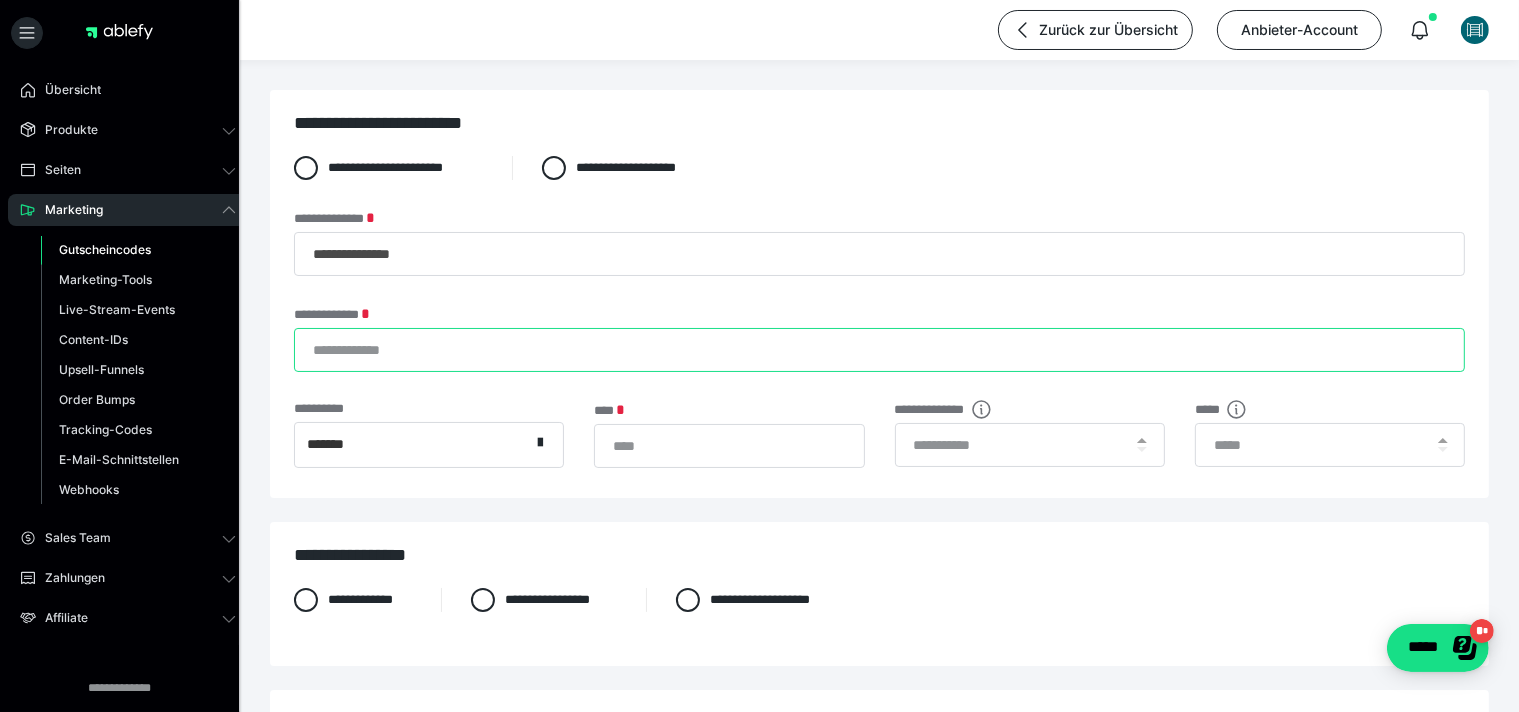 click on "**********" at bounding box center (879, 350) 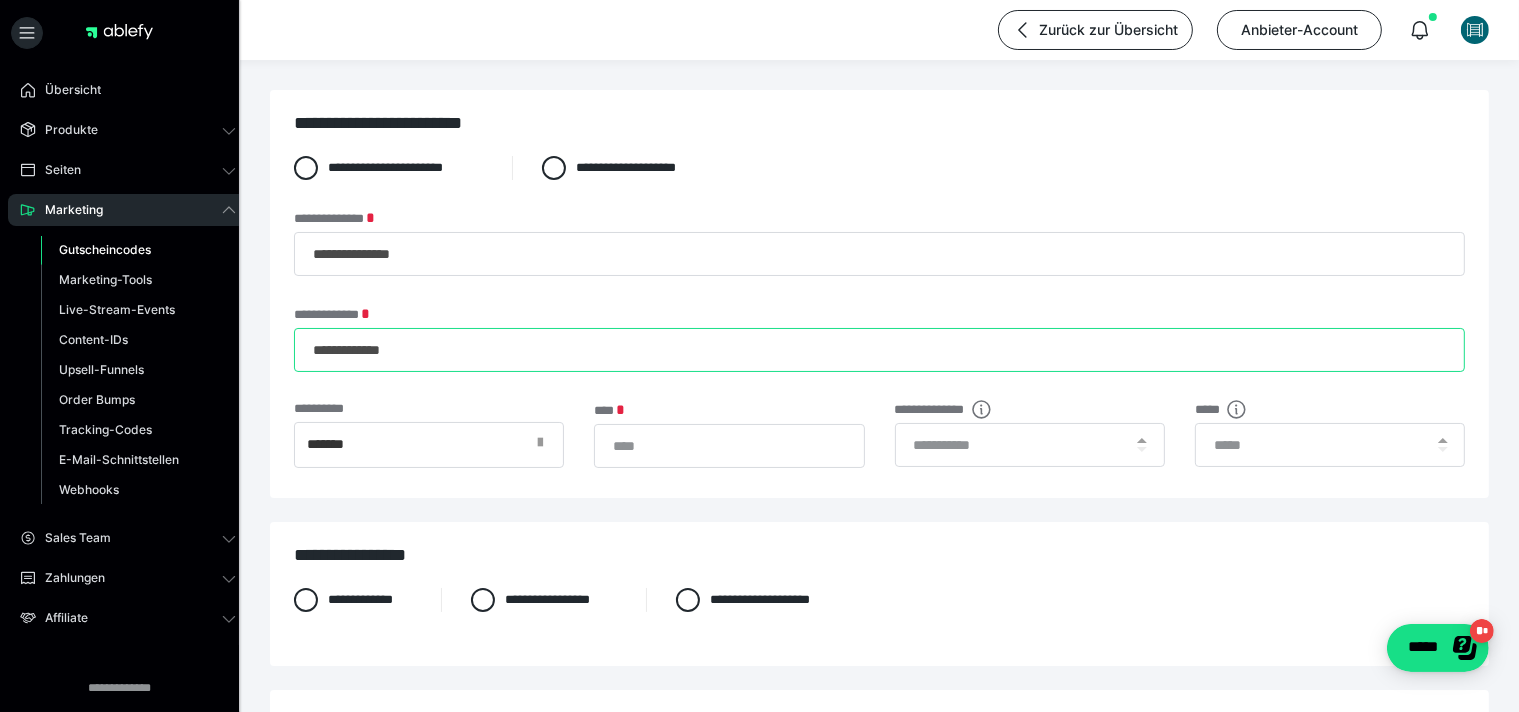 type on "**********" 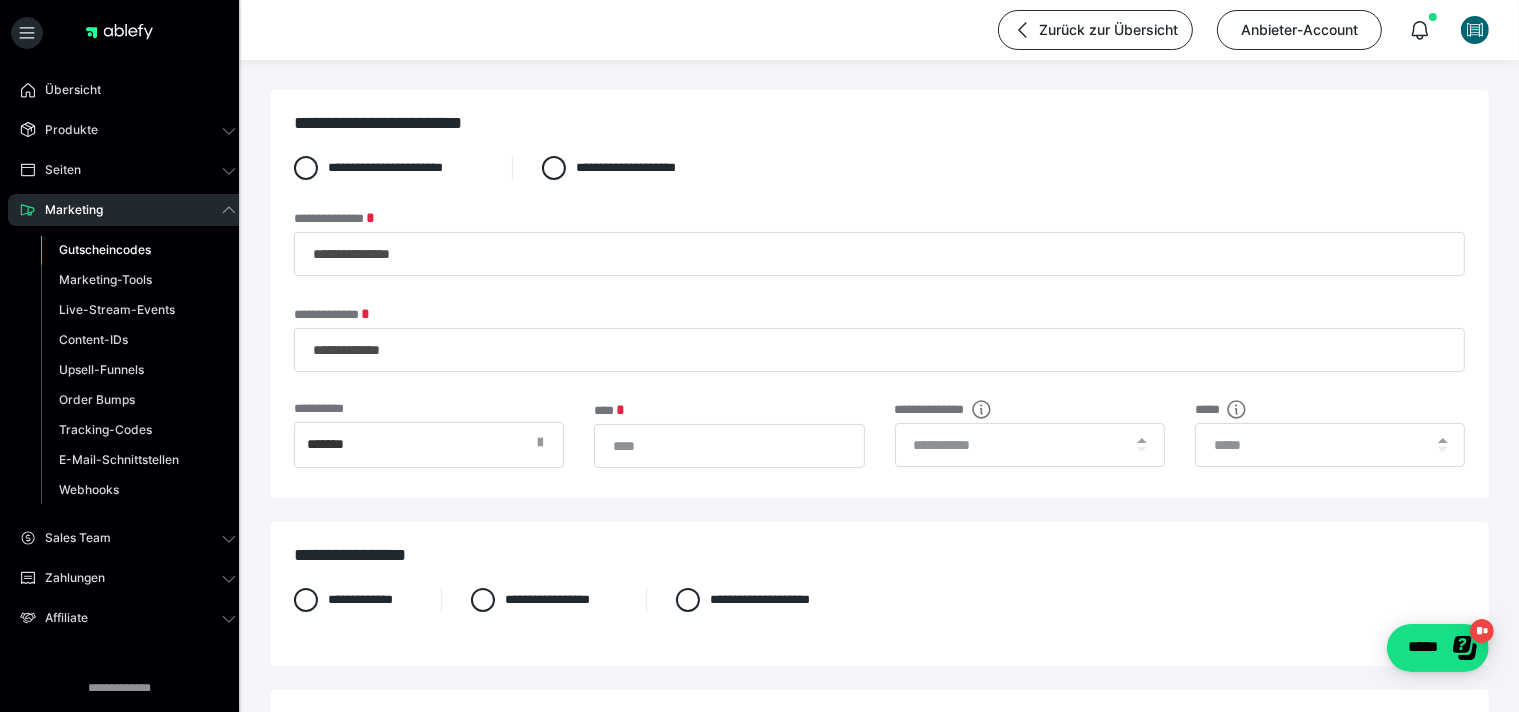 click at bounding box center [540, 443] 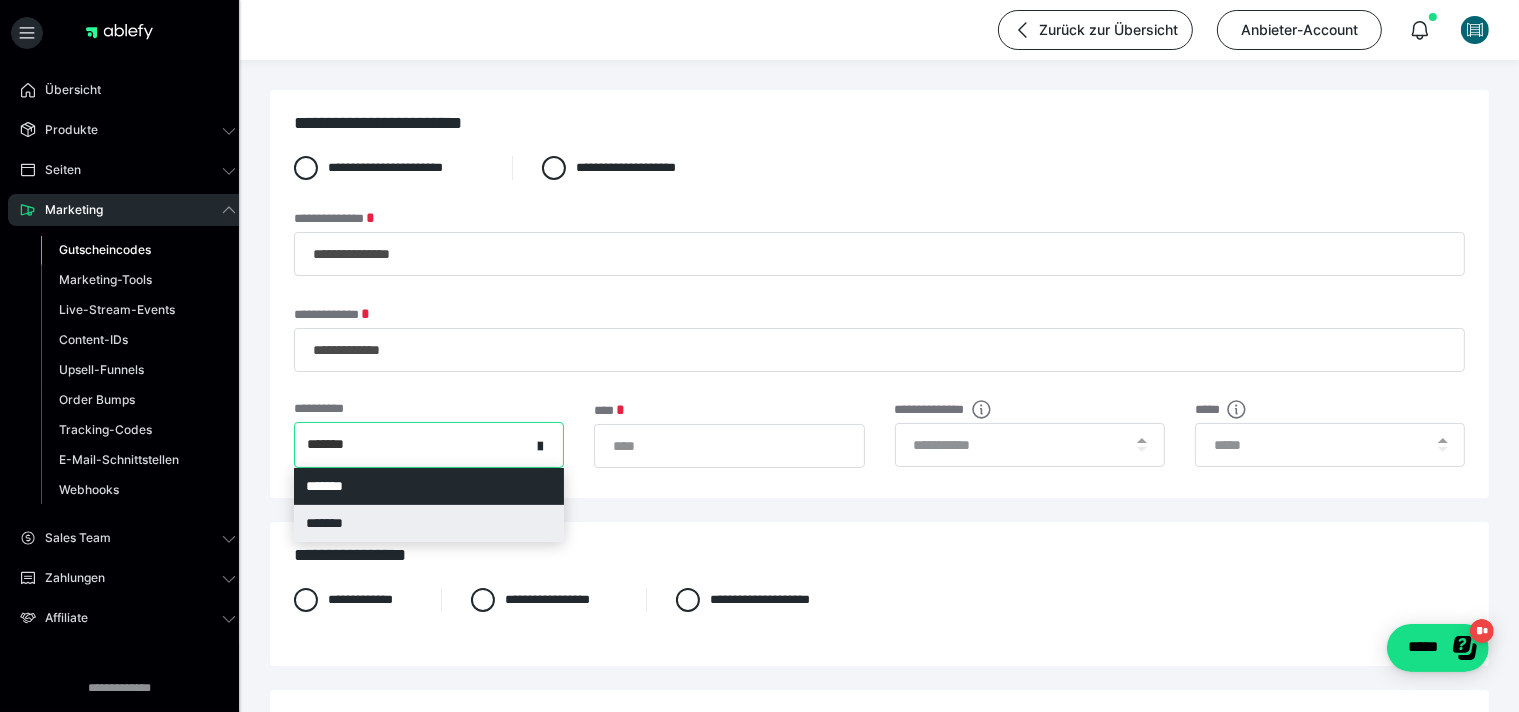 click on "*******" at bounding box center [429, 523] 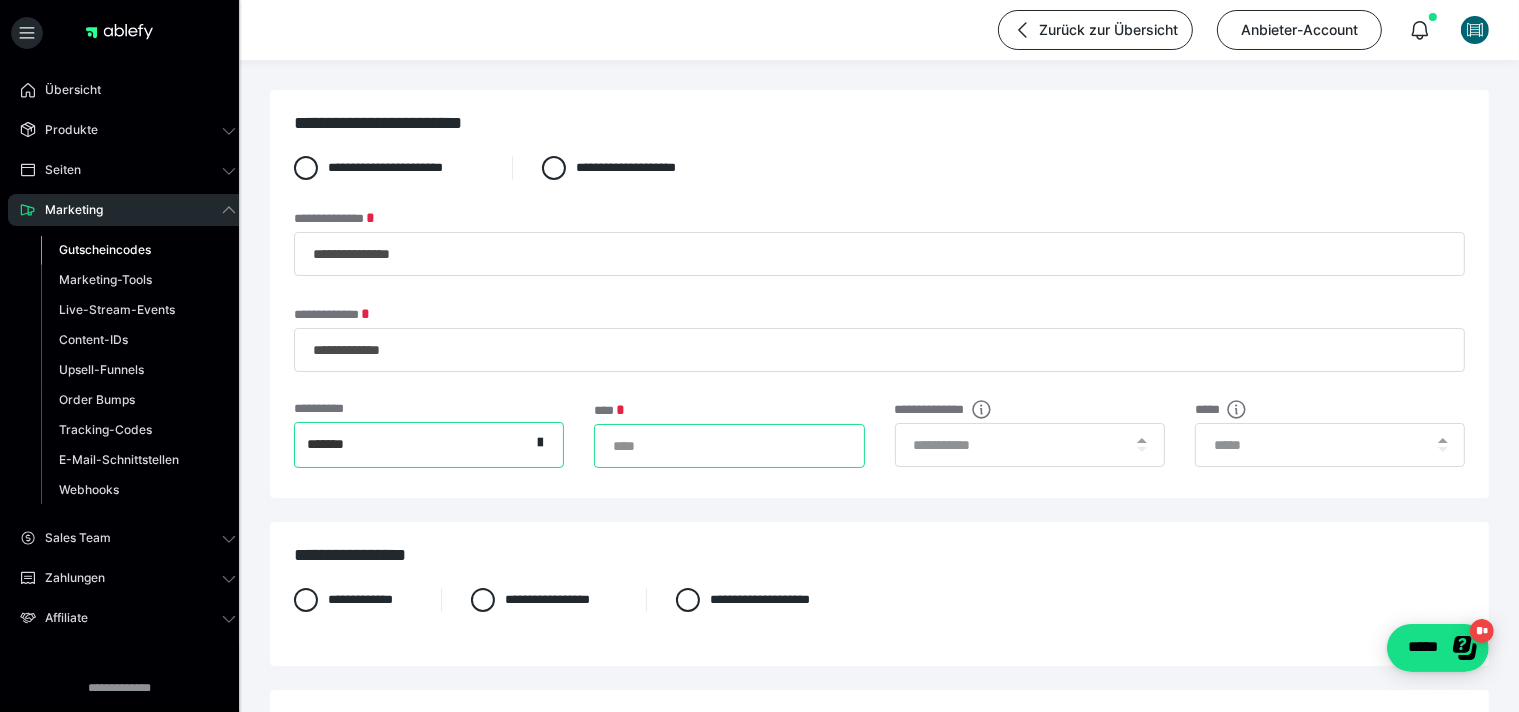 click on "*" at bounding box center (729, 446) 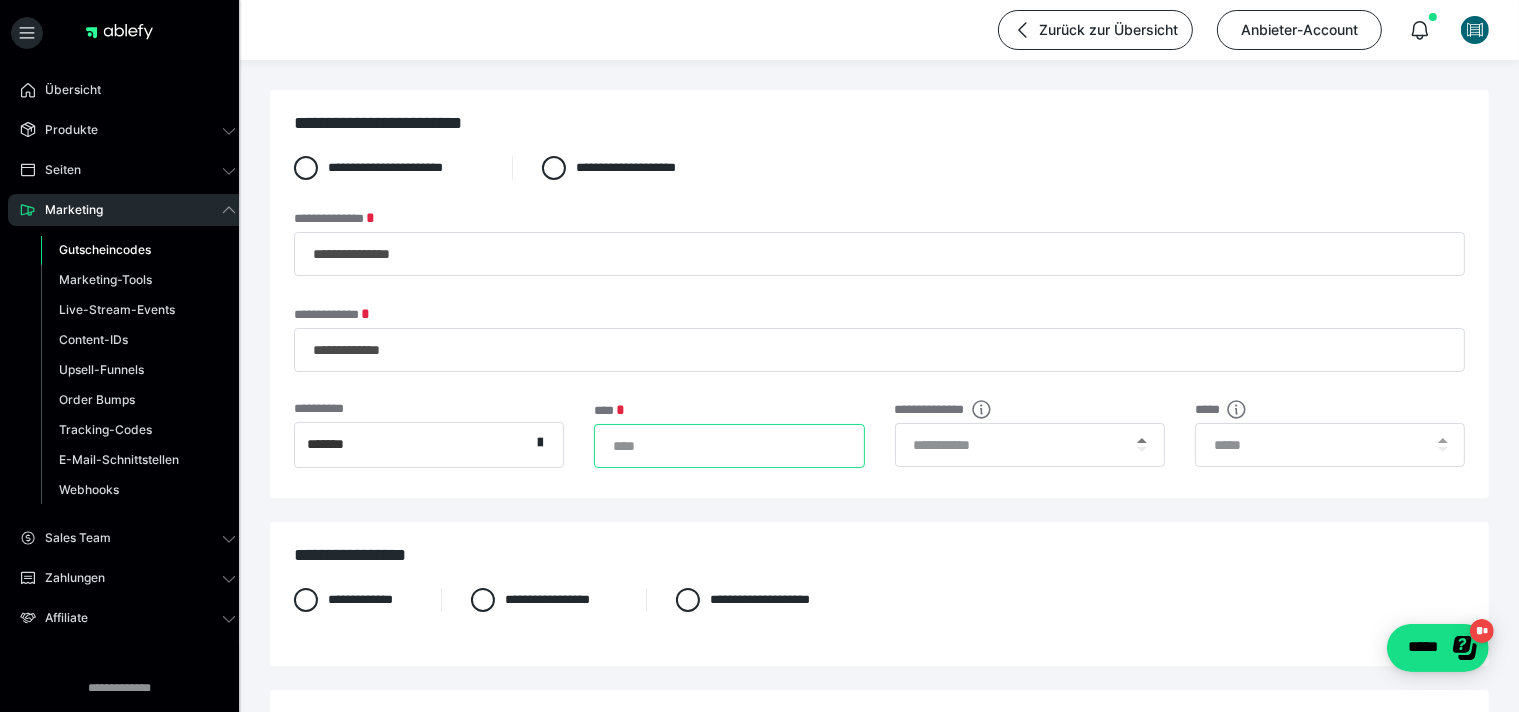 type on "***" 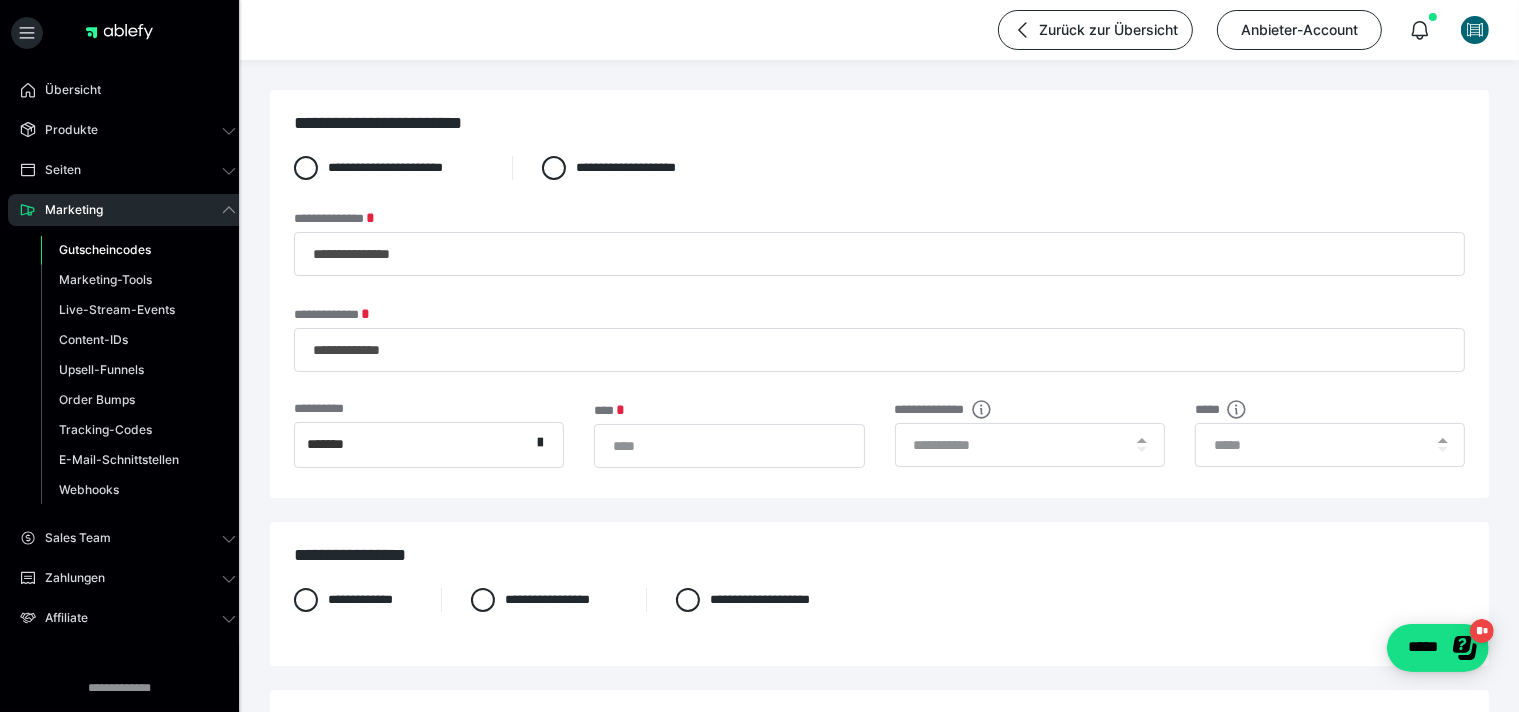 drag, startPoint x: 1143, startPoint y: 442, endPoint x: 1039, endPoint y: 462, distance: 105.90562 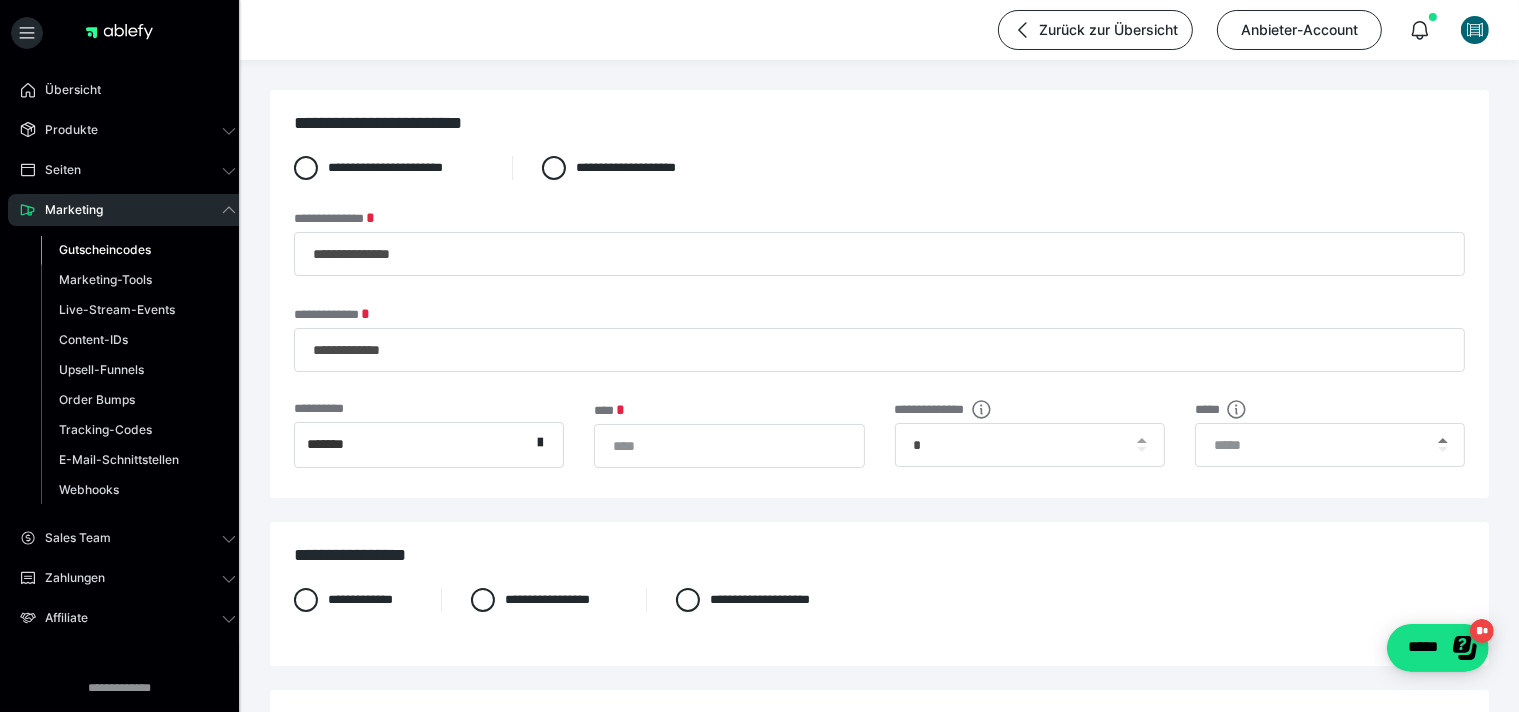 click at bounding box center [1443, 440] 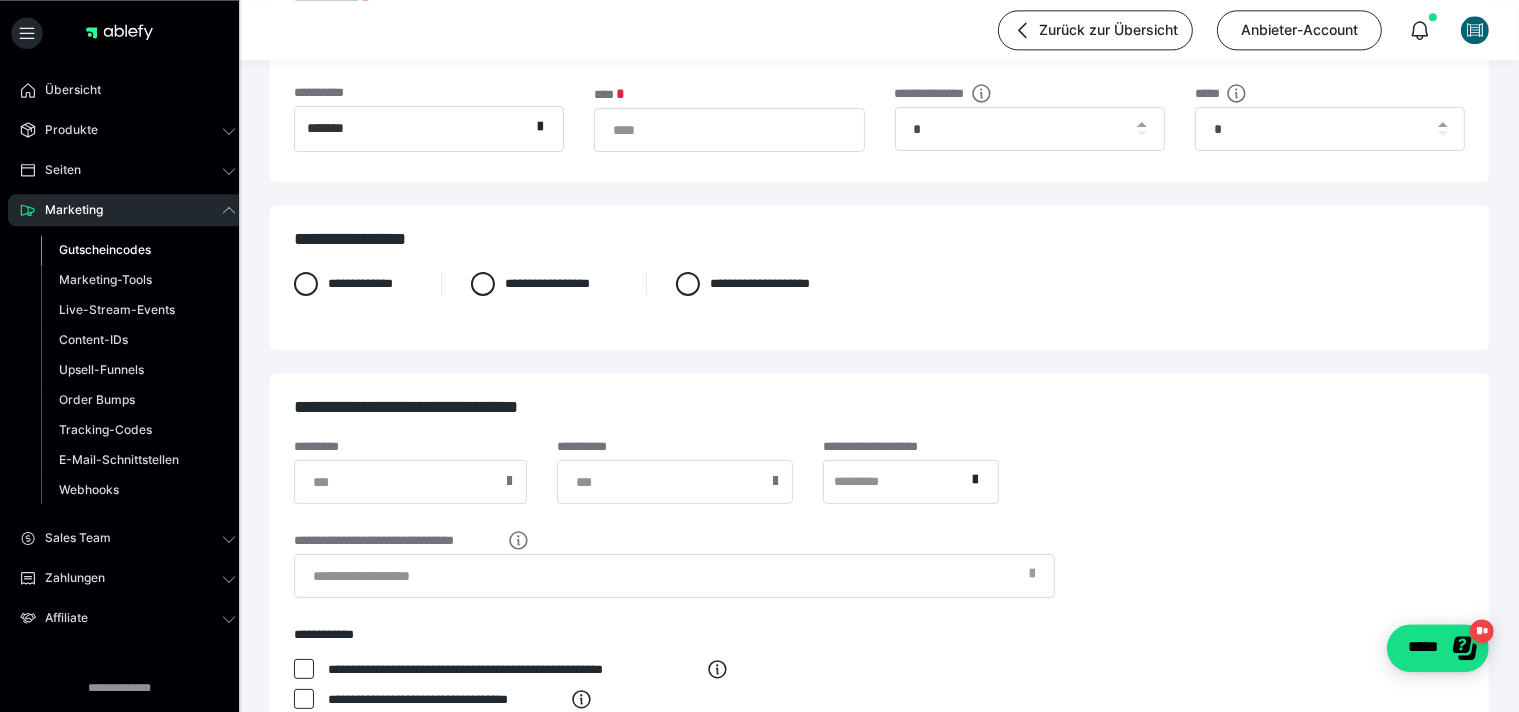 scroll, scrollTop: 316, scrollLeft: 0, axis: vertical 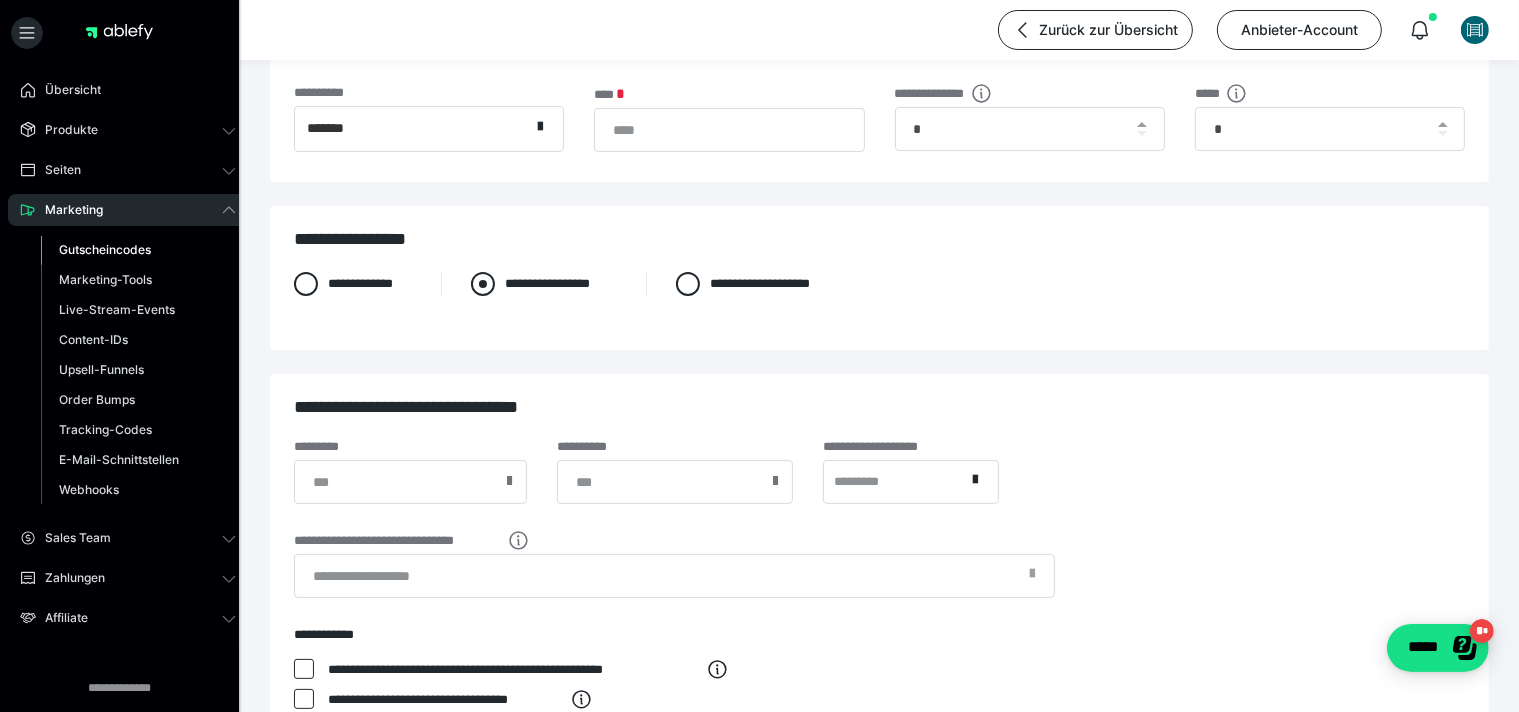 click at bounding box center [483, 284] 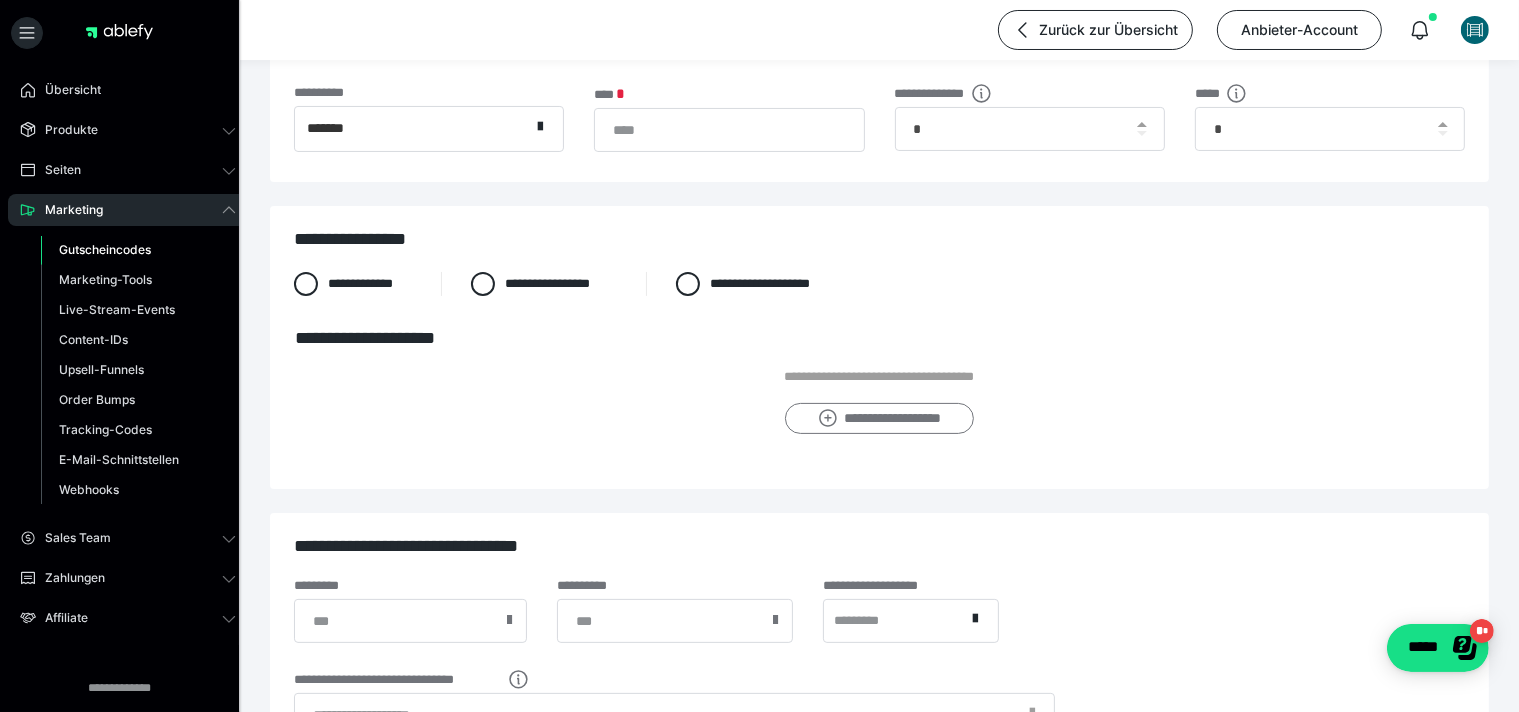 click on "**********" at bounding box center (879, 419) 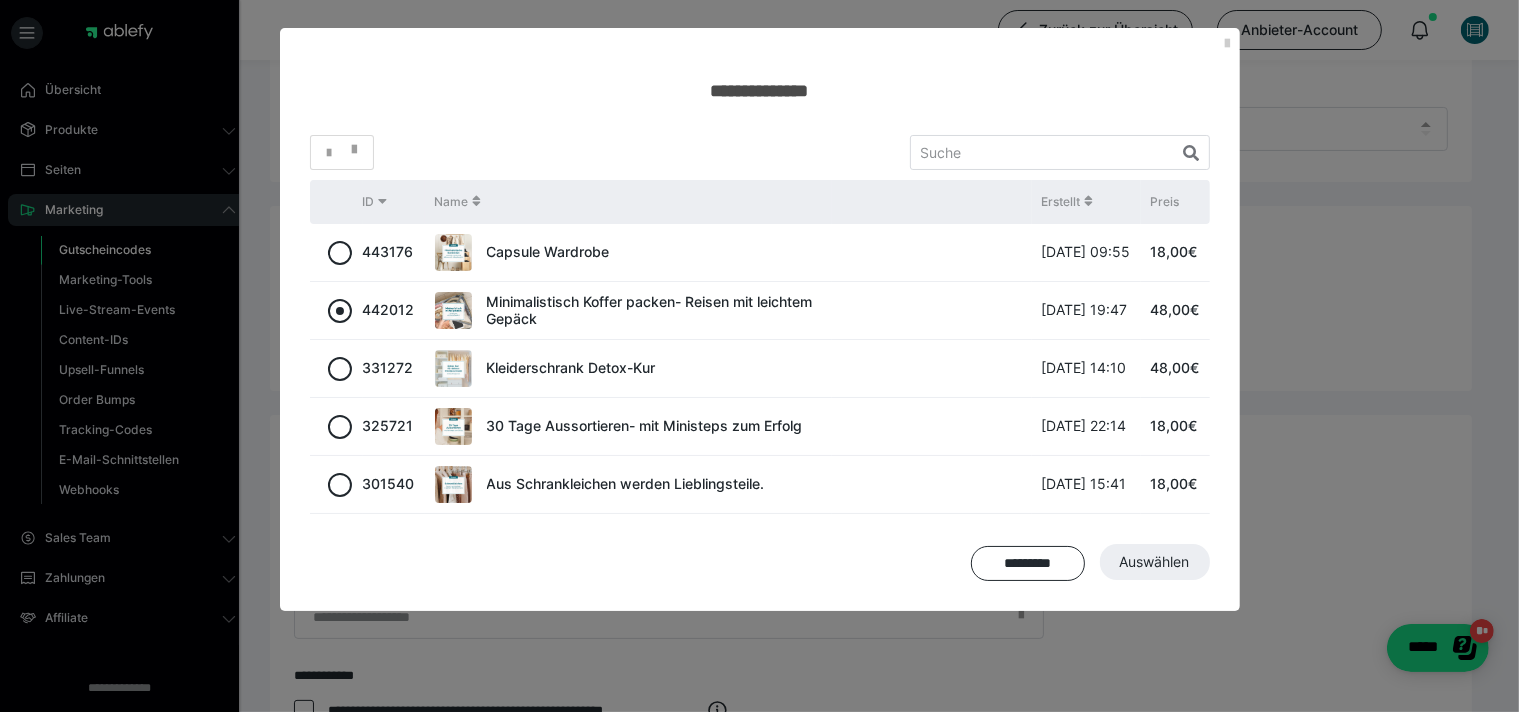 click at bounding box center [340, 311] 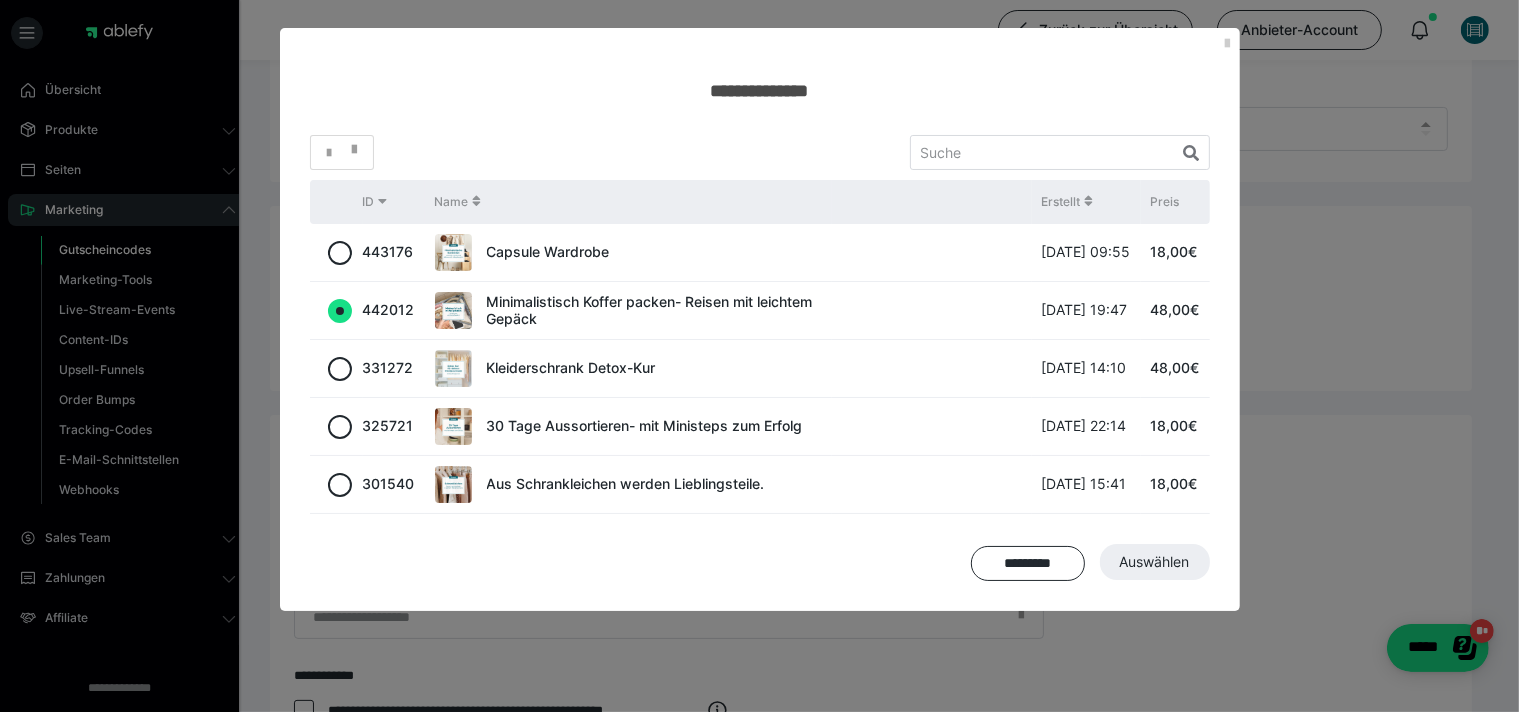 radio on "true" 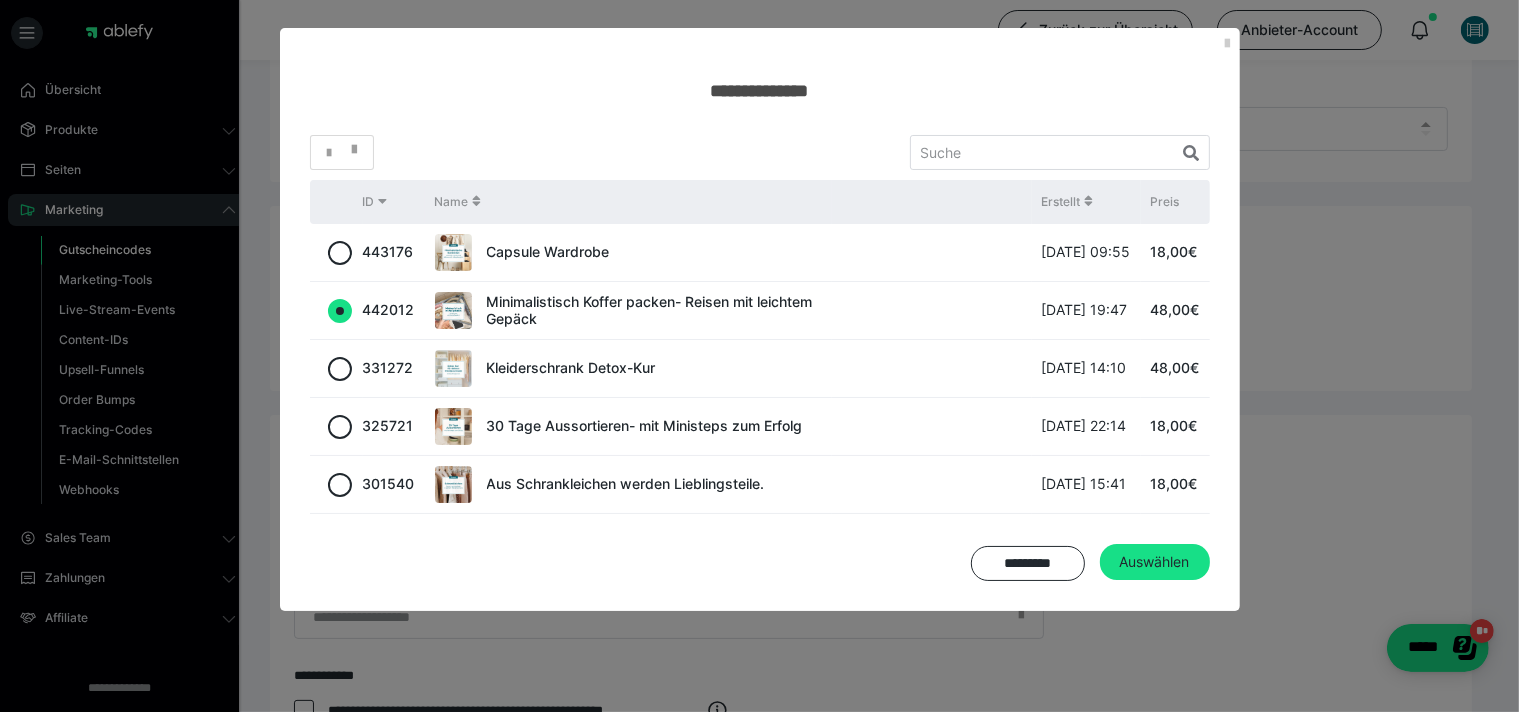 click on "Auswählen" at bounding box center (1155, 562) 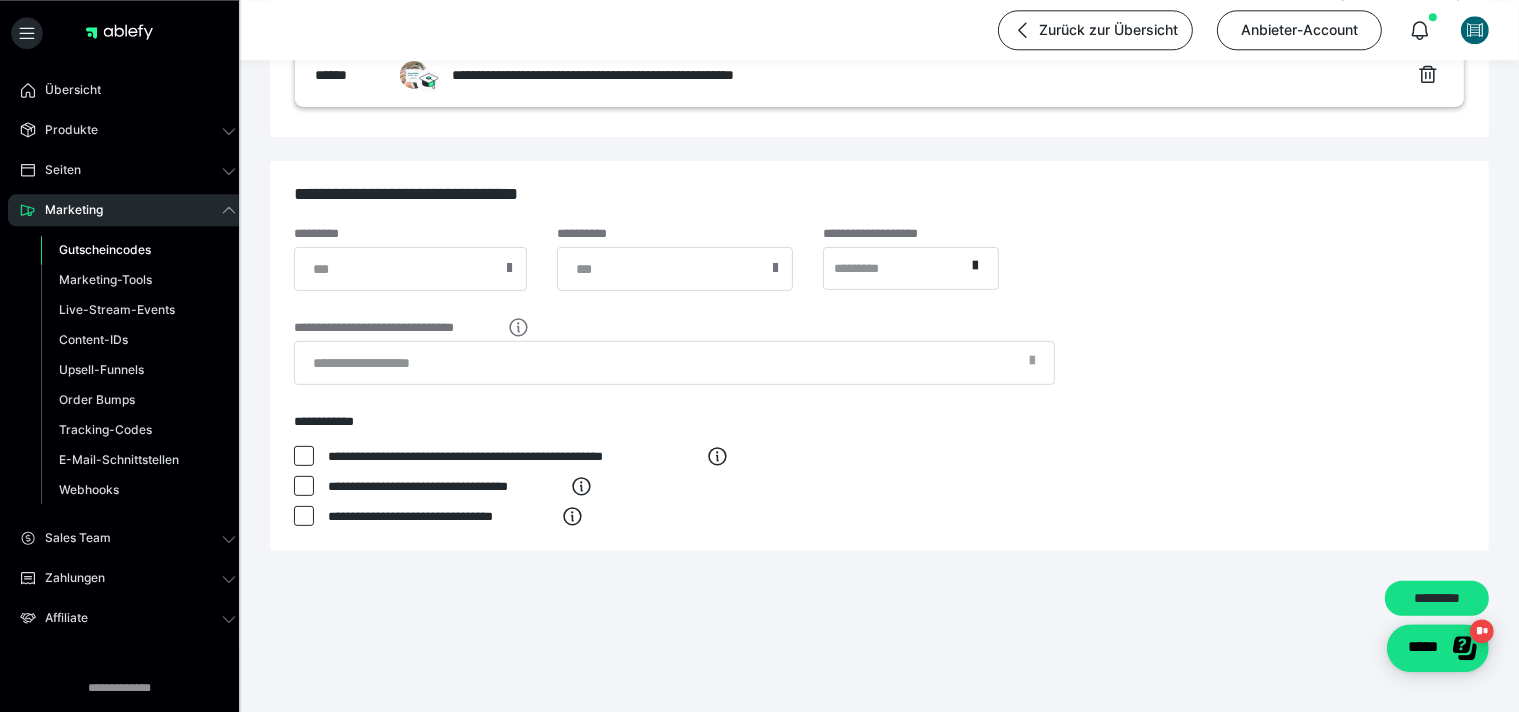 scroll, scrollTop: 652, scrollLeft: 0, axis: vertical 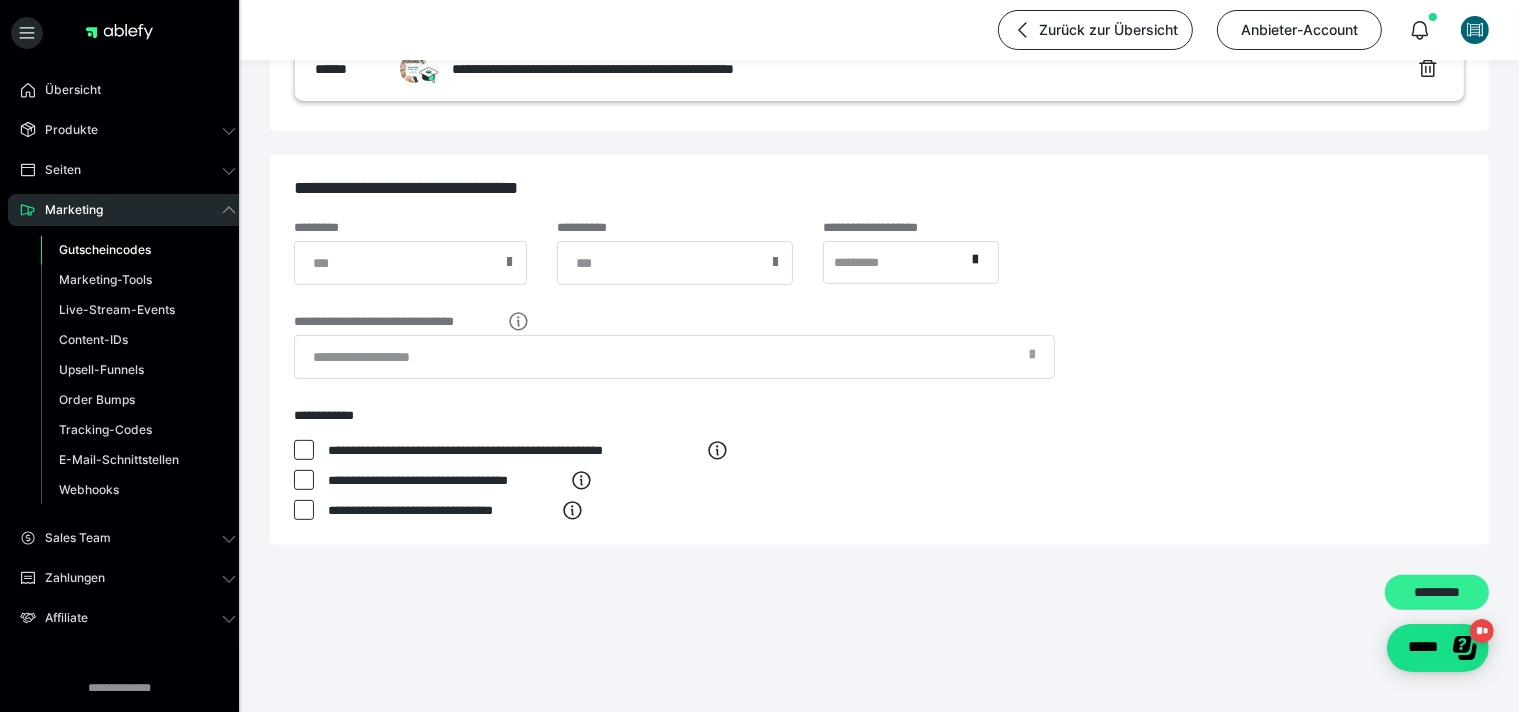 click on "*********" at bounding box center (1437, 593) 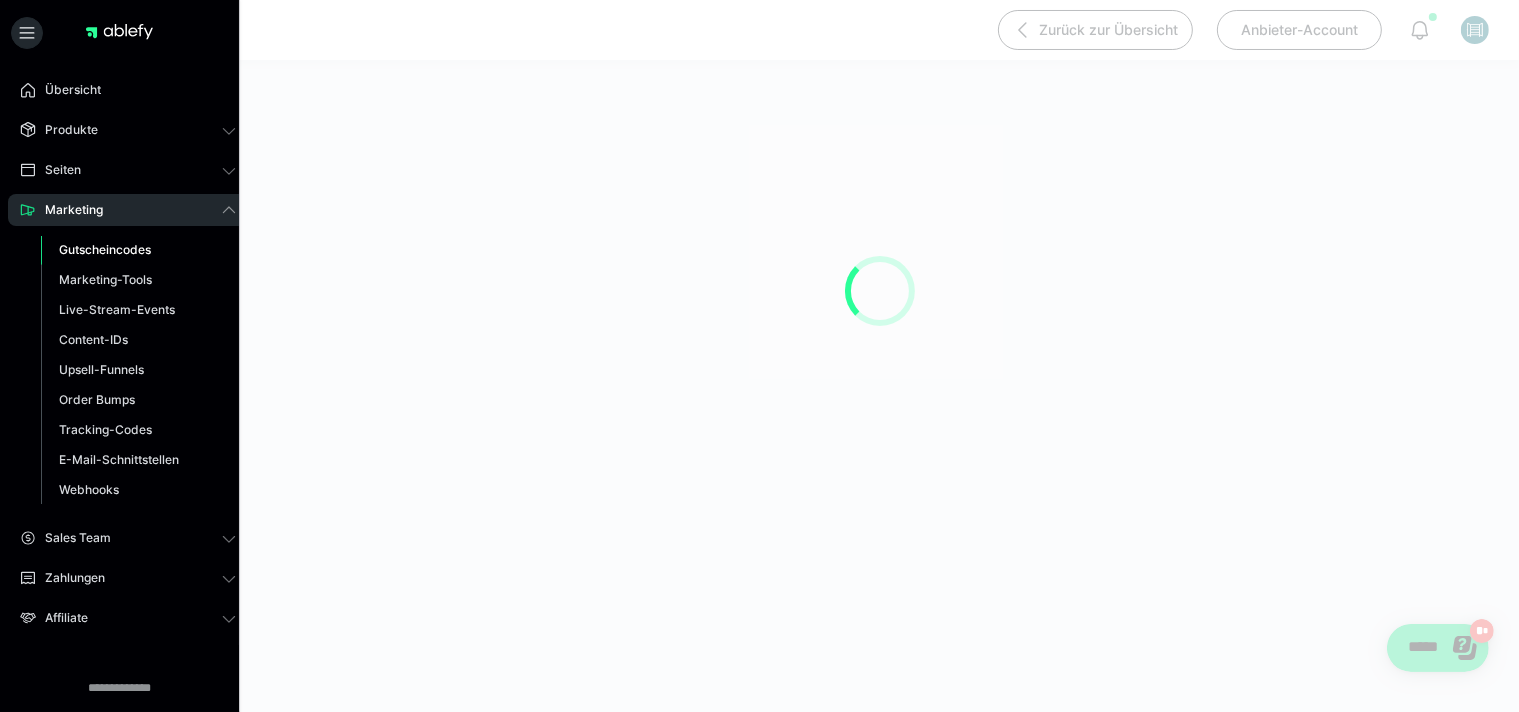 scroll, scrollTop: 190, scrollLeft: 0, axis: vertical 